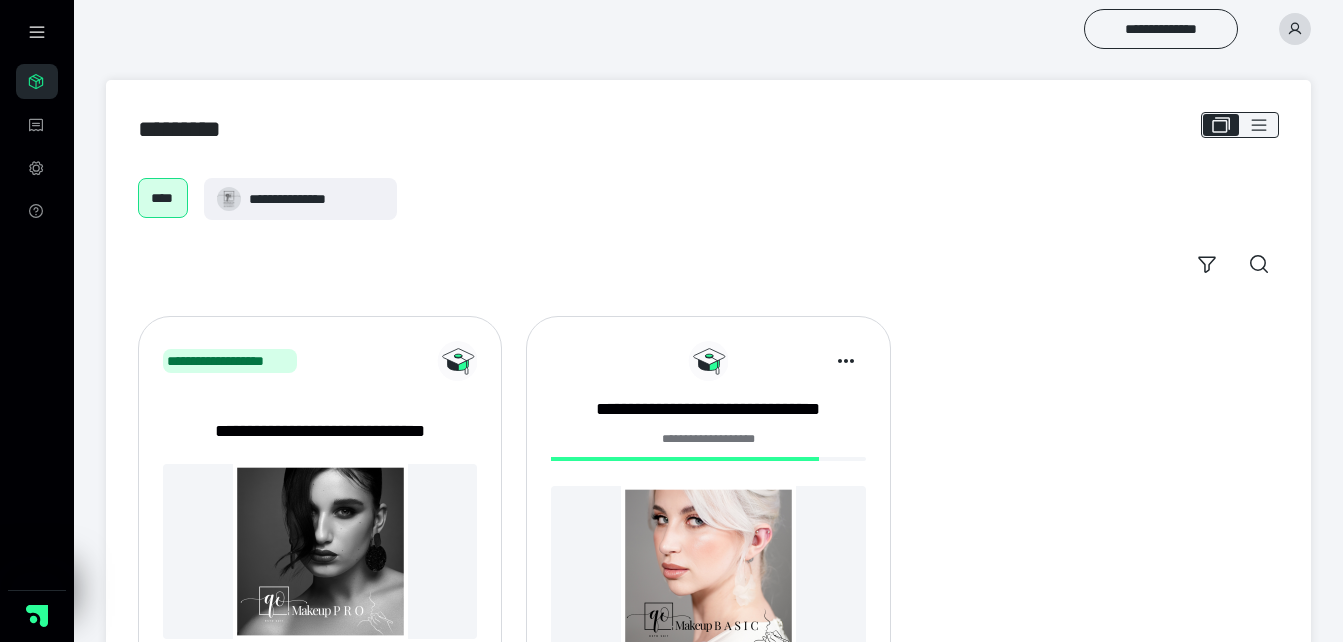 scroll, scrollTop: 0, scrollLeft: 0, axis: both 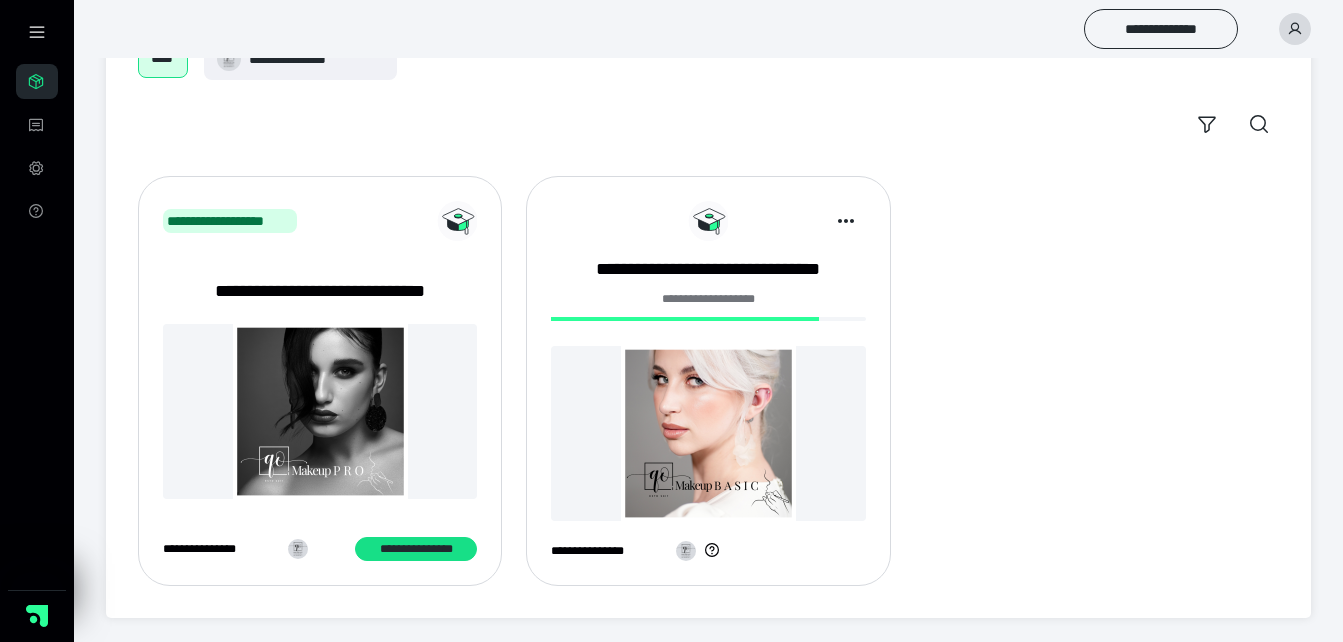 click at bounding box center (708, 433) 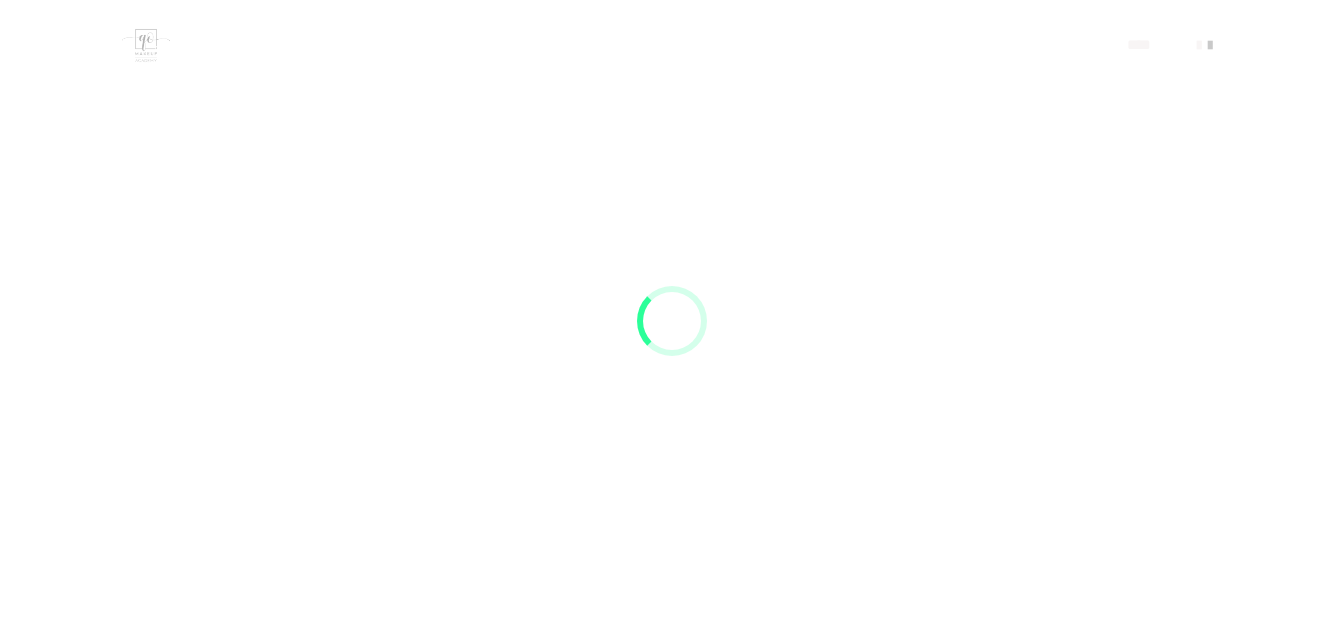 scroll, scrollTop: 0, scrollLeft: 0, axis: both 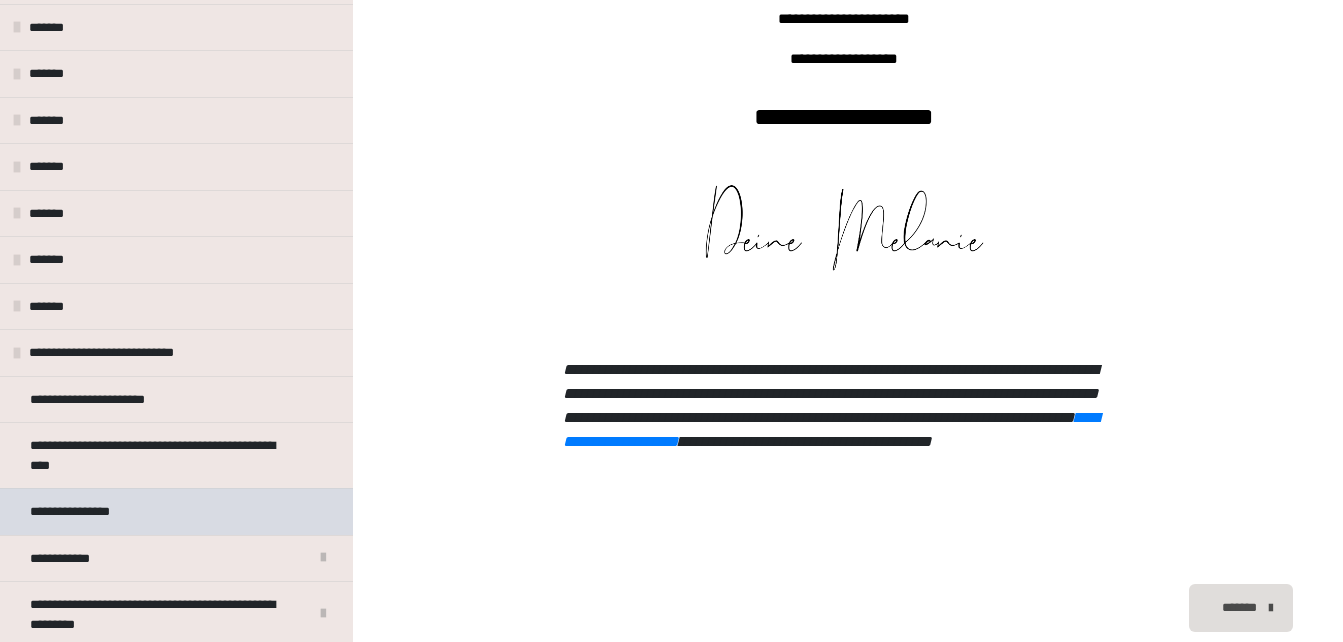 click on "**********" at bounding box center (176, 511) 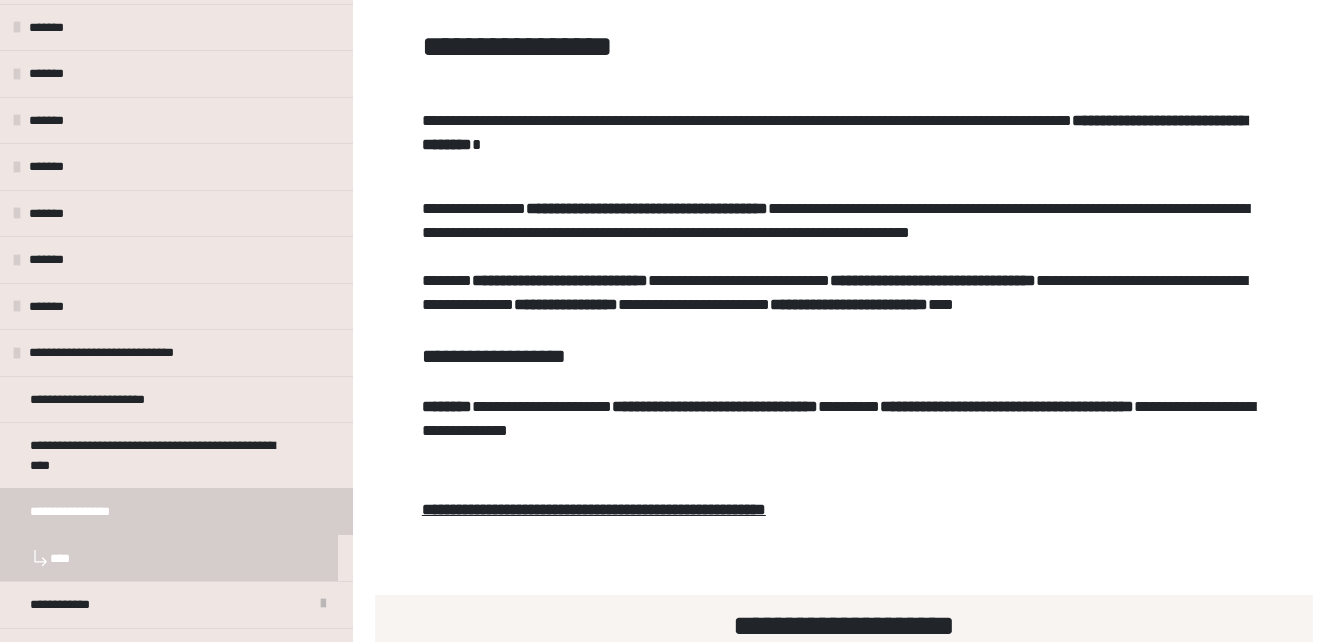 scroll, scrollTop: 731, scrollLeft: 0, axis: vertical 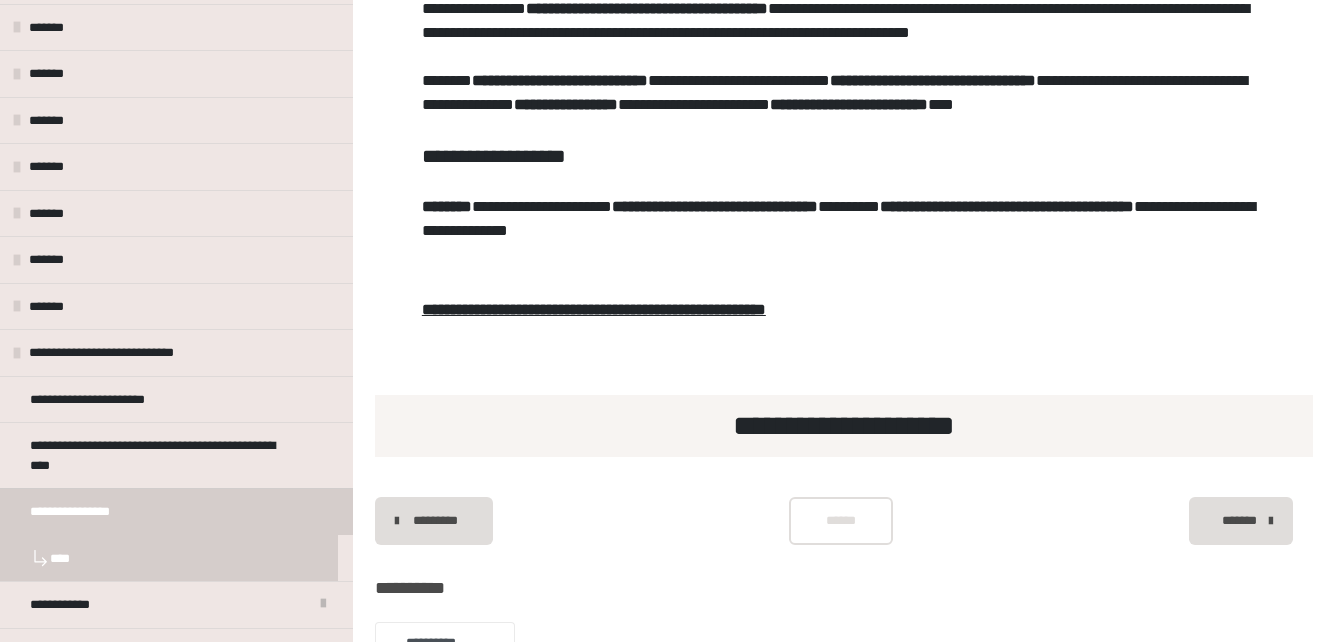 click on "*******" at bounding box center [1241, 521] 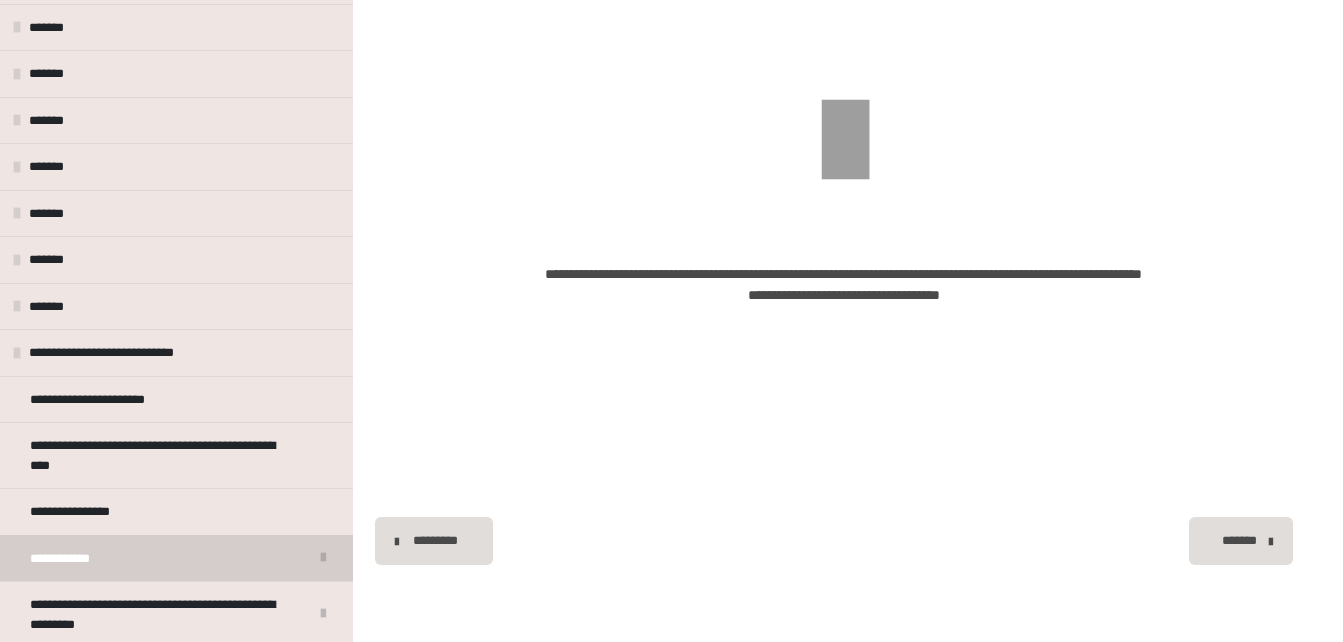 scroll, scrollTop: 431, scrollLeft: 0, axis: vertical 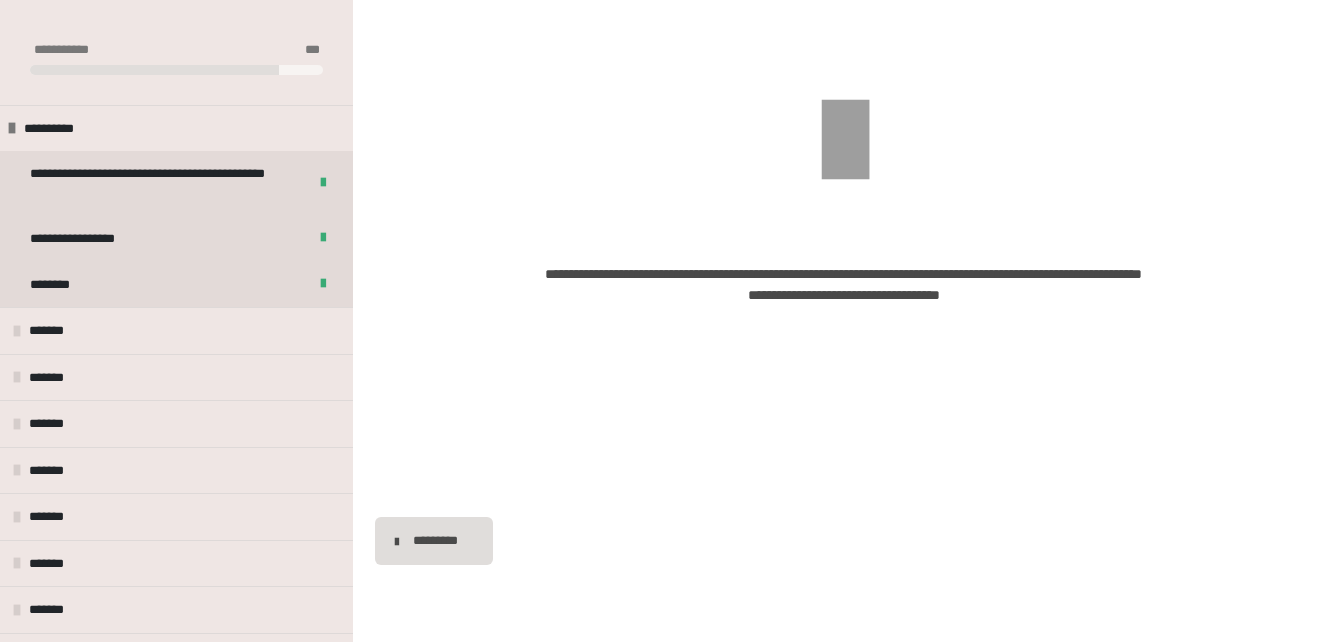 click on "*********" at bounding box center [434, 541] 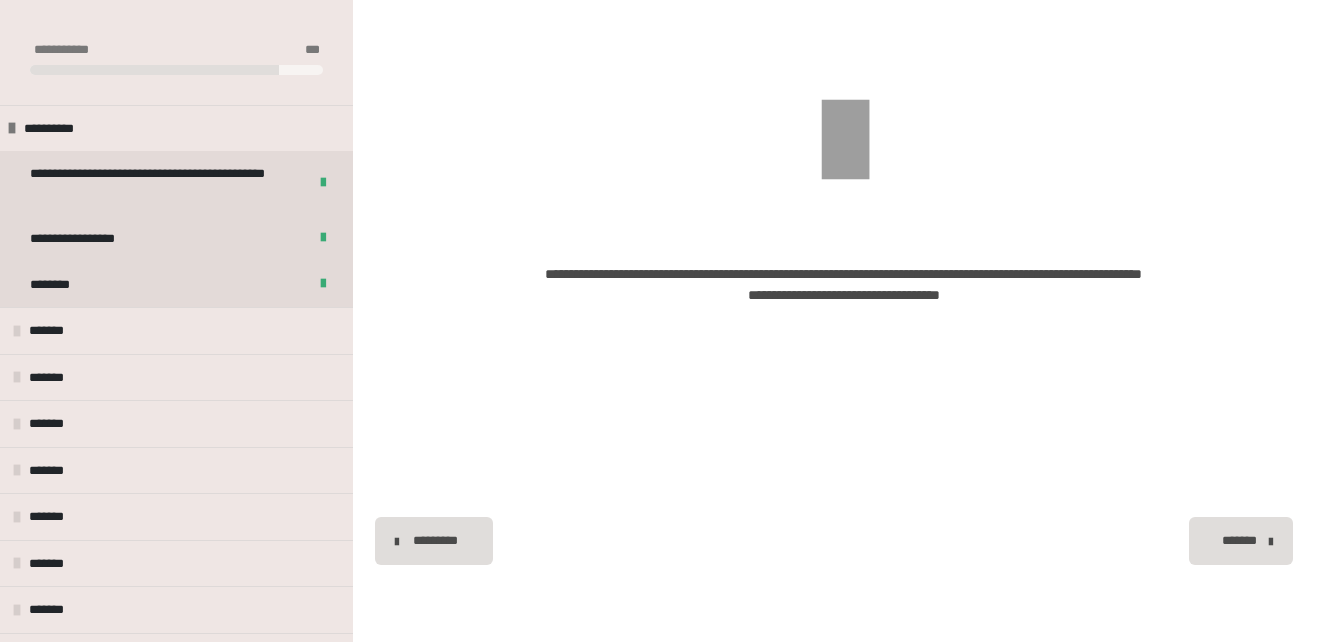 click at bounding box center [397, 541] 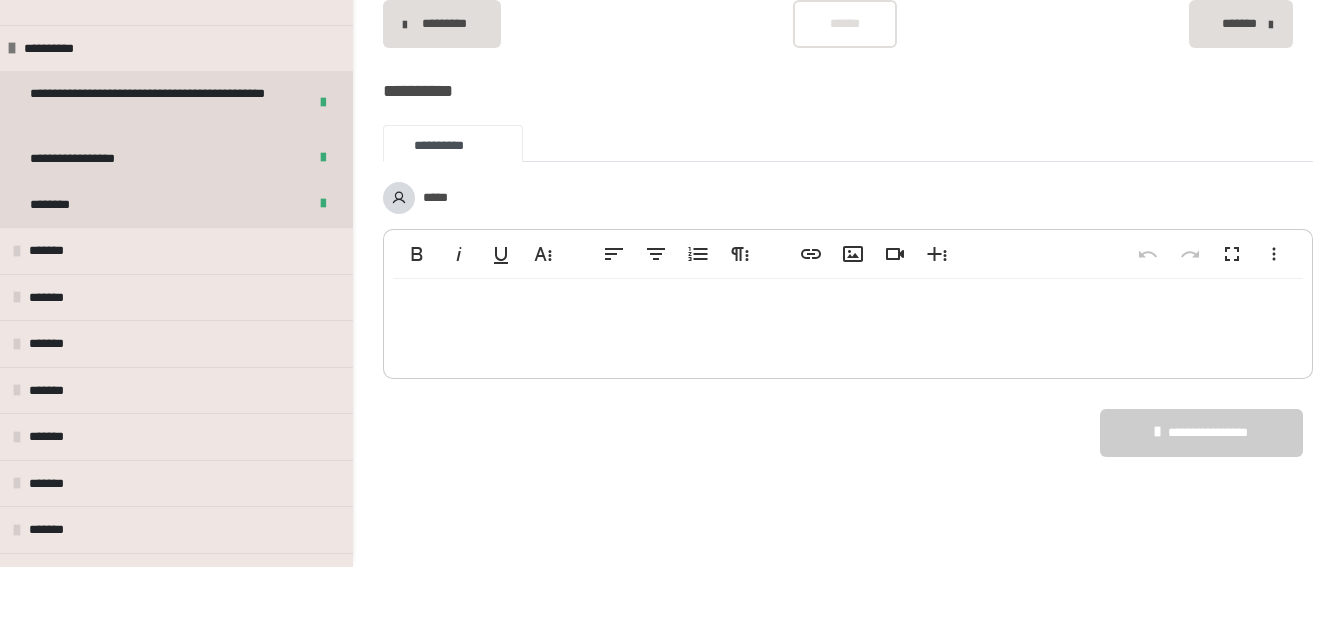 scroll, scrollTop: 331, scrollLeft: 0, axis: vertical 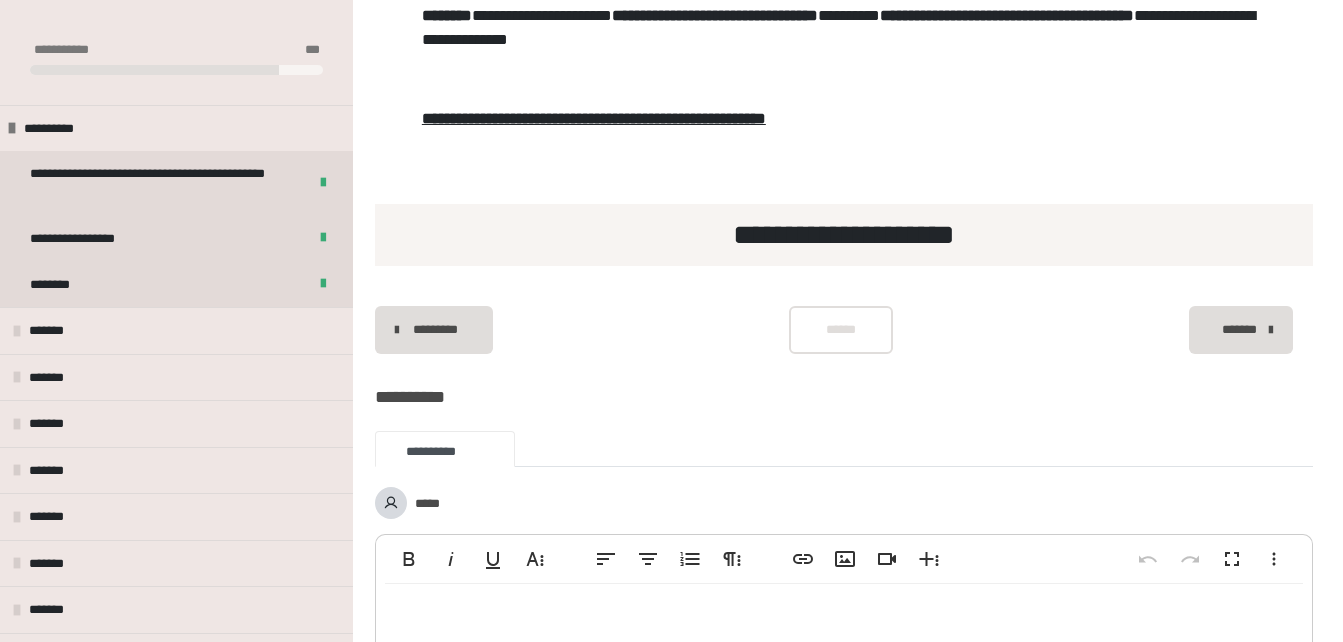click on "******" at bounding box center [841, 330] 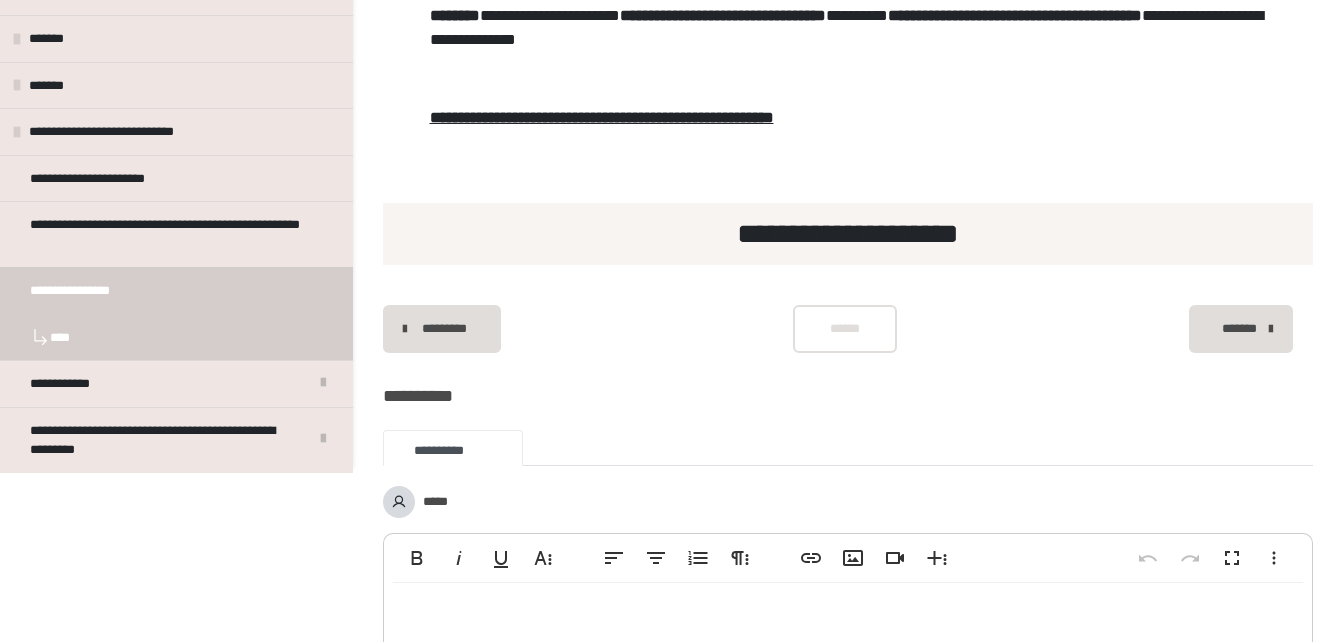 scroll, scrollTop: 0, scrollLeft: 0, axis: both 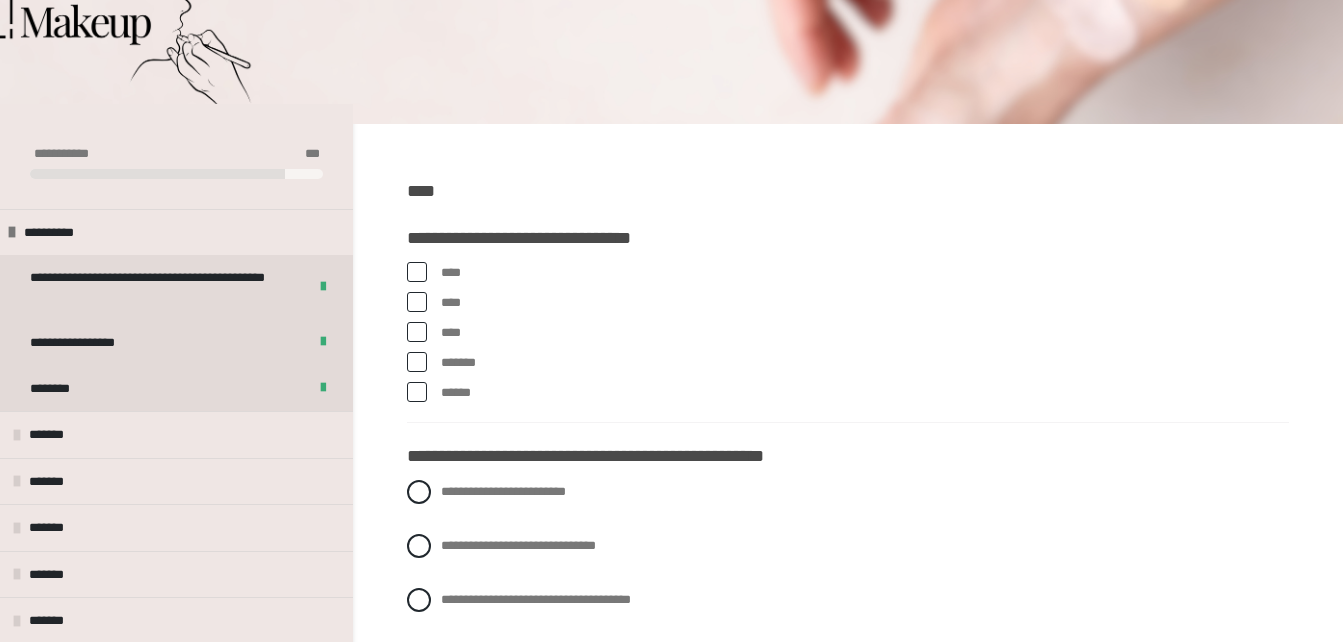 click at bounding box center (417, 272) 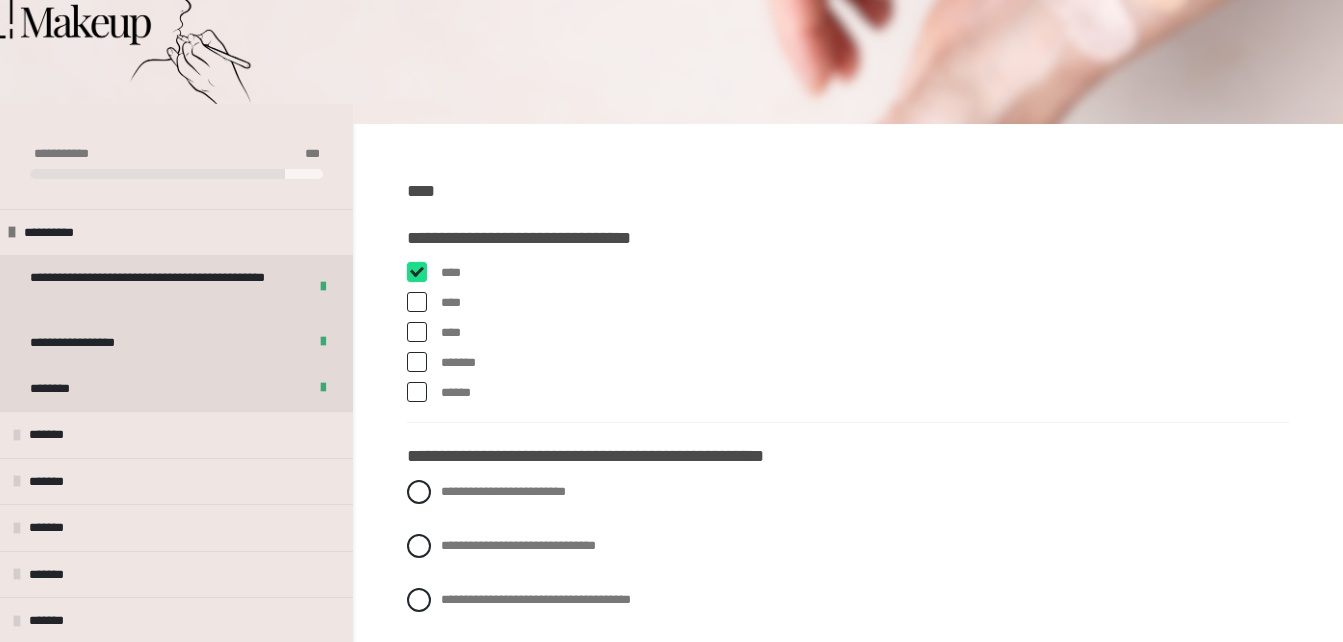 checkbox on "****" 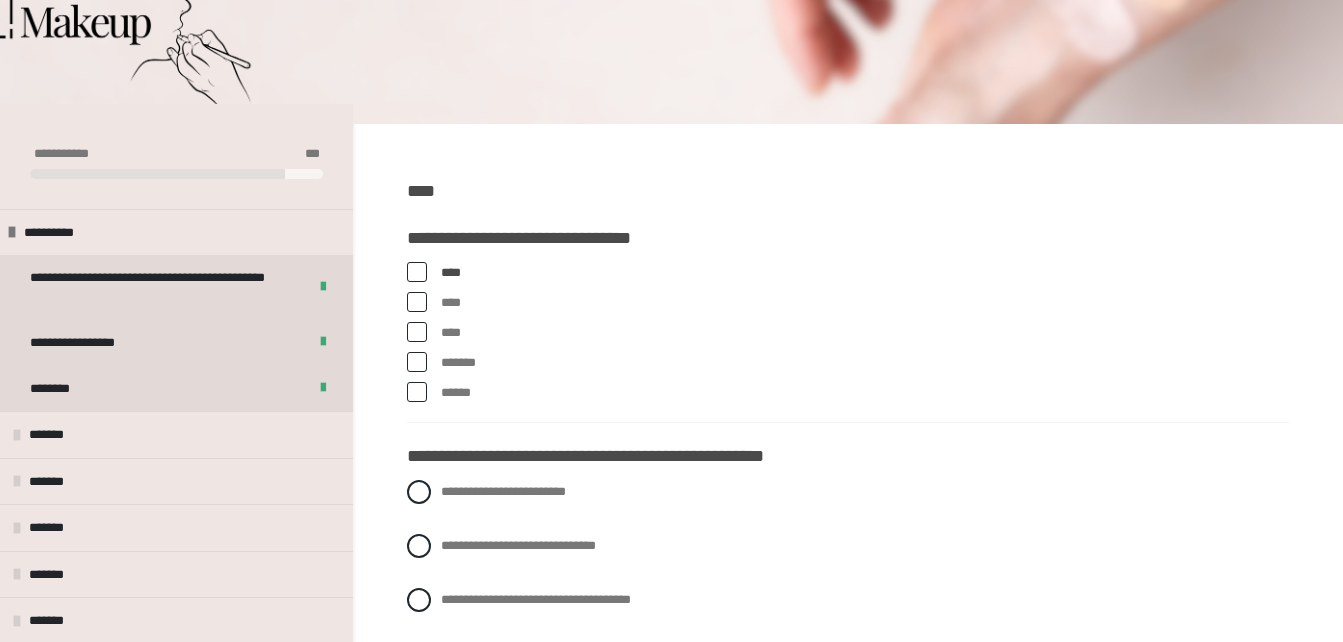 click at bounding box center [417, 362] 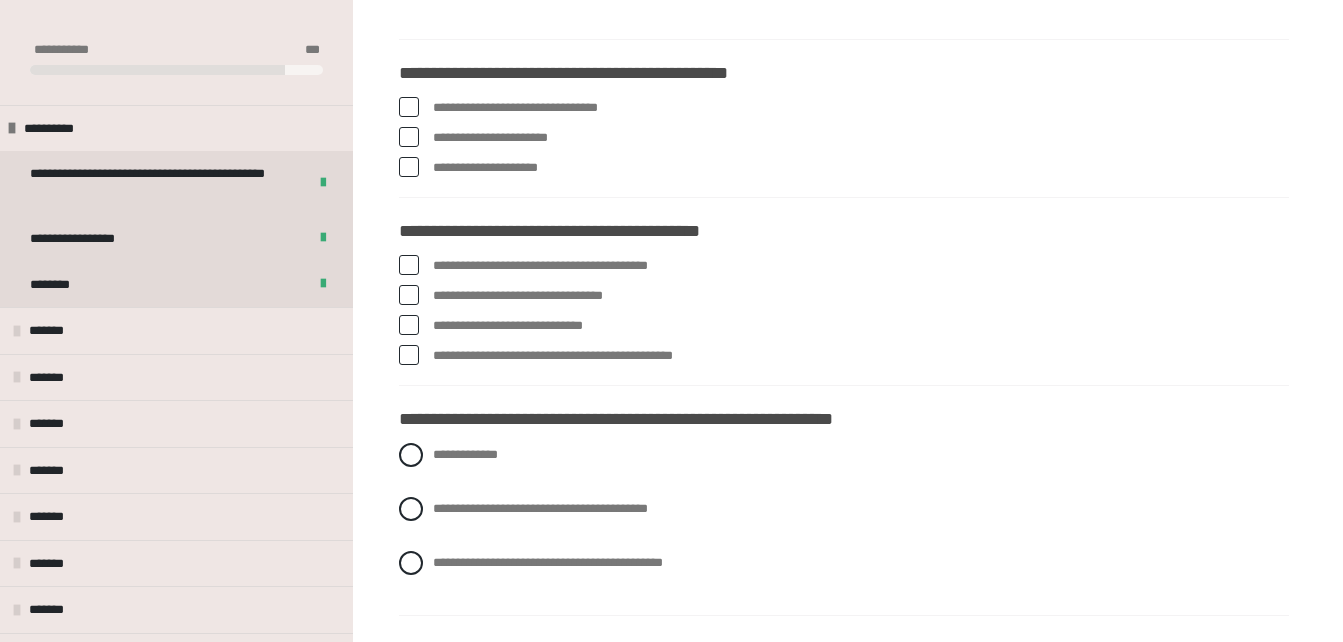 click on "**********" at bounding box center [861, 168] 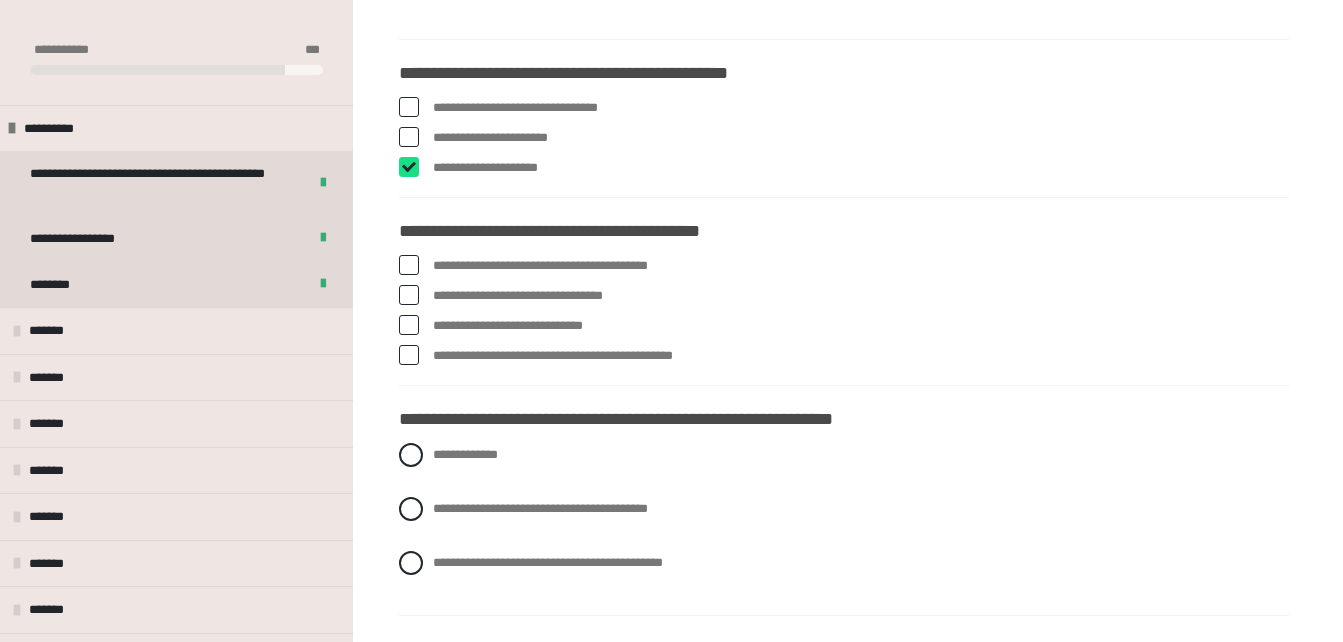 checkbox on "****" 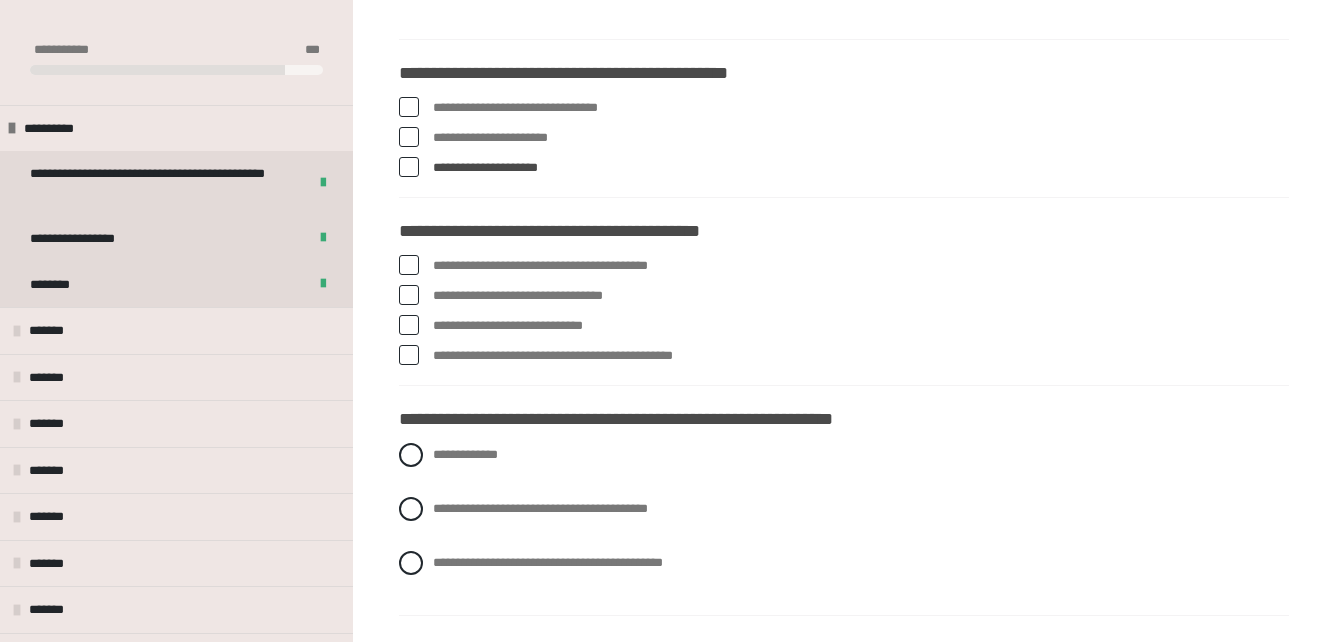 click on "**********" at bounding box center [861, 108] 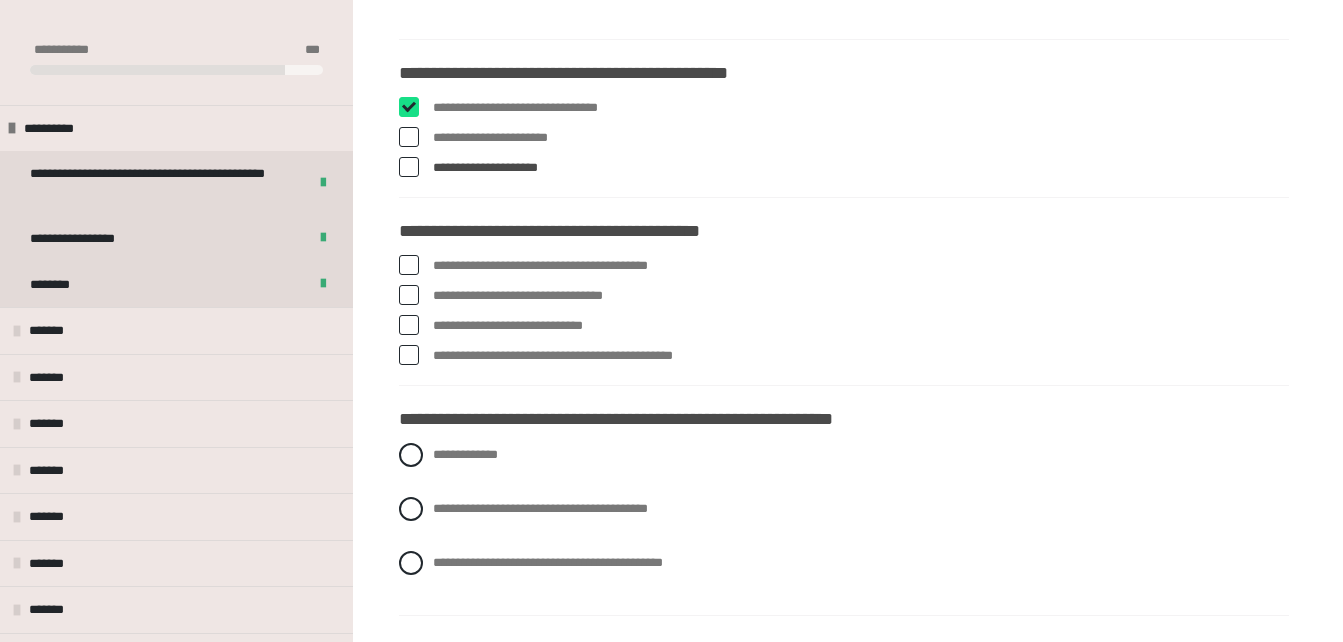 checkbox on "****" 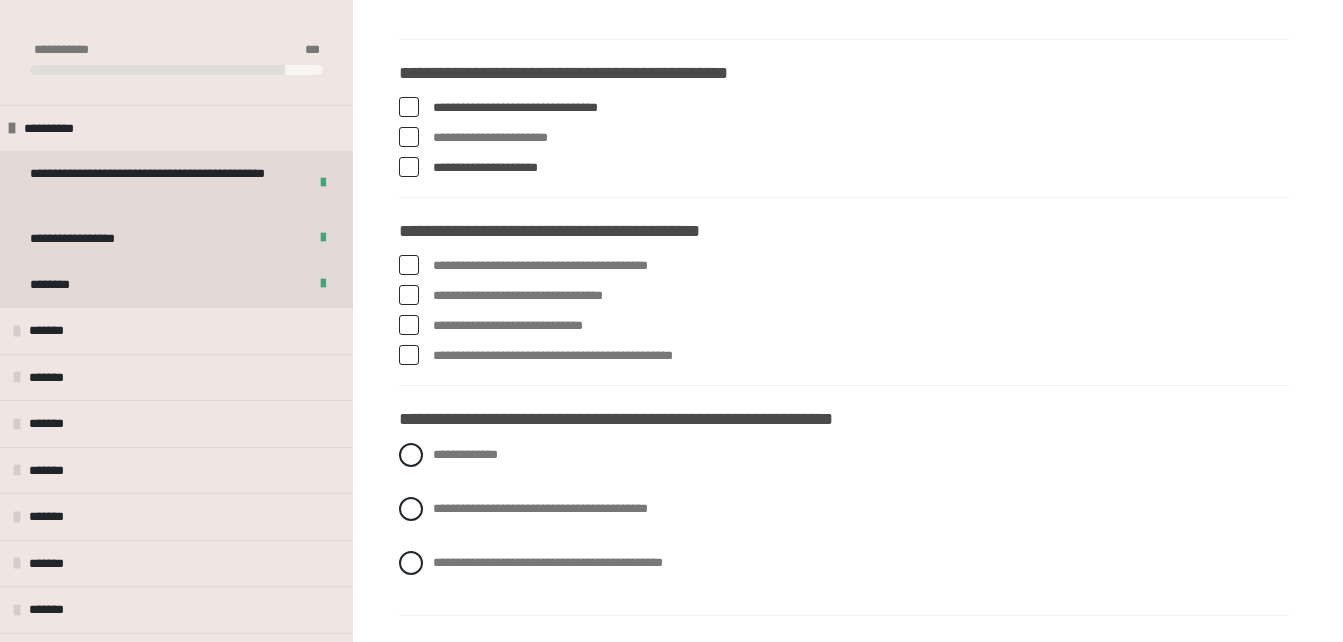 drag, startPoint x: 1357, startPoint y: 124, endPoint x: 409, endPoint y: 148, distance: 948.3038 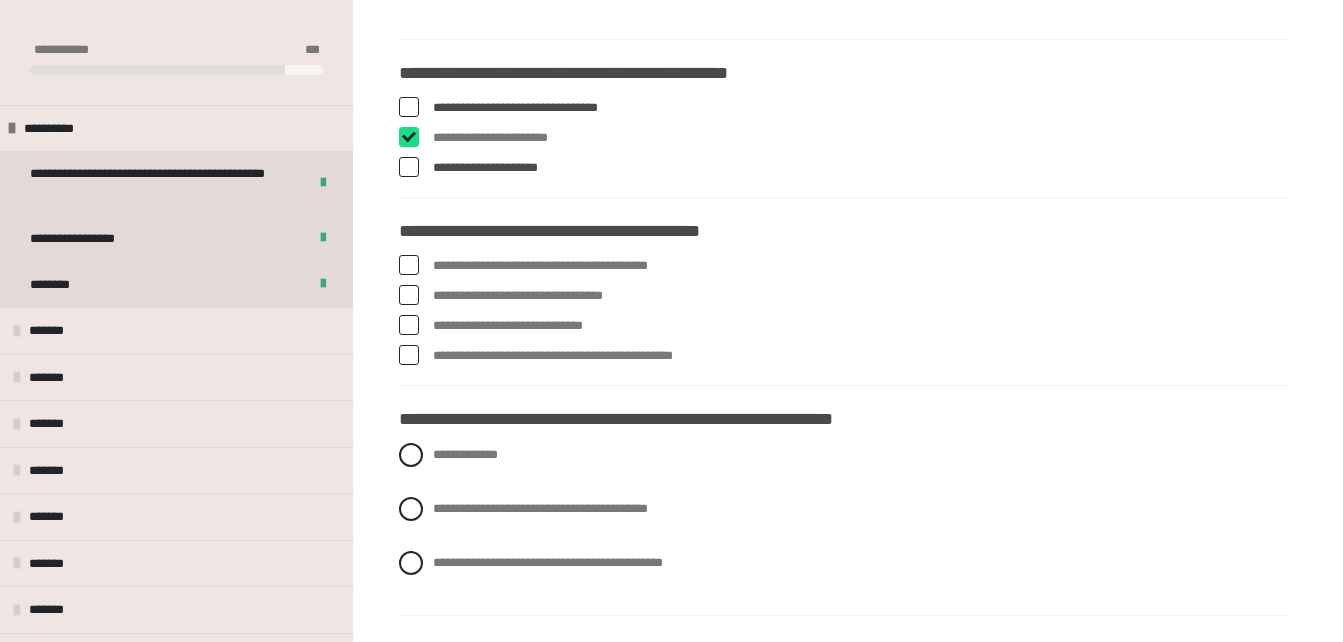 checkbox on "****" 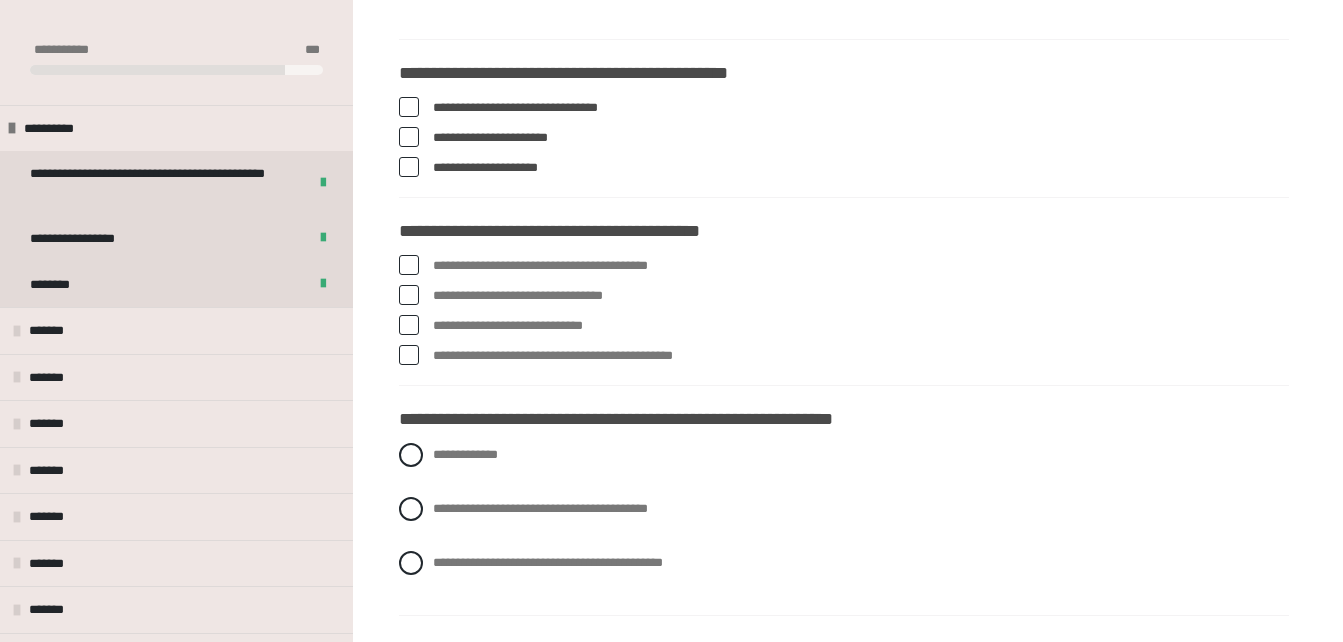 drag, startPoint x: 1357, startPoint y: 140, endPoint x: 813, endPoint y: 313, distance: 570.8459 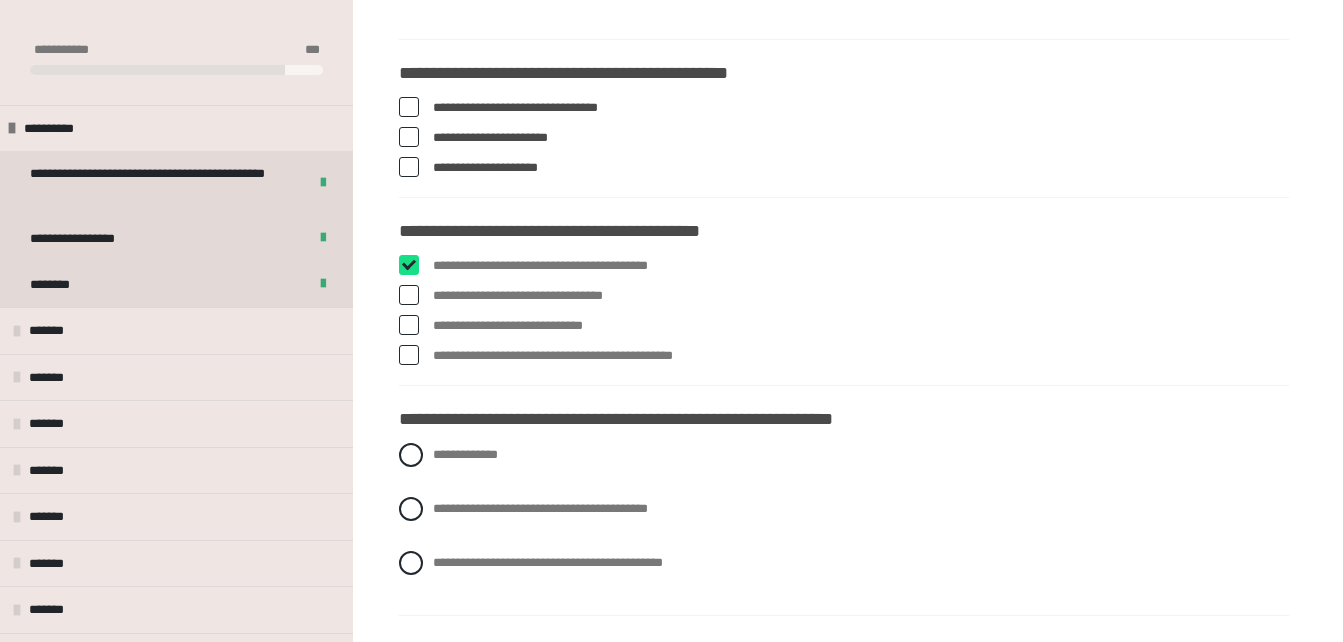checkbox on "****" 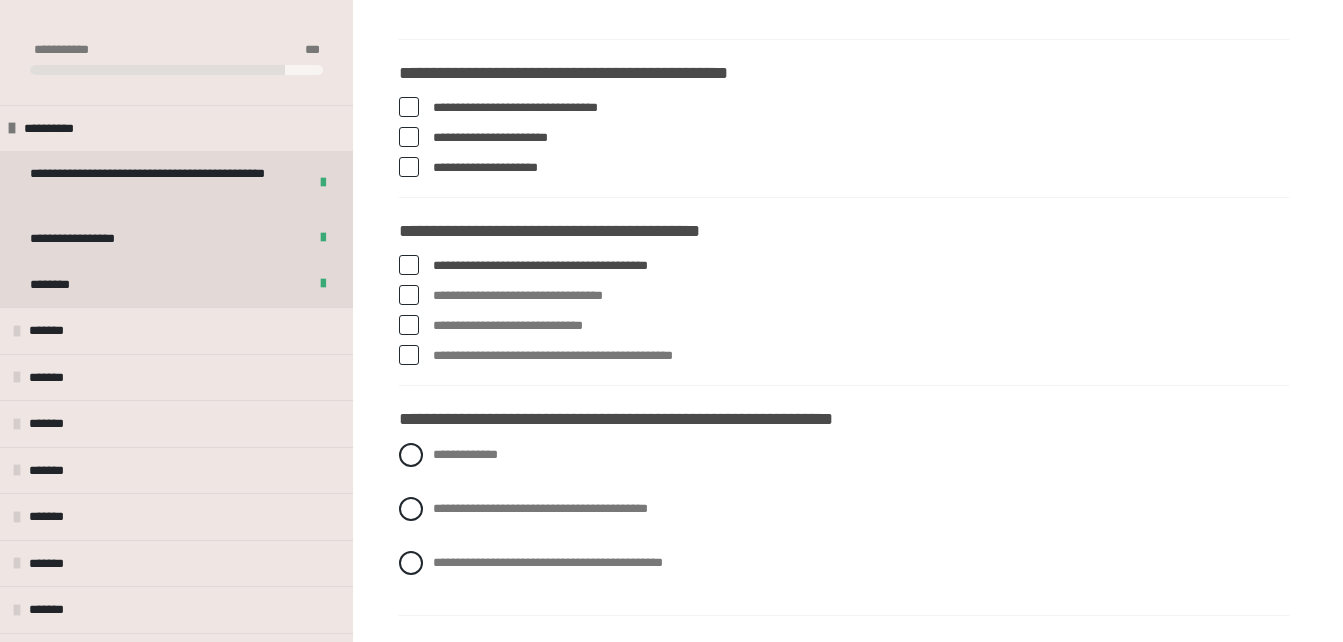 click at bounding box center [409, 355] 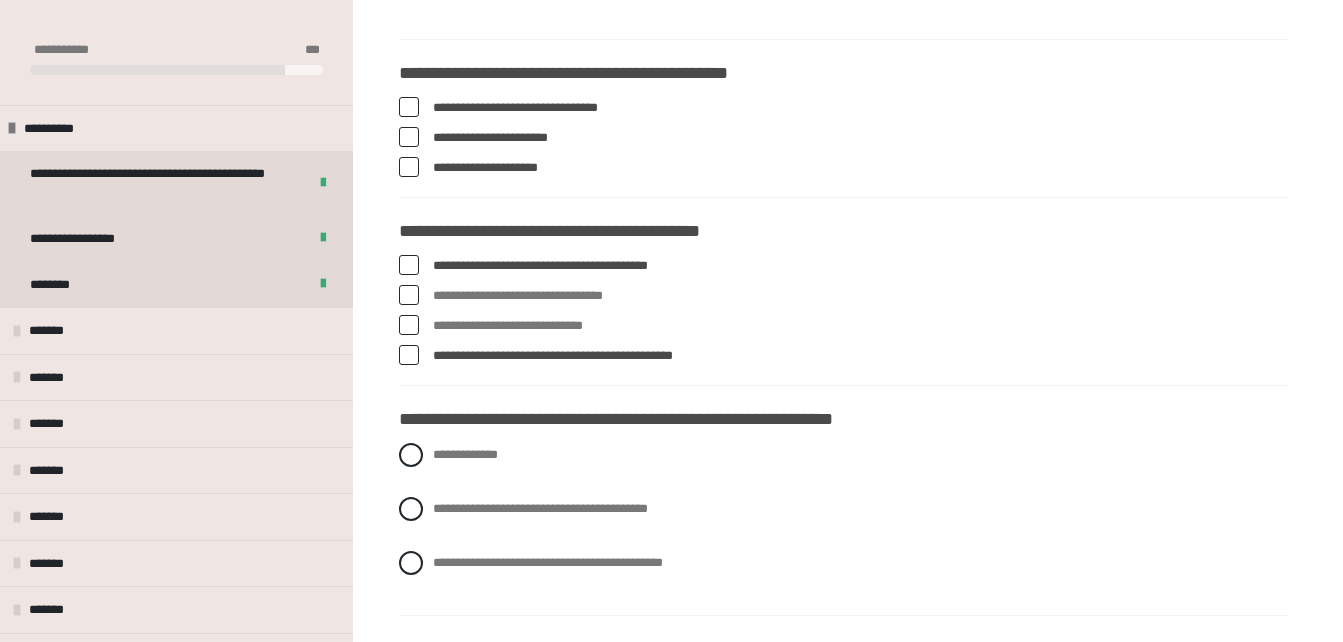 click at bounding box center (409, 355) 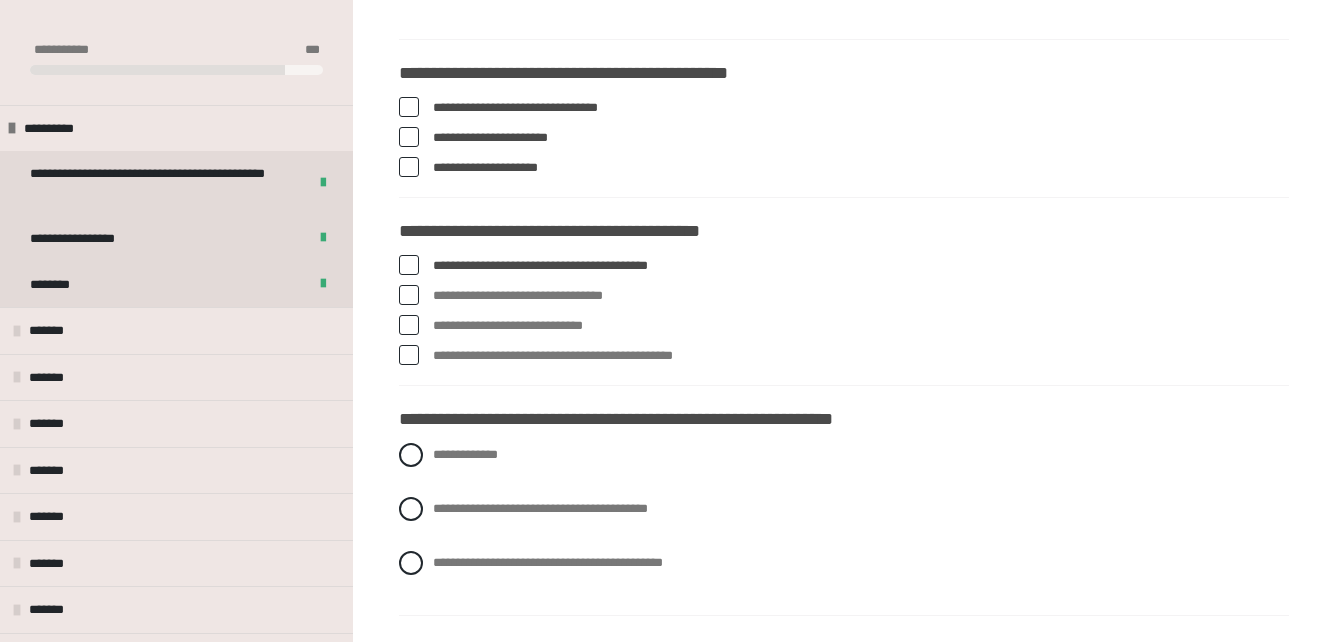 click at bounding box center (409, 295) 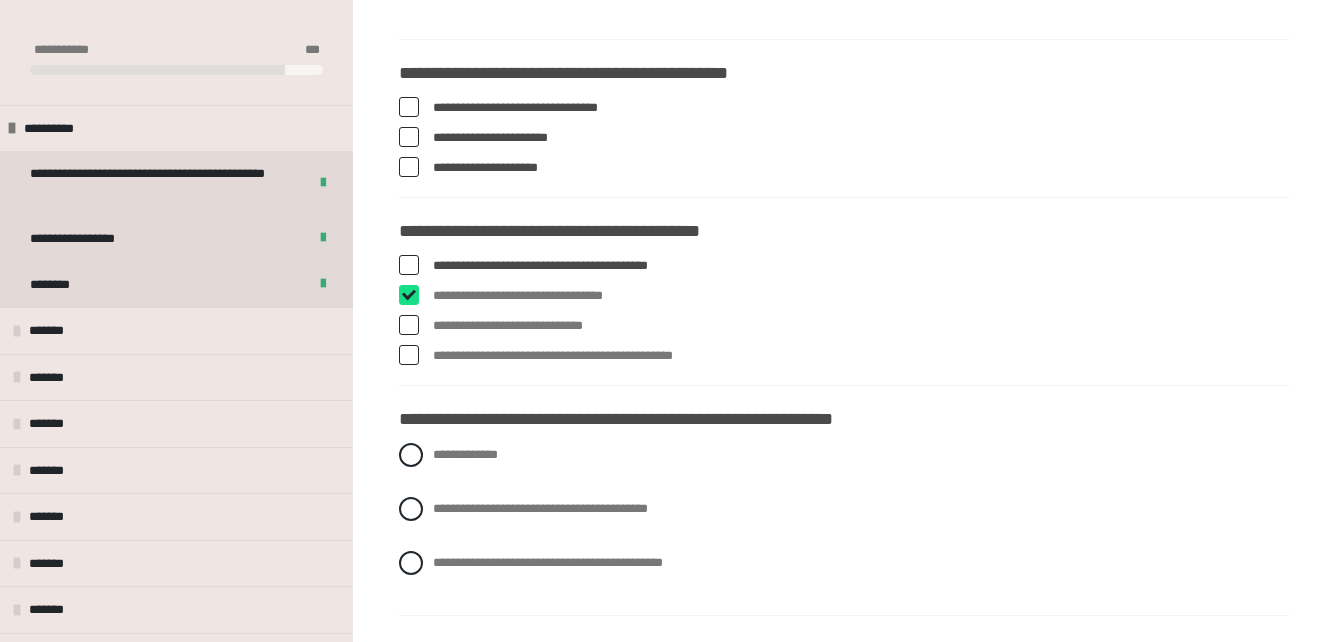 checkbox on "****" 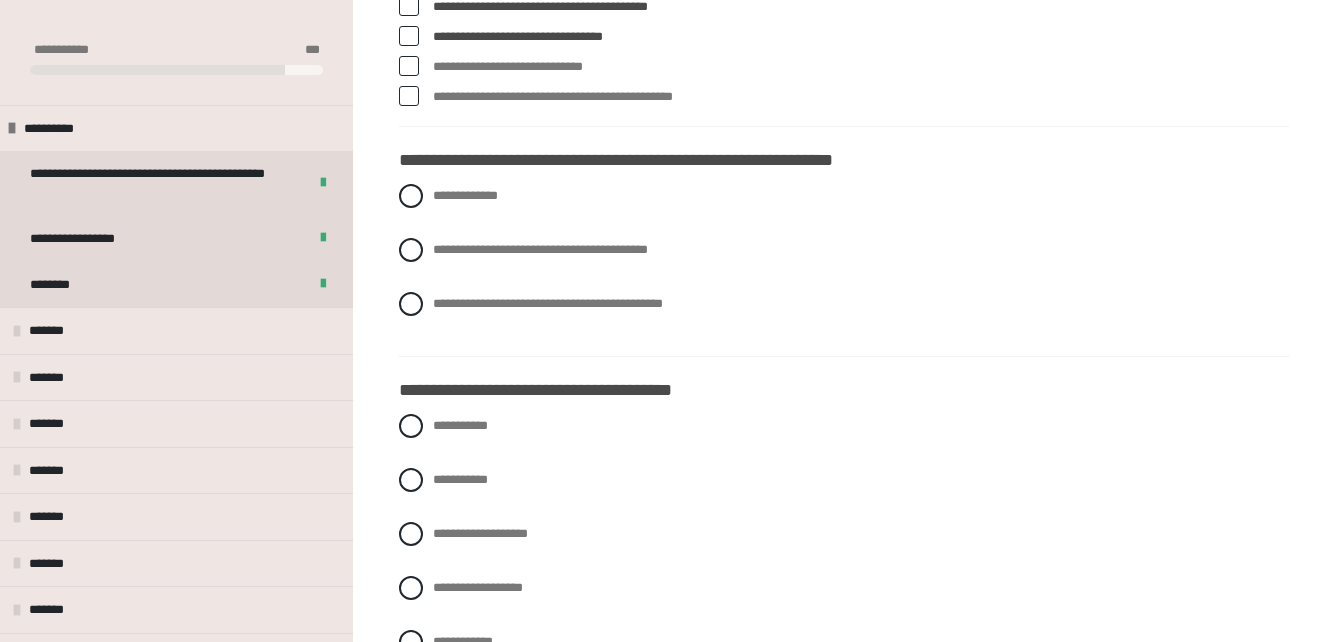scroll, scrollTop: 1160, scrollLeft: 0, axis: vertical 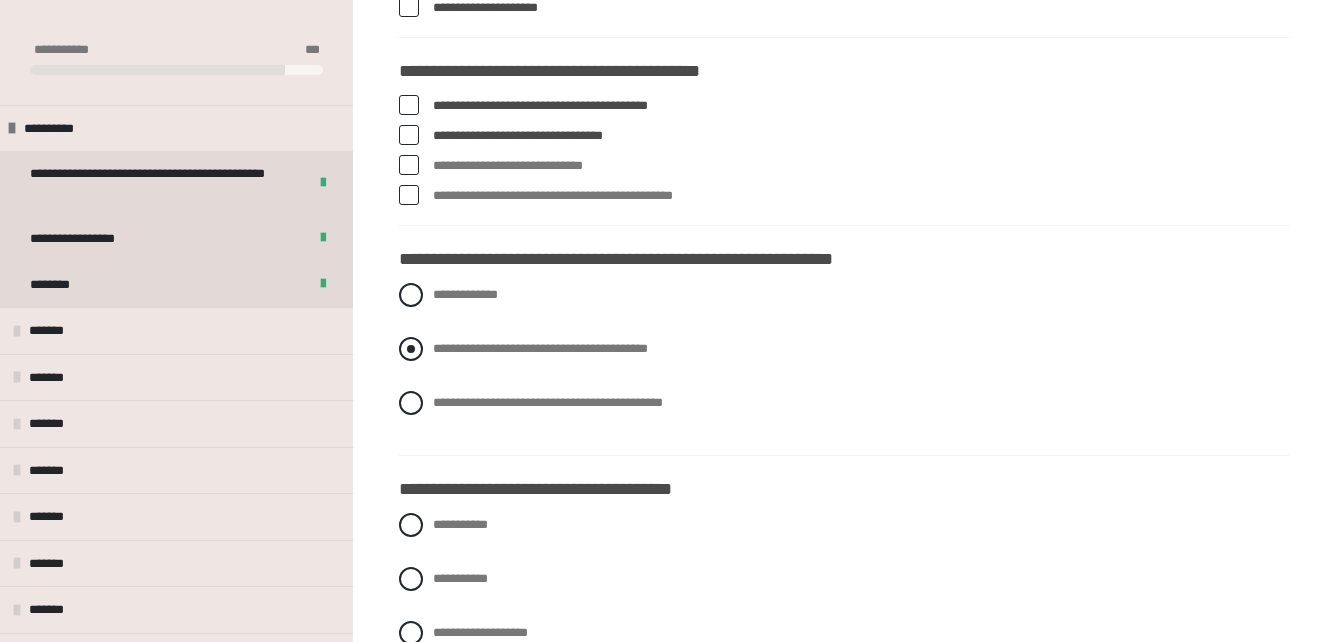 click on "**********" at bounding box center (540, 348) 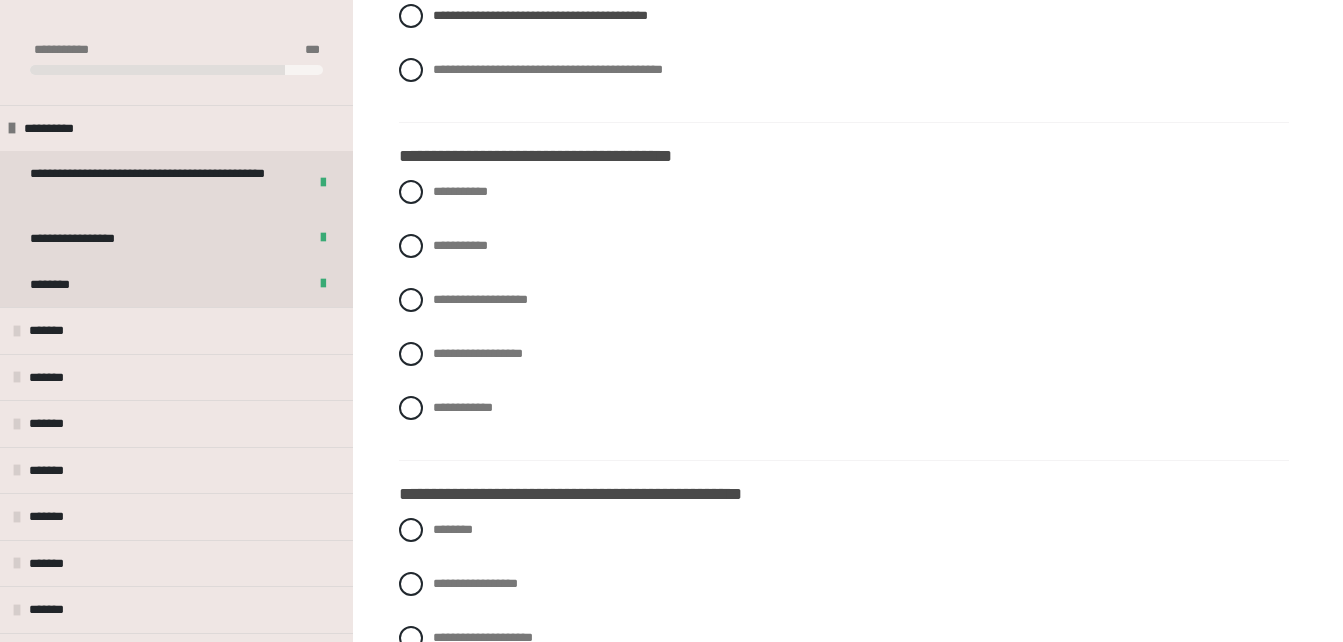 scroll, scrollTop: 1457, scrollLeft: 0, axis: vertical 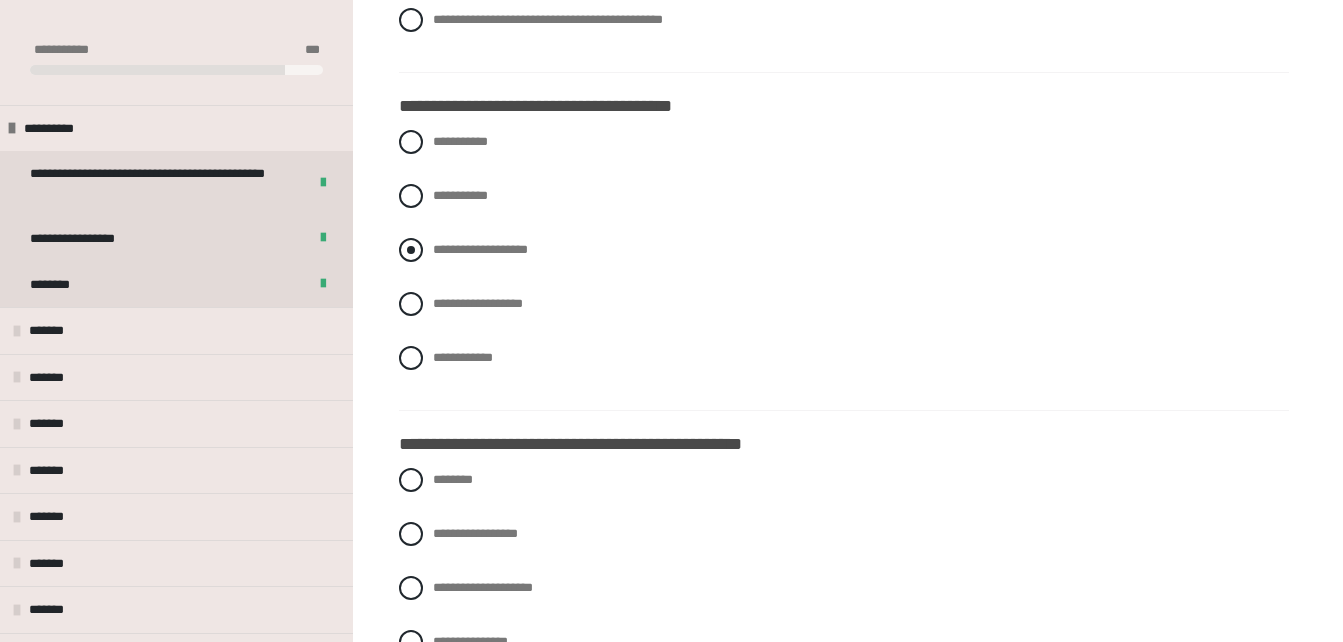 click on "**********" at bounding box center [844, 250] 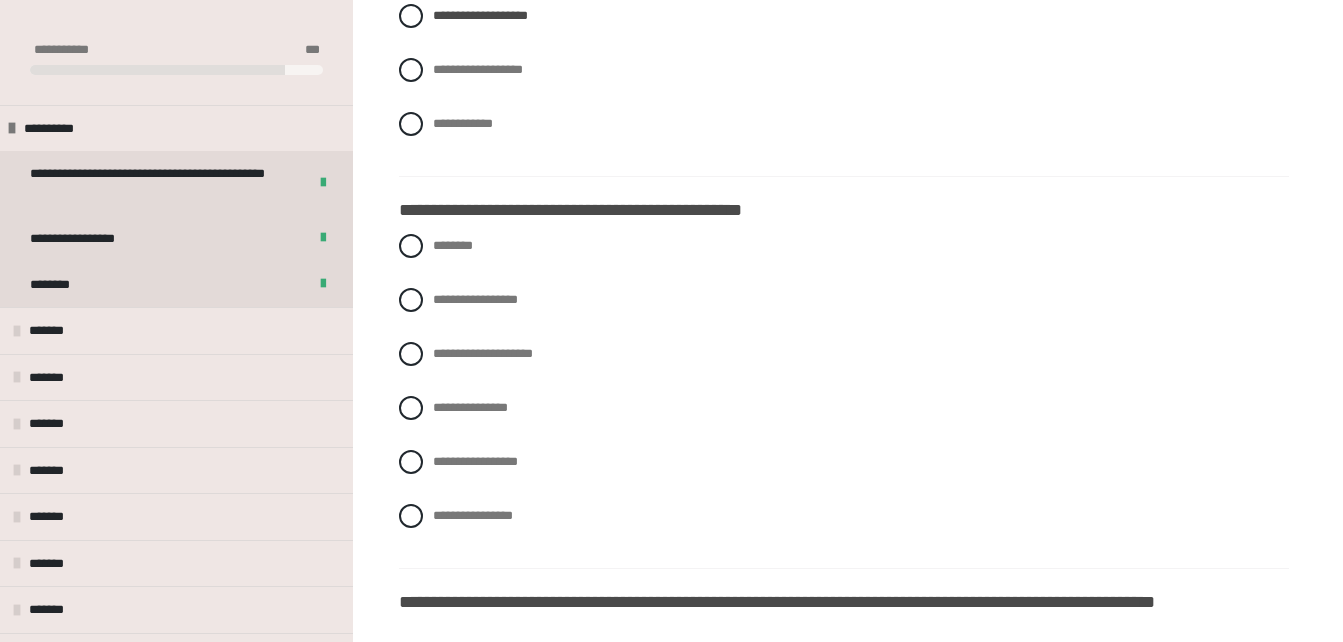 scroll, scrollTop: 1741, scrollLeft: 0, axis: vertical 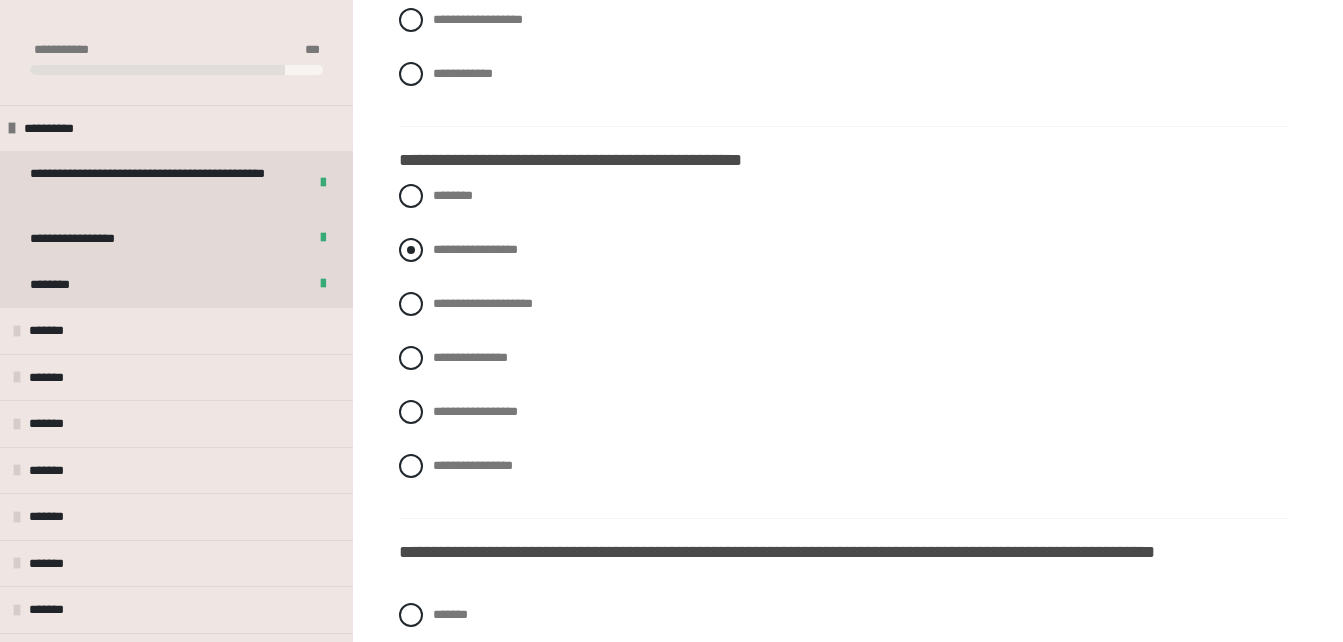click on "**********" at bounding box center (844, 250) 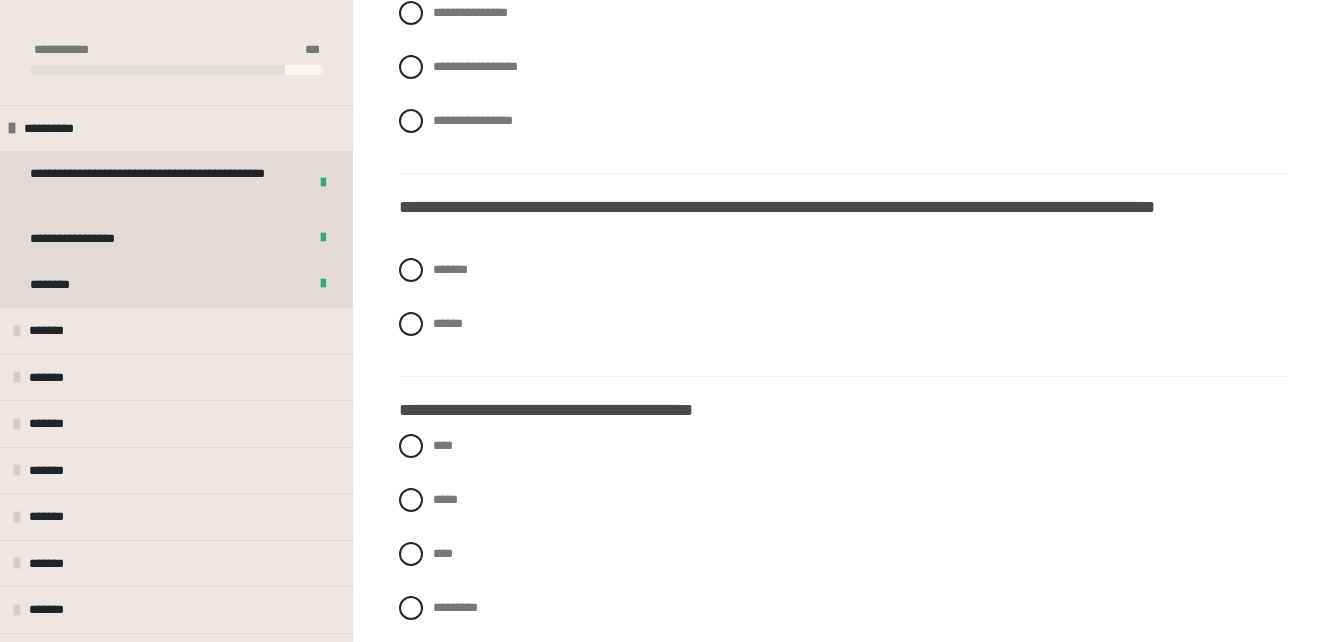scroll, scrollTop: 2111, scrollLeft: 0, axis: vertical 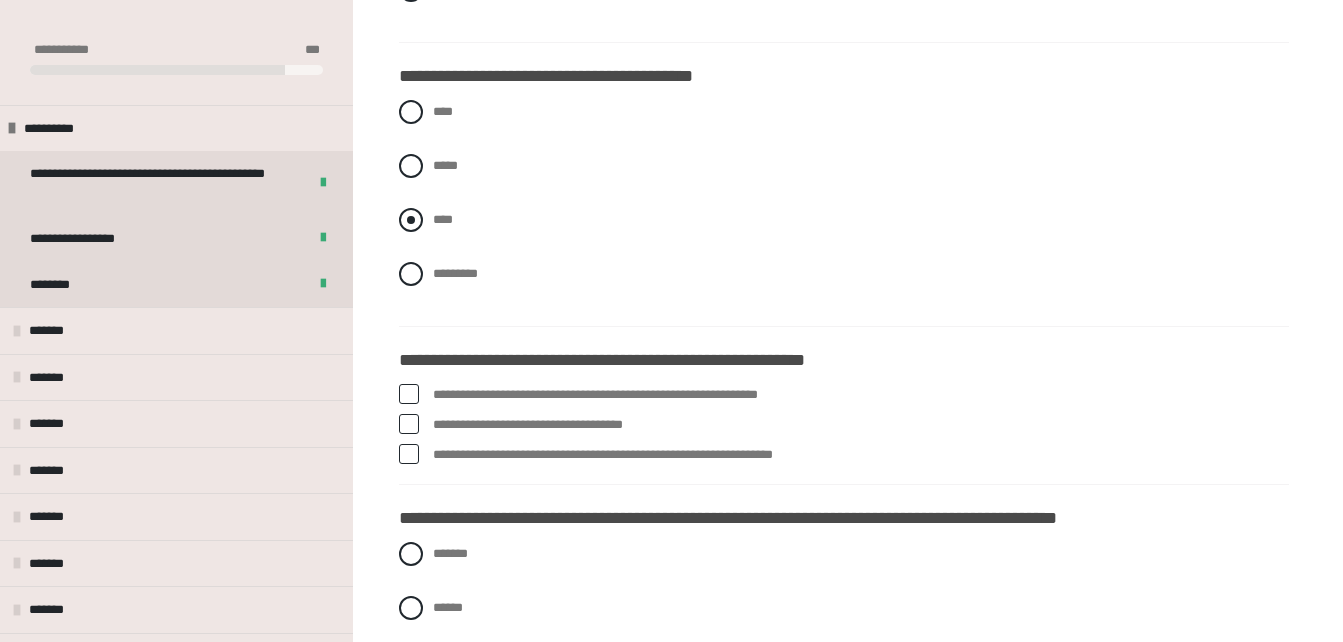 click at bounding box center (411, 220) 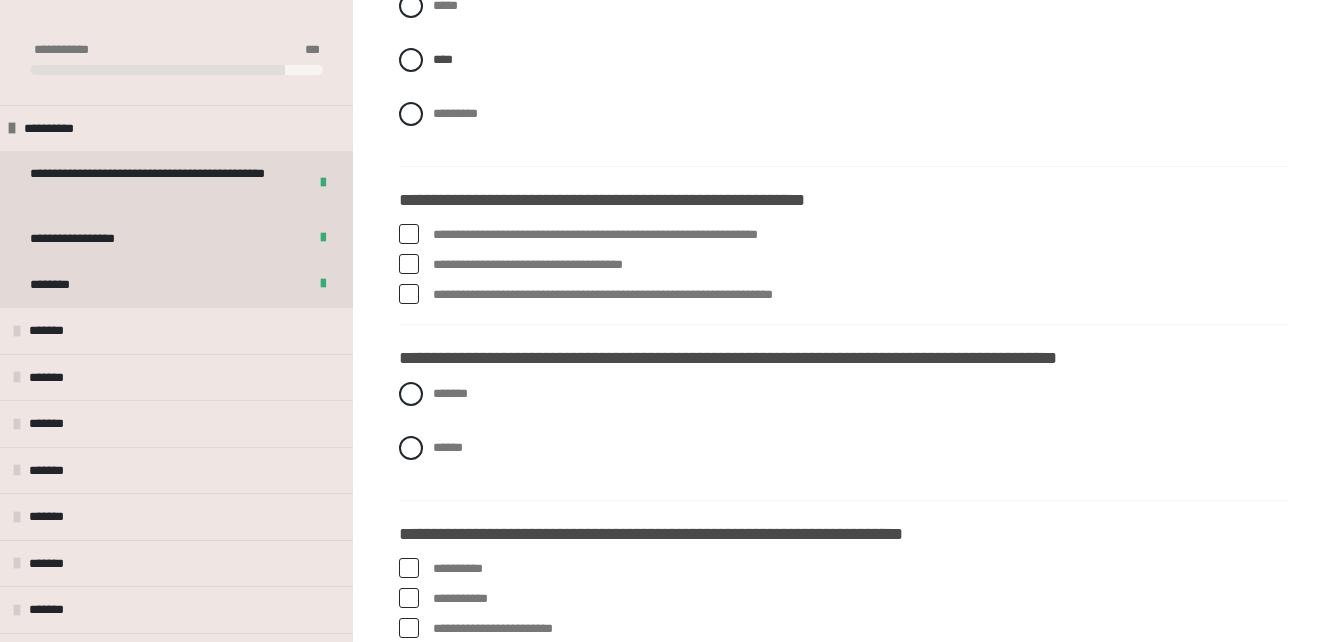 scroll, scrollTop: 2605, scrollLeft: 0, axis: vertical 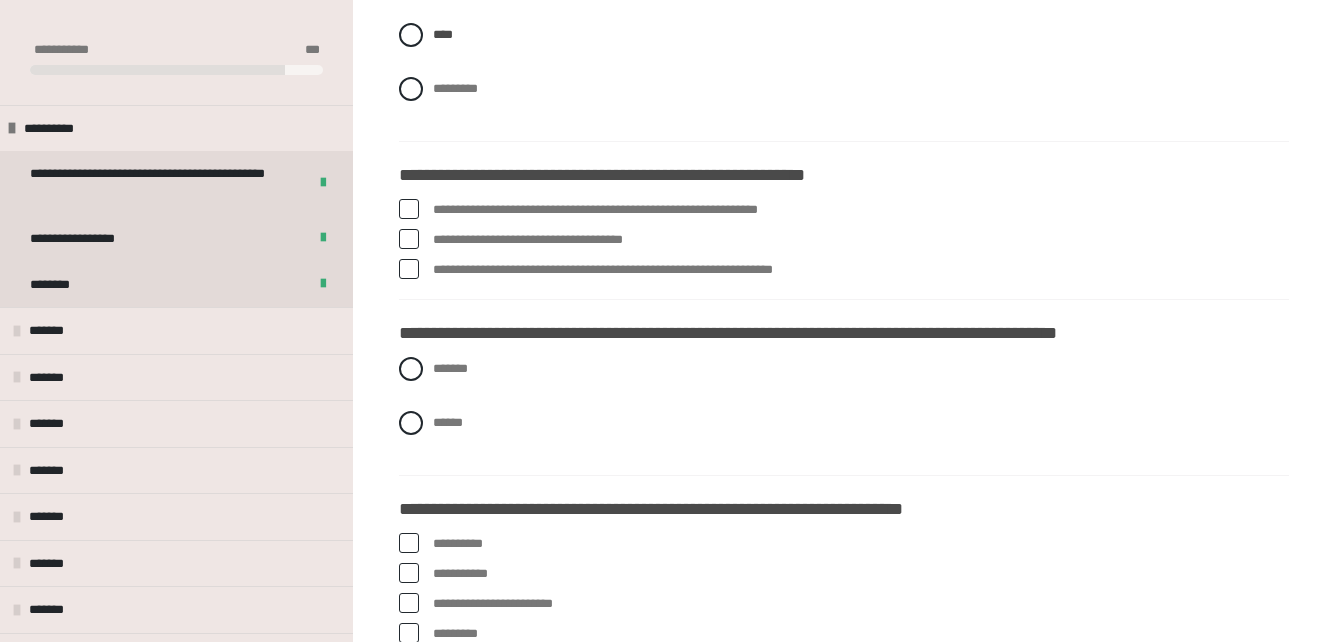 click on "**********" at bounding box center [861, 240] 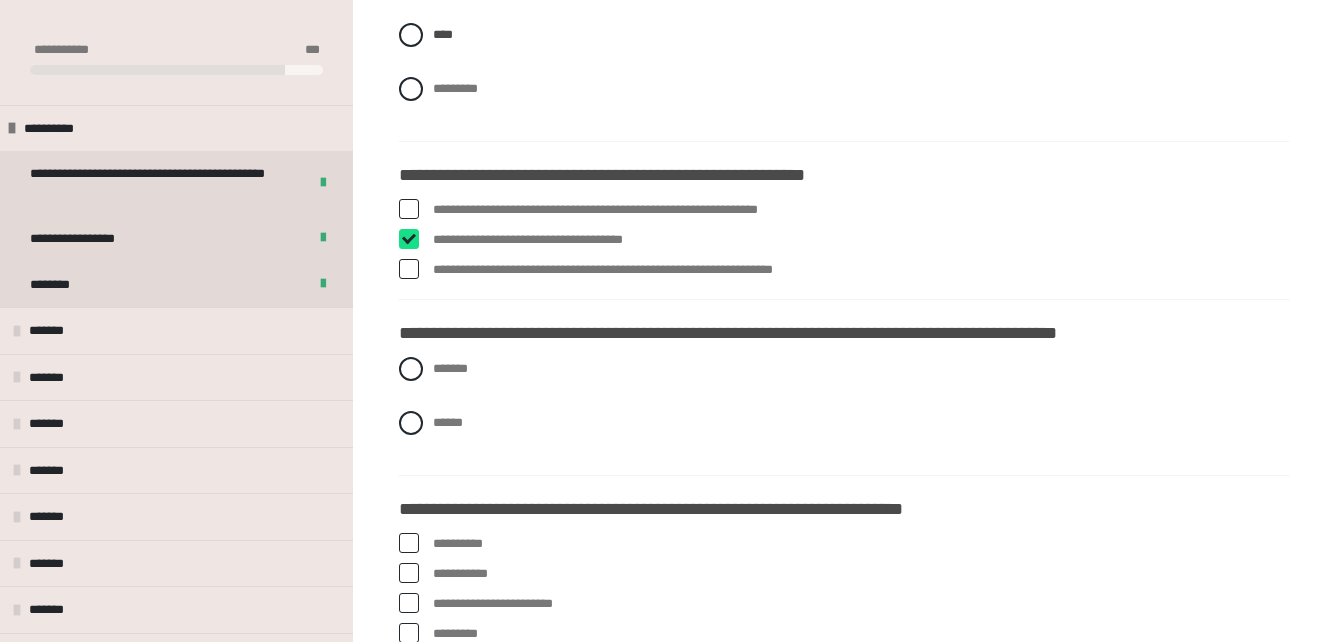 checkbox on "****" 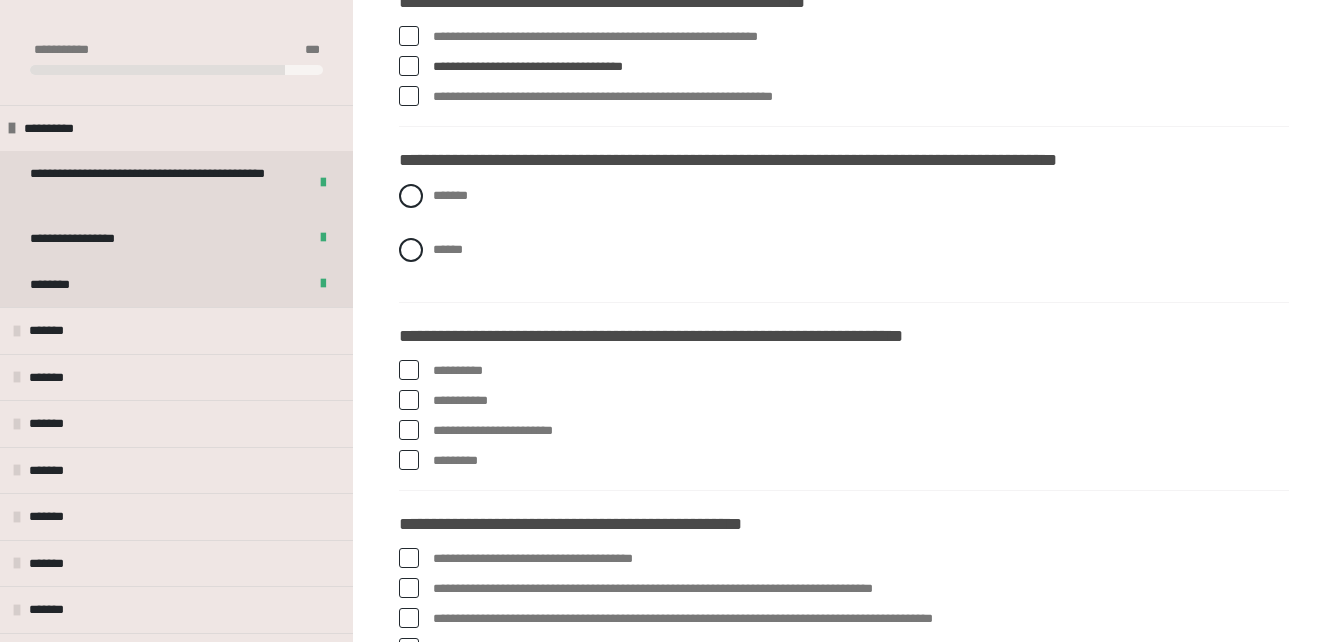 scroll, scrollTop: 2790, scrollLeft: 0, axis: vertical 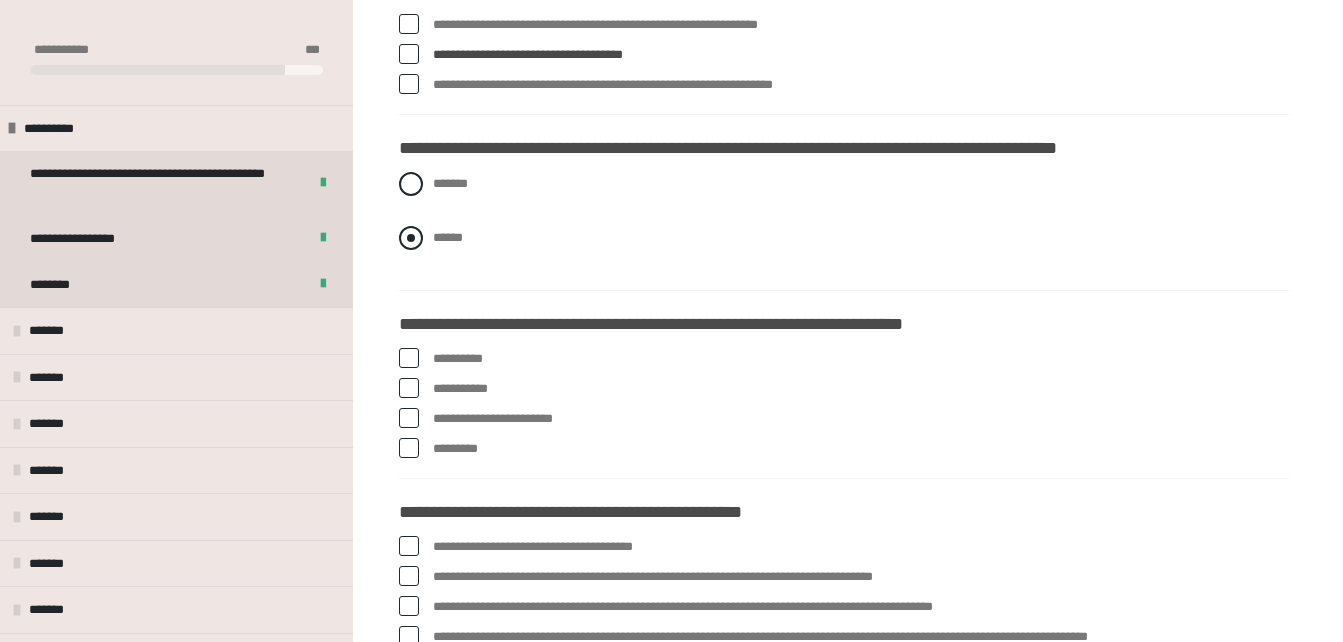 click at bounding box center (411, 238) 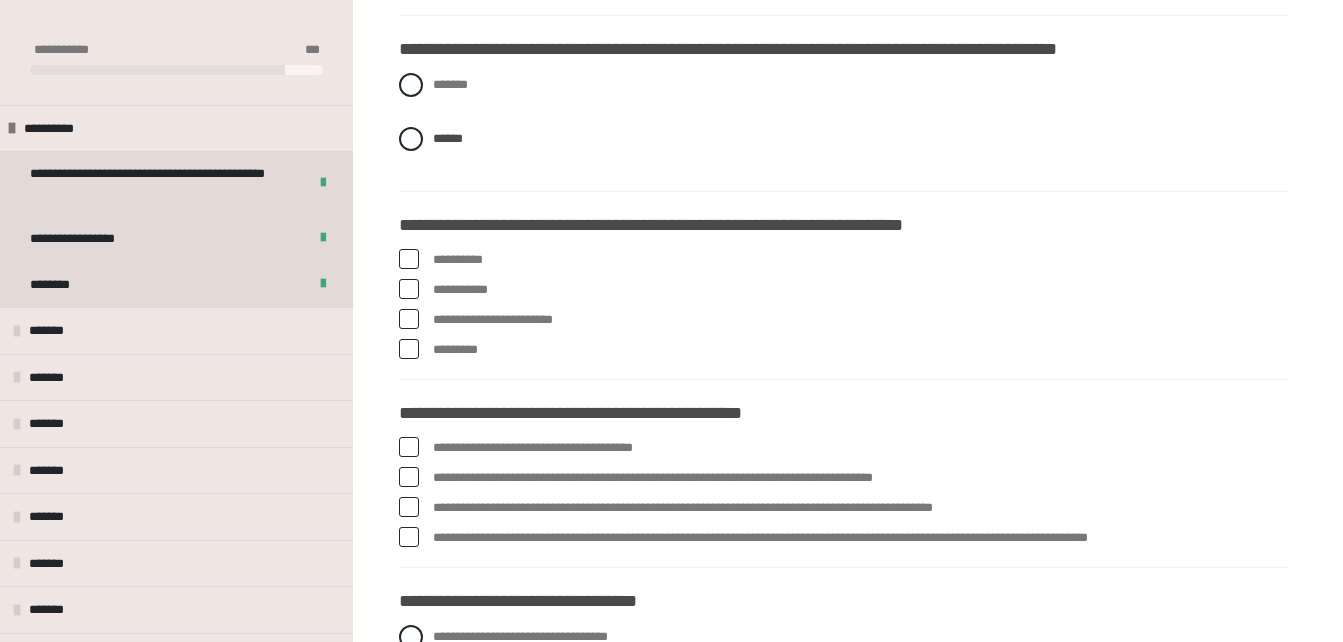 scroll, scrollTop: 2926, scrollLeft: 0, axis: vertical 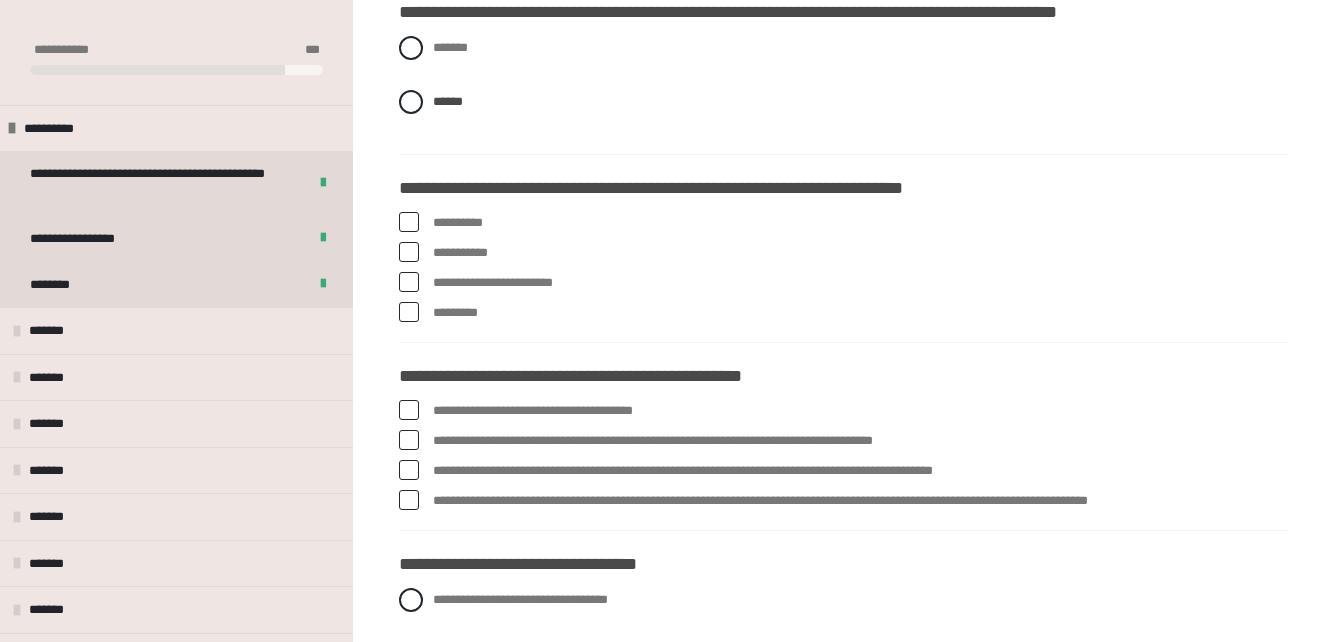 click on "*********" at bounding box center [844, 313] 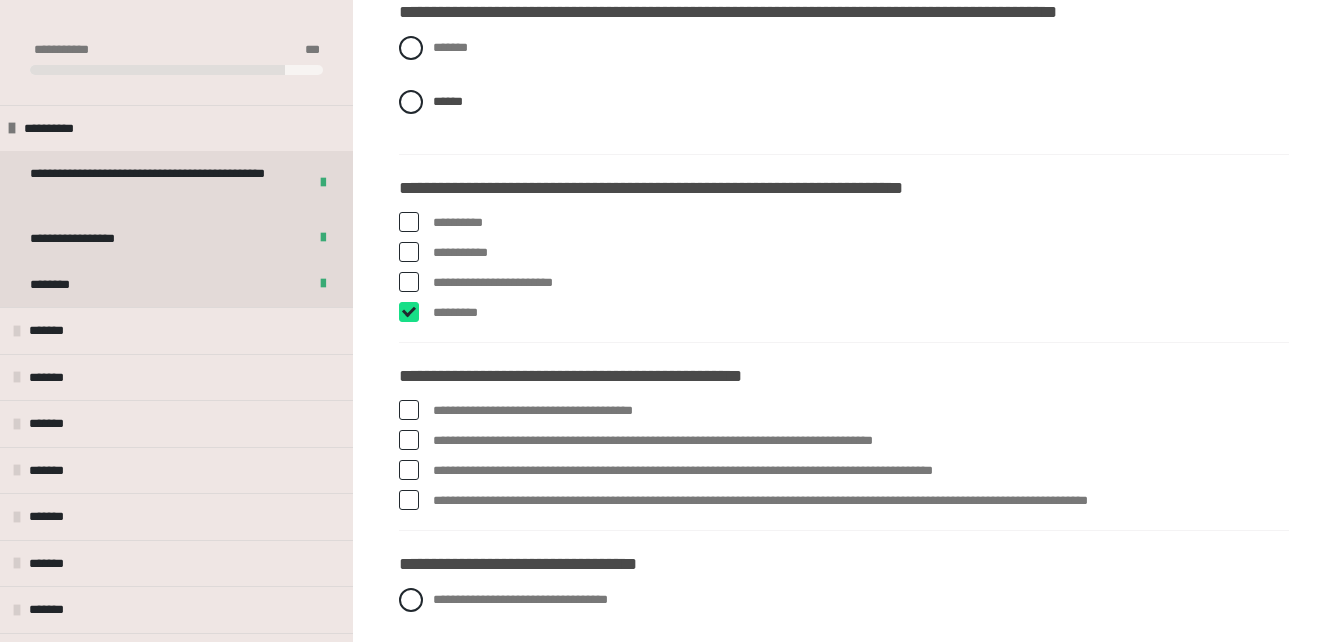 checkbox on "****" 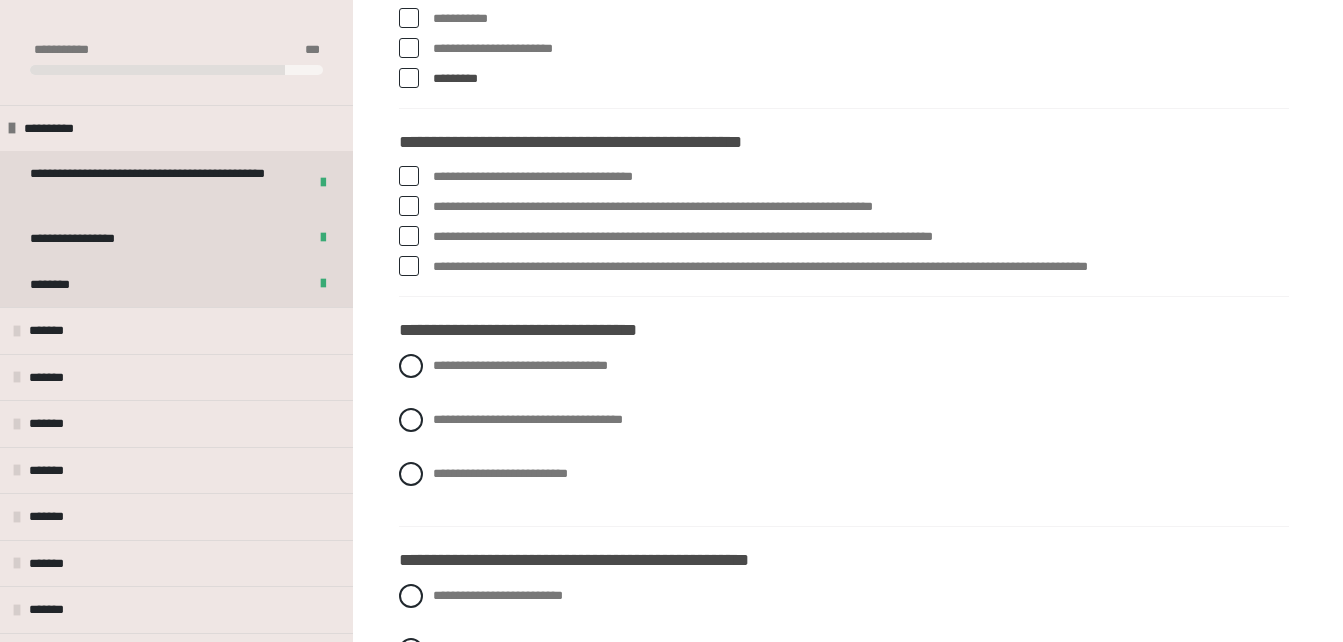 scroll, scrollTop: 3173, scrollLeft: 0, axis: vertical 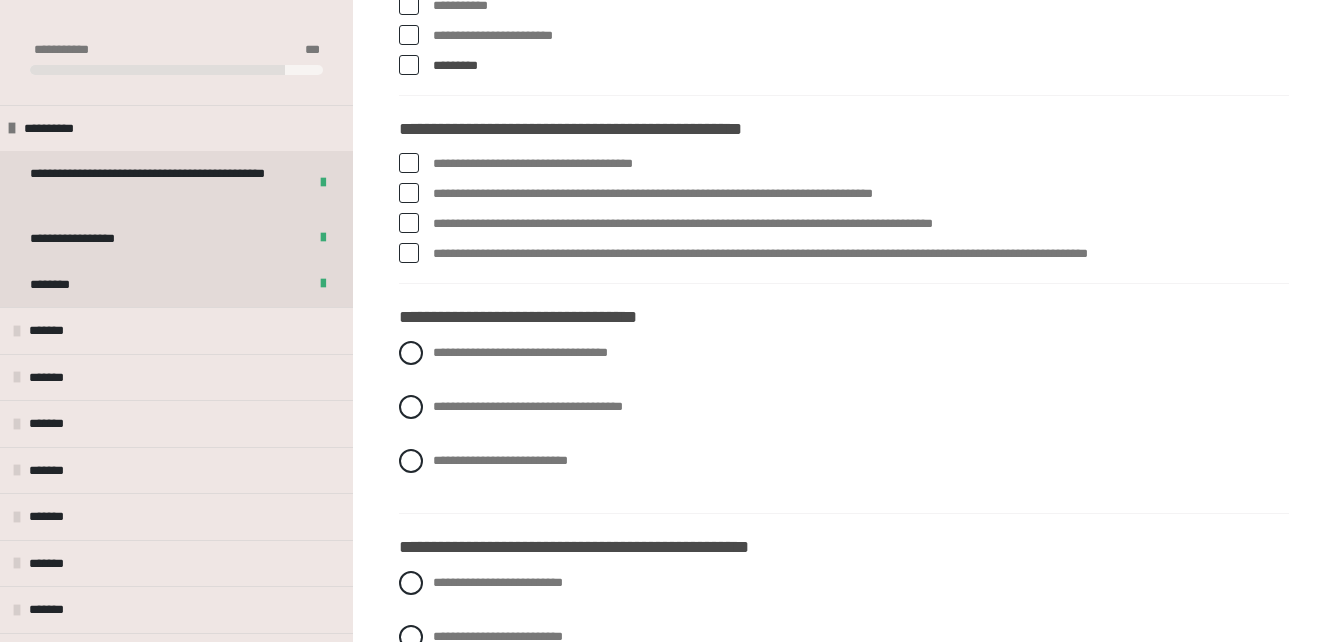click at bounding box center [409, 163] 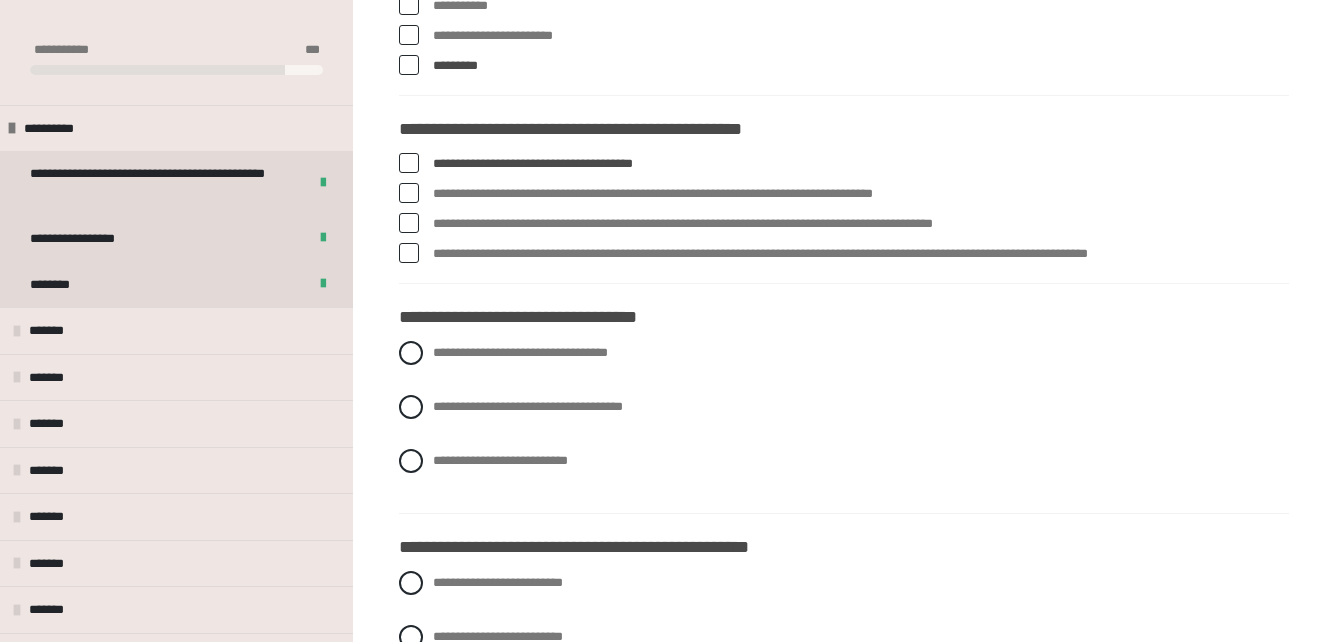 click at bounding box center (409, 163) 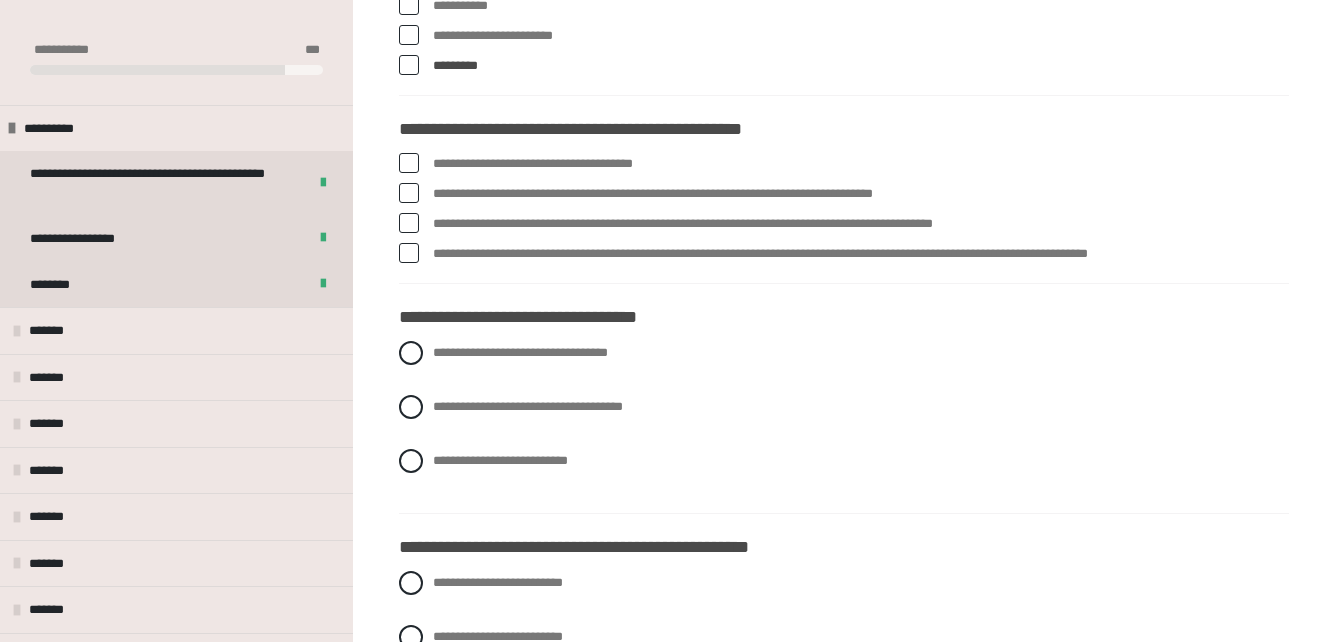 click at bounding box center [409, 193] 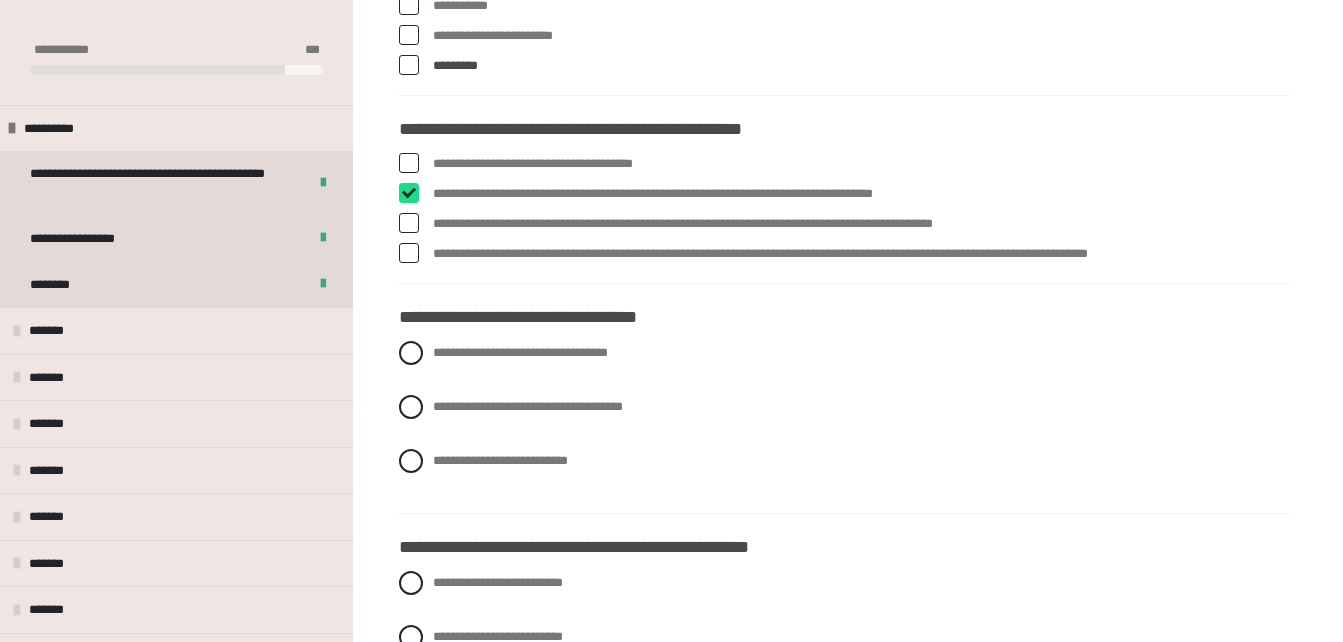 checkbox on "****" 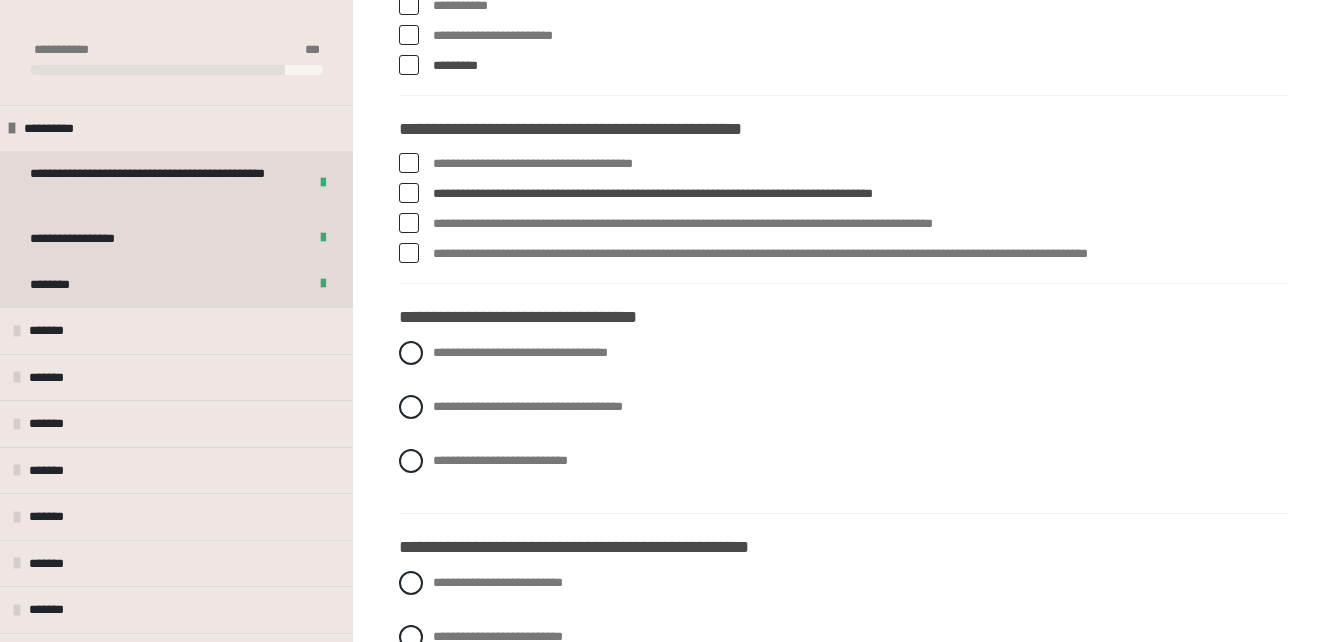 click on "**********" at bounding box center (861, 254) 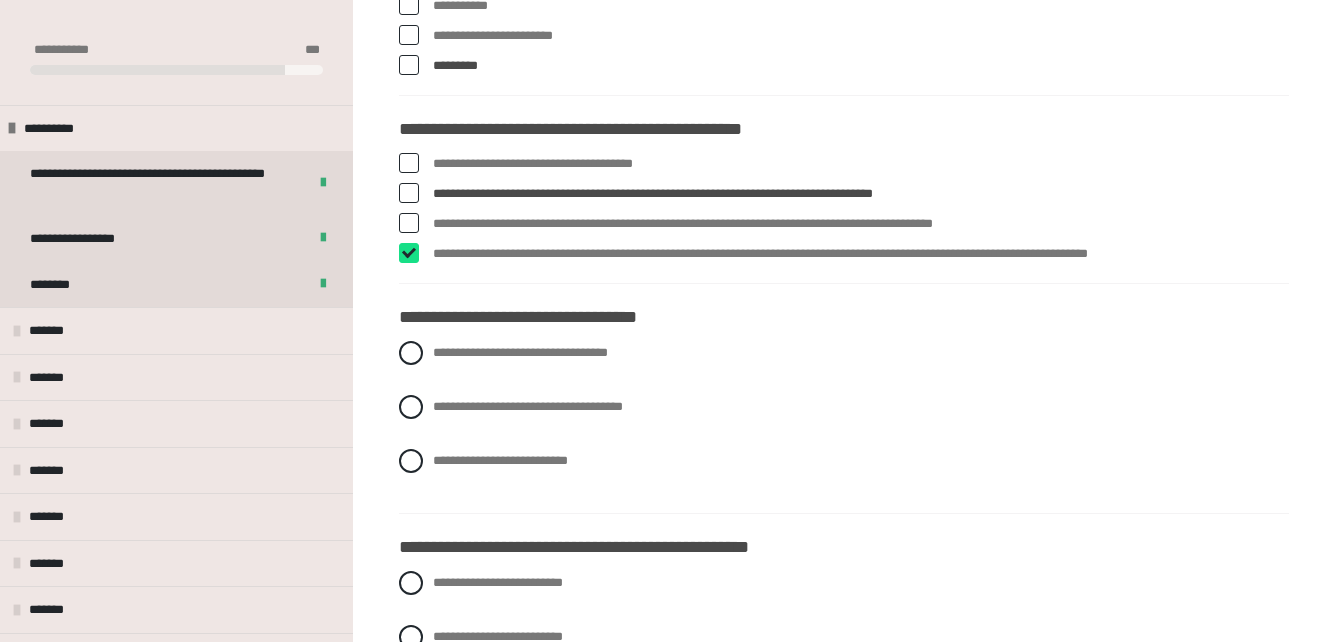 checkbox on "****" 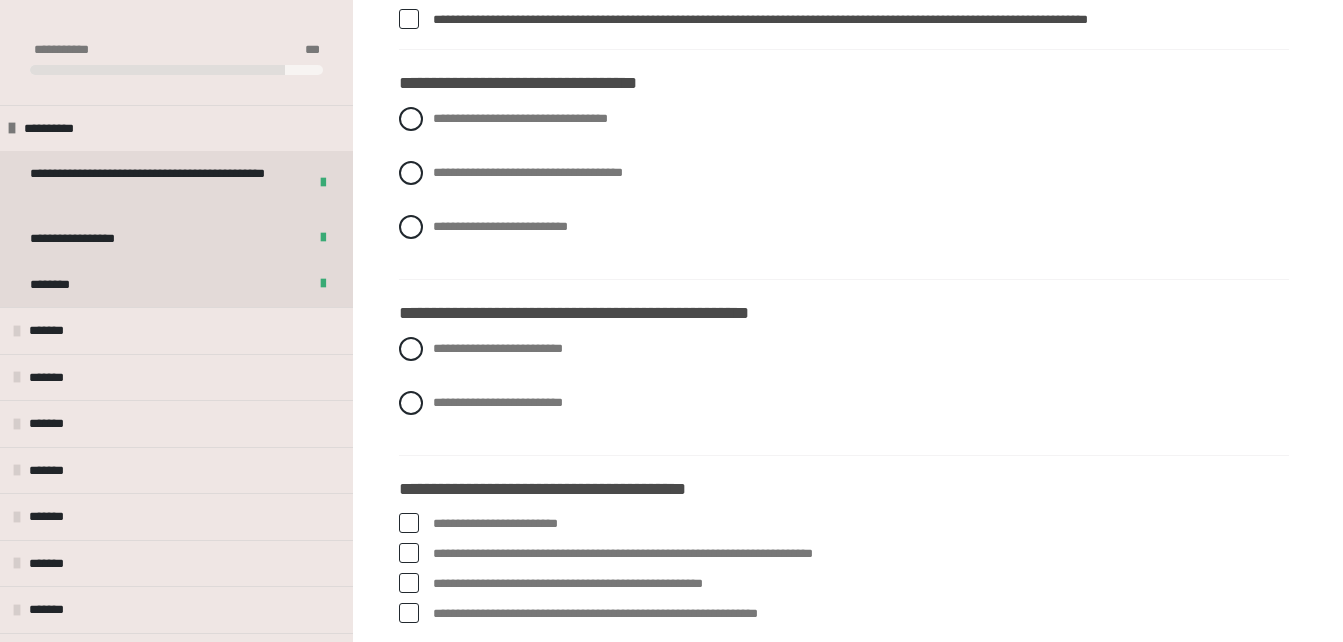 scroll, scrollTop: 3420, scrollLeft: 0, axis: vertical 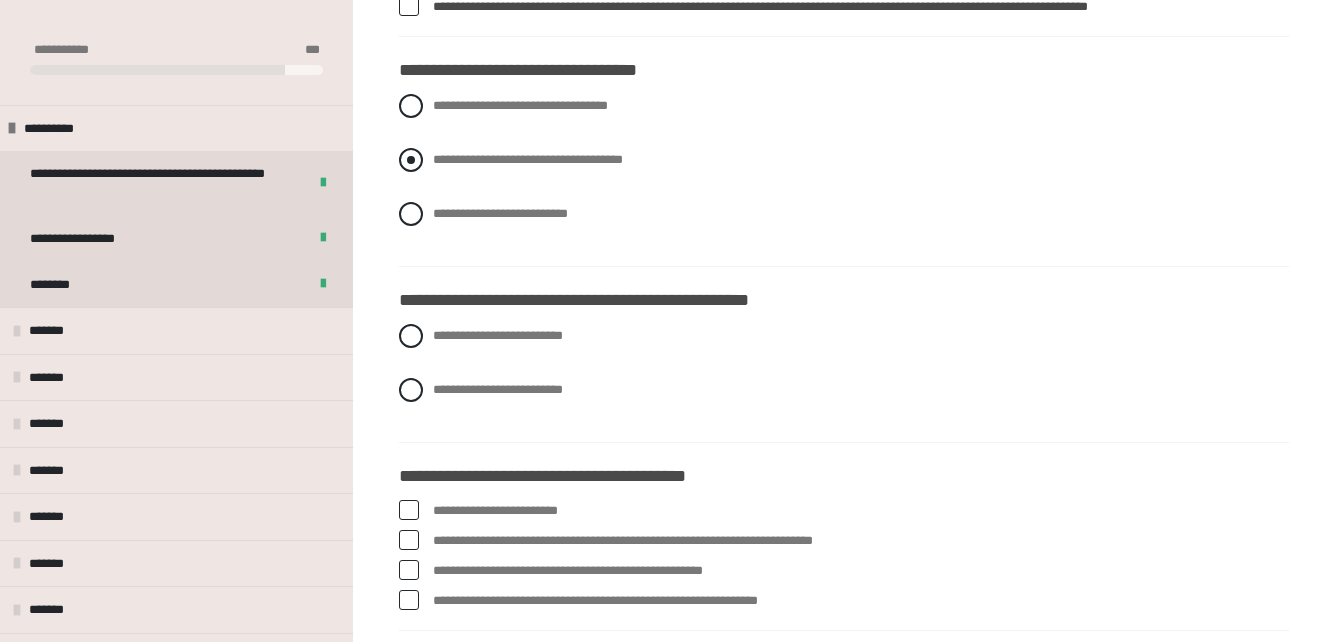 click on "**********" at bounding box center (528, 159) 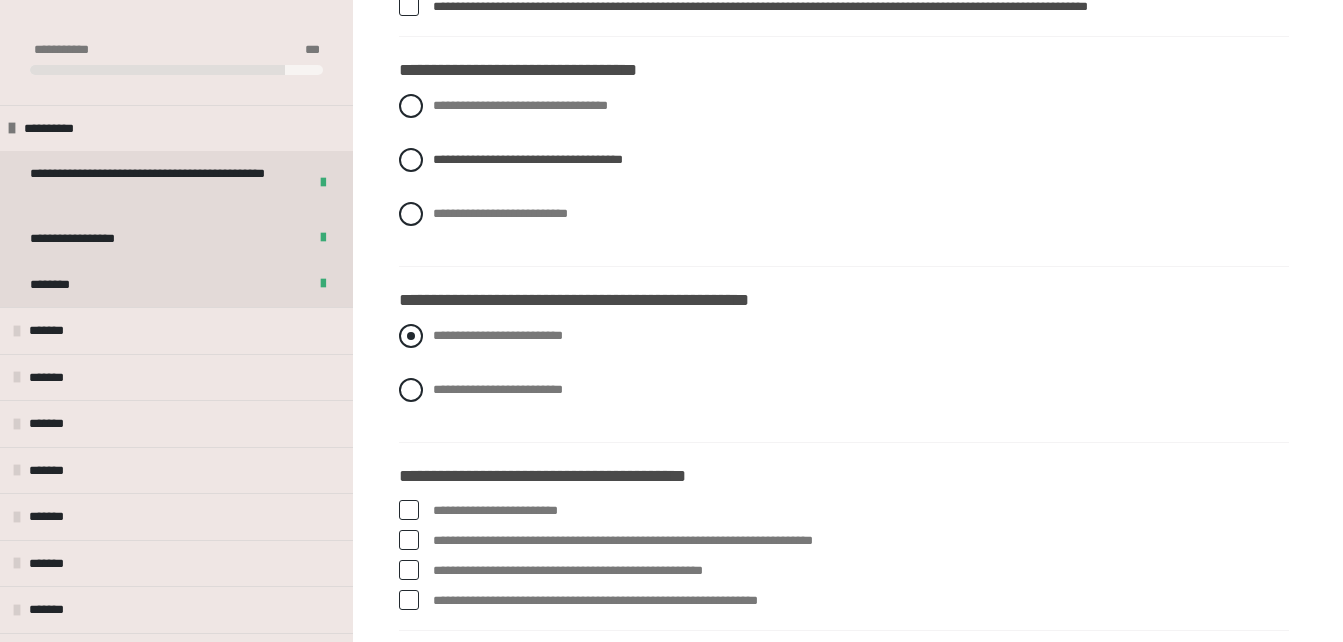 click on "**********" at bounding box center [844, 336] 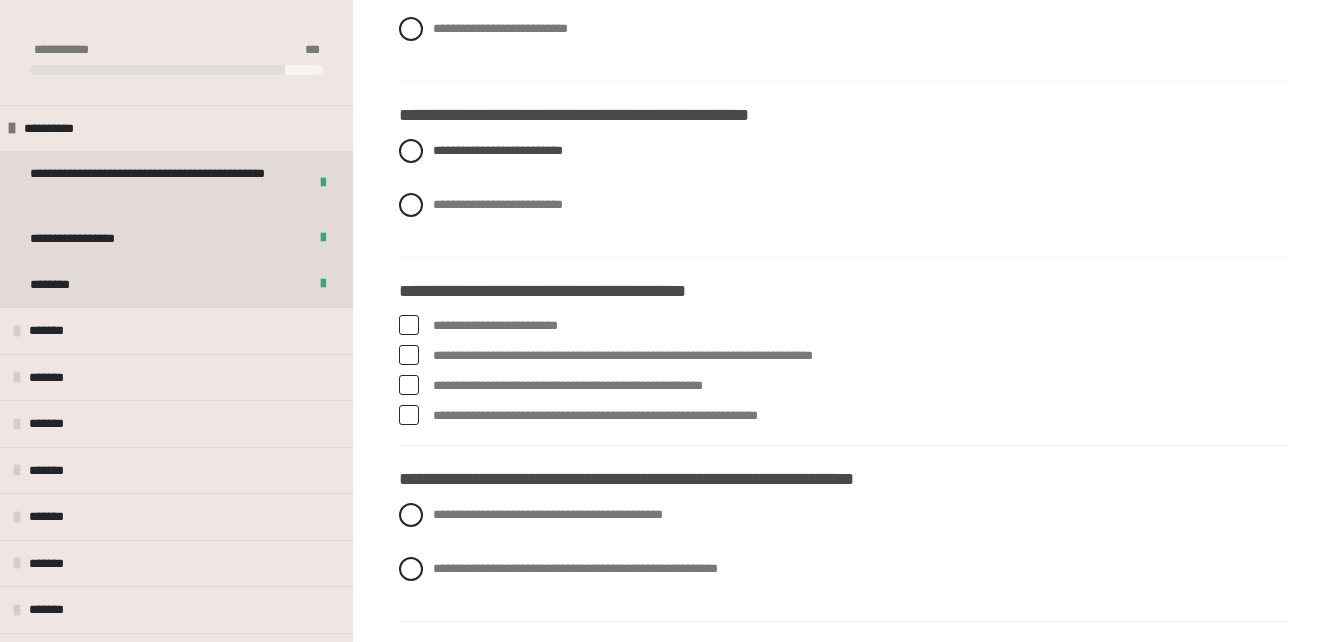 scroll, scrollTop: 3679, scrollLeft: 0, axis: vertical 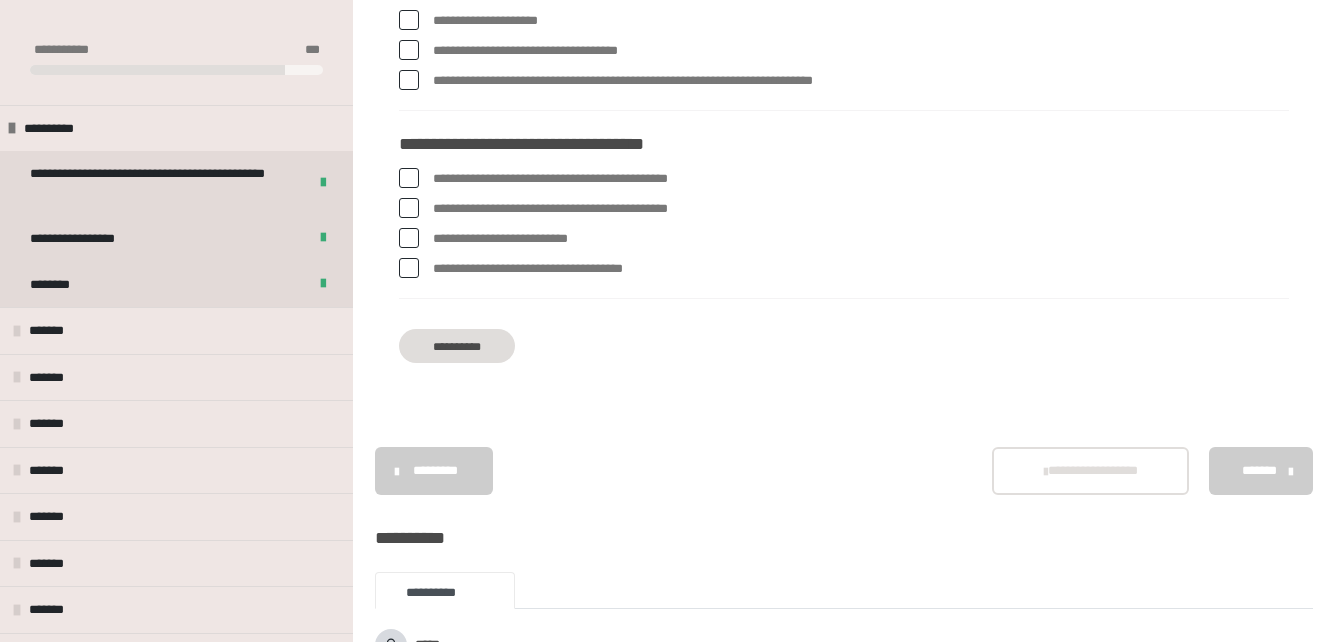drag, startPoint x: 1340, startPoint y: 540, endPoint x: 1357, endPoint y: 513, distance: 31.906113 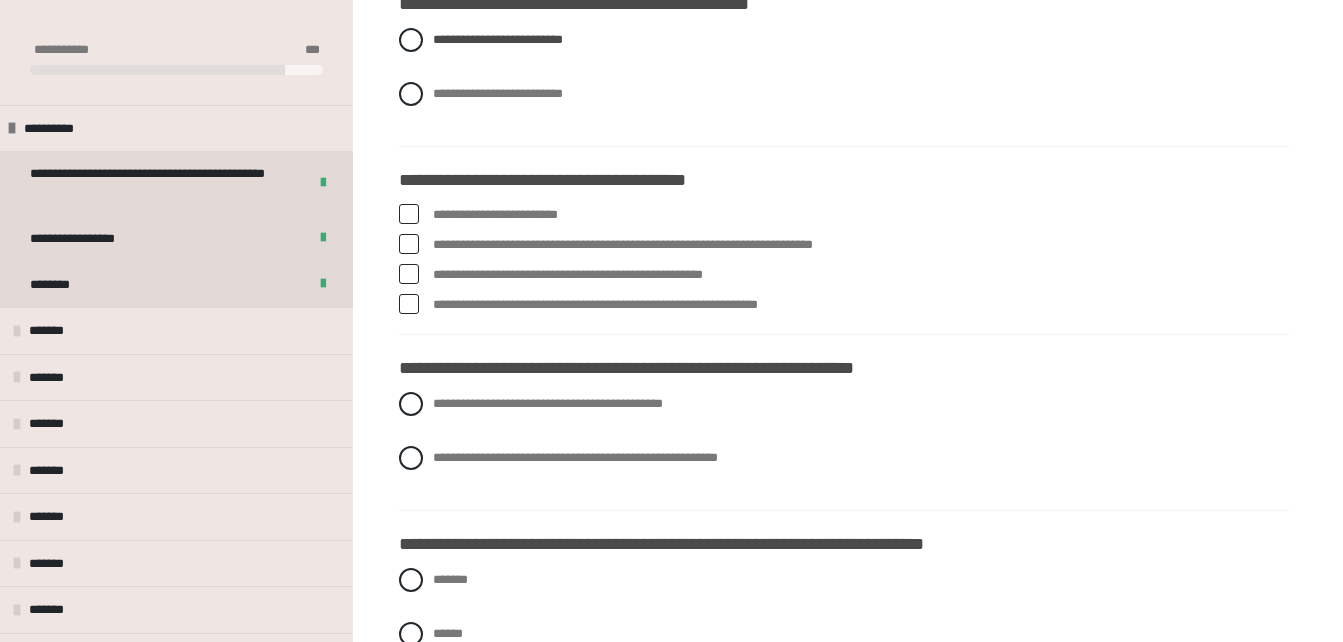 scroll, scrollTop: 3753, scrollLeft: 0, axis: vertical 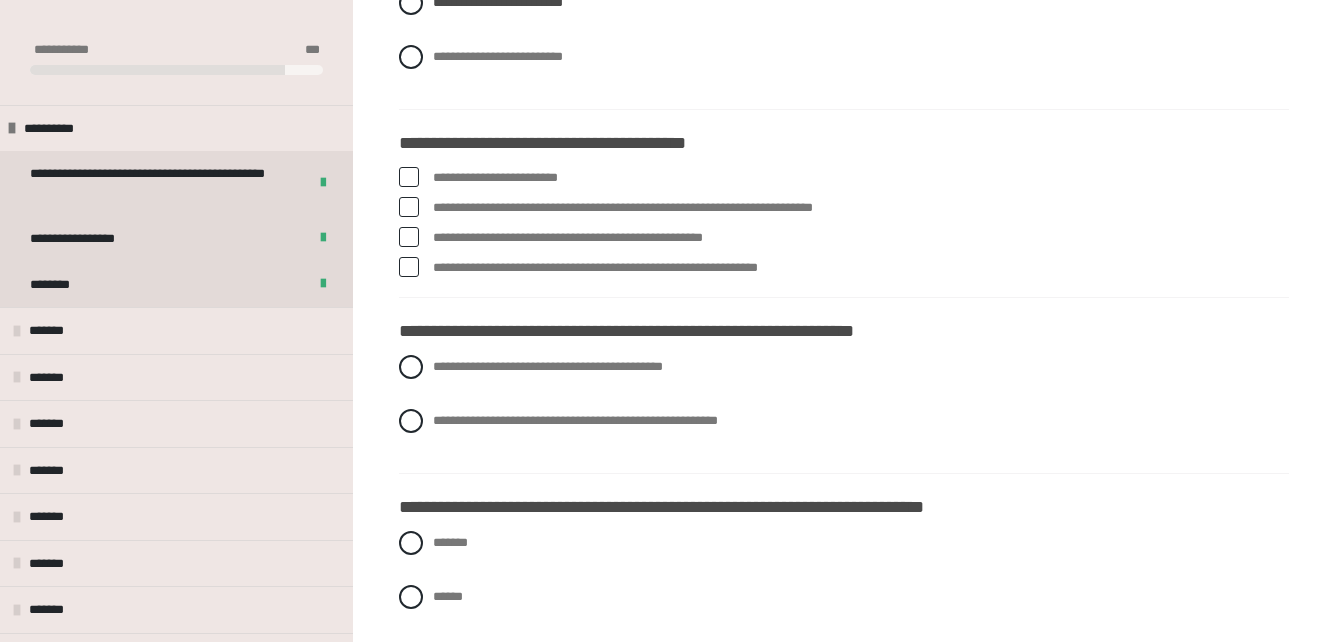 click at bounding box center [409, 267] 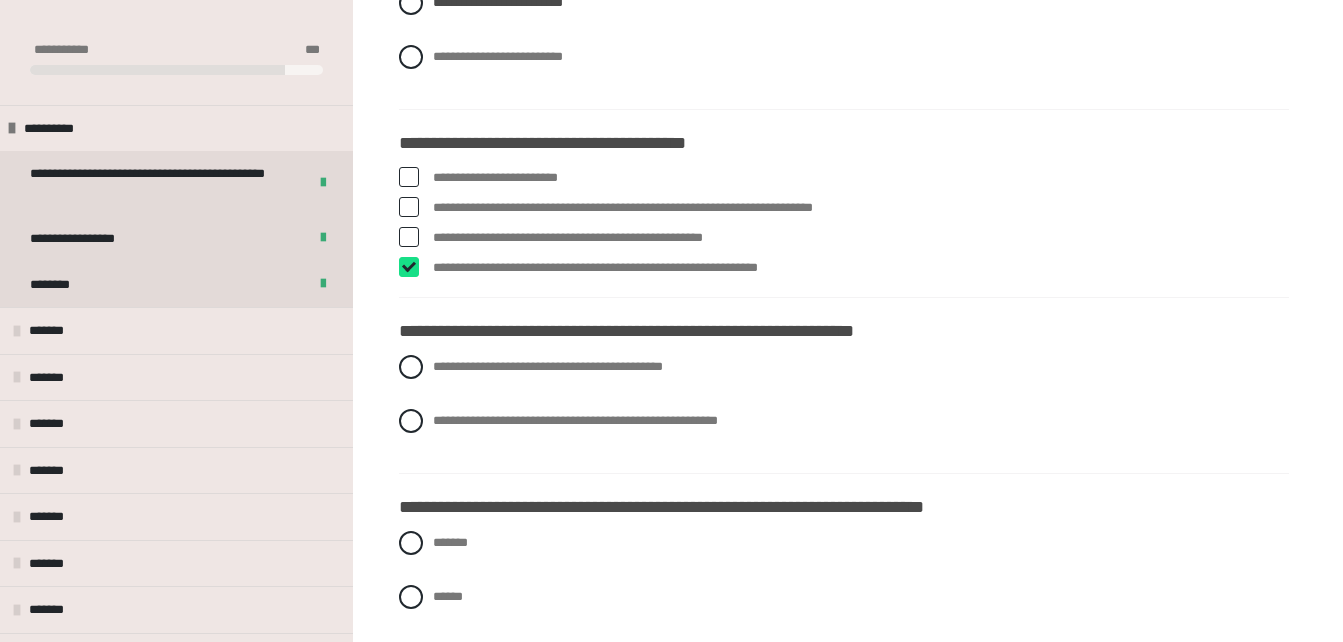 checkbox on "****" 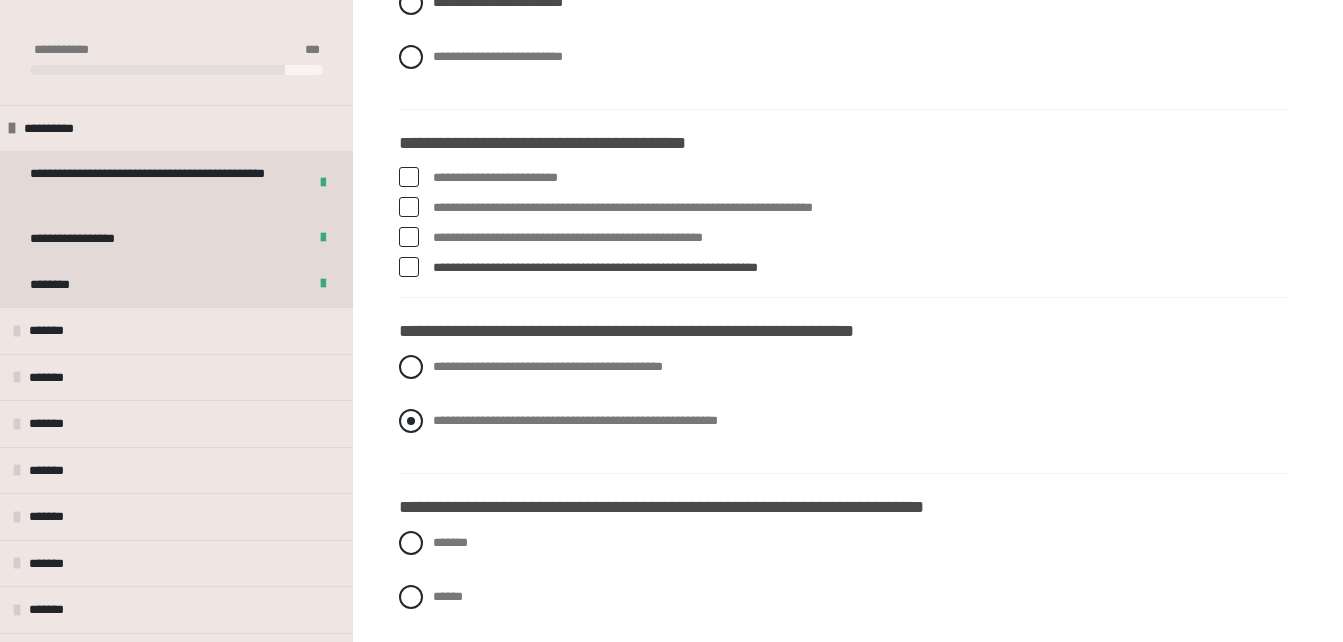 click on "**********" at bounding box center [575, 420] 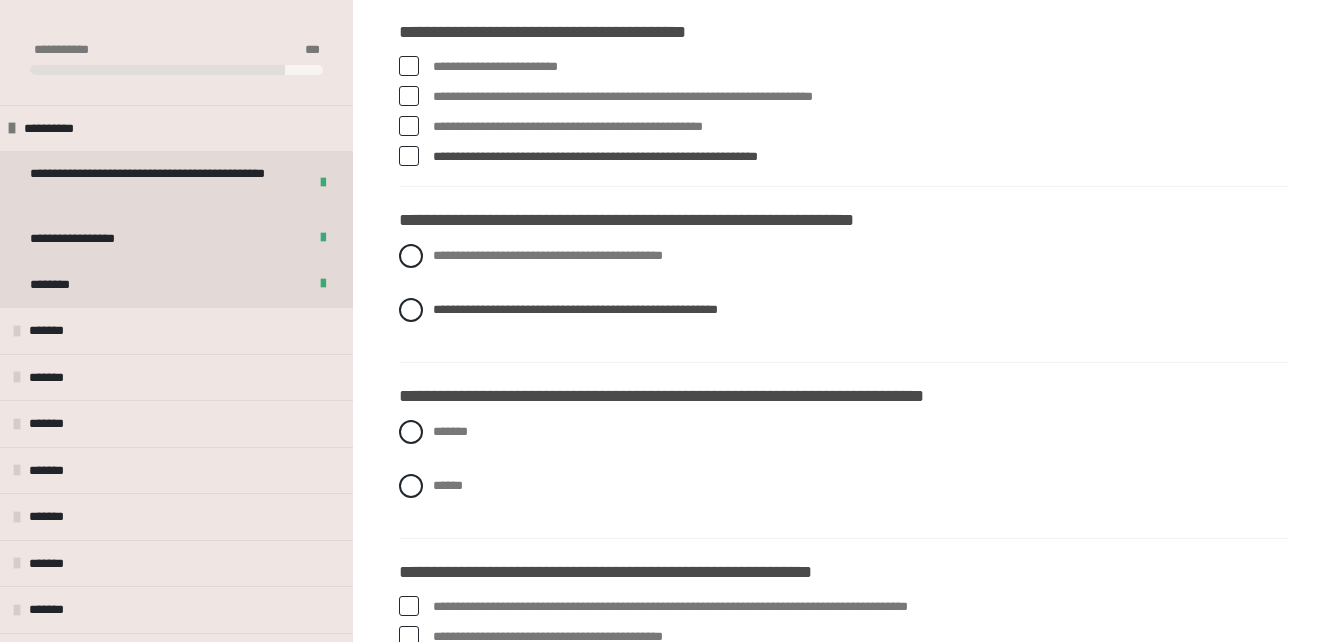 scroll, scrollTop: 3863, scrollLeft: 0, axis: vertical 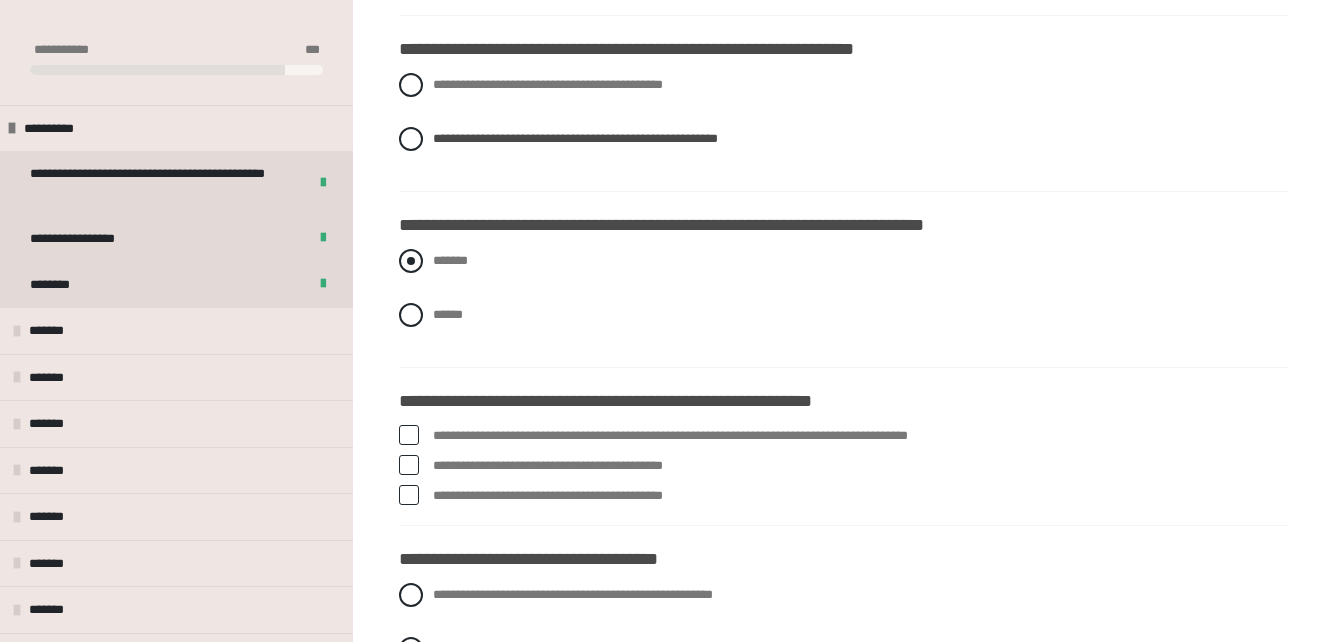 click on "*******" at bounding box center (844, 261) 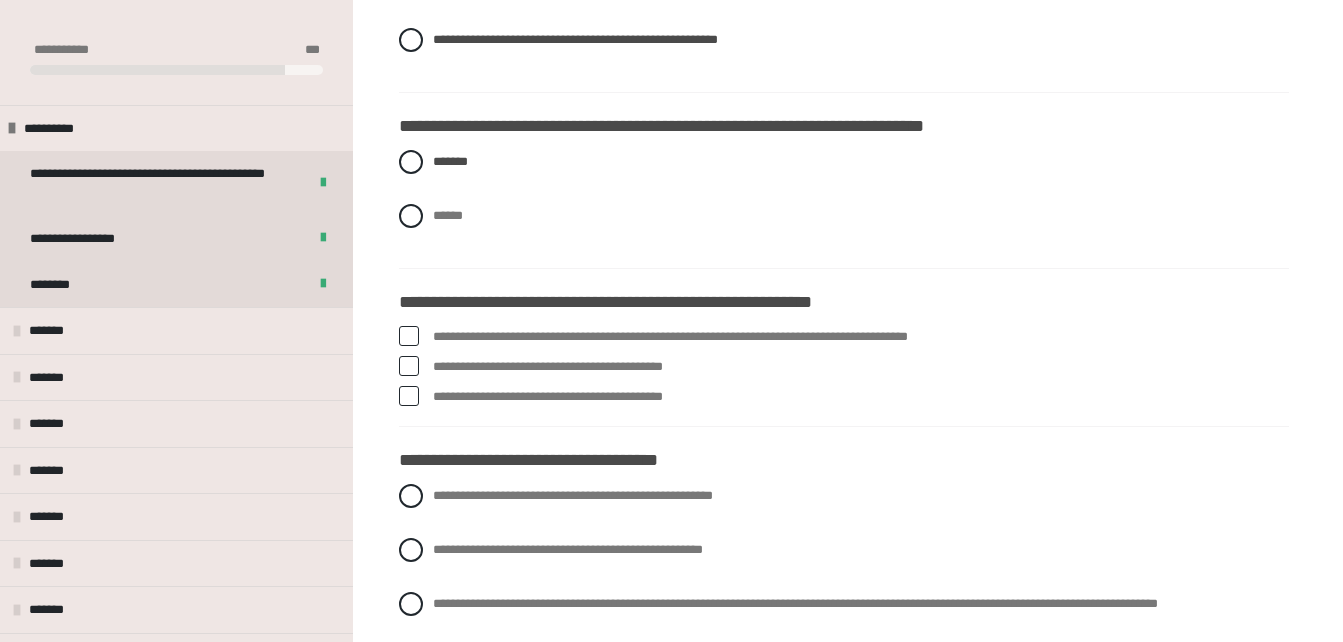 scroll, scrollTop: 4171, scrollLeft: 0, axis: vertical 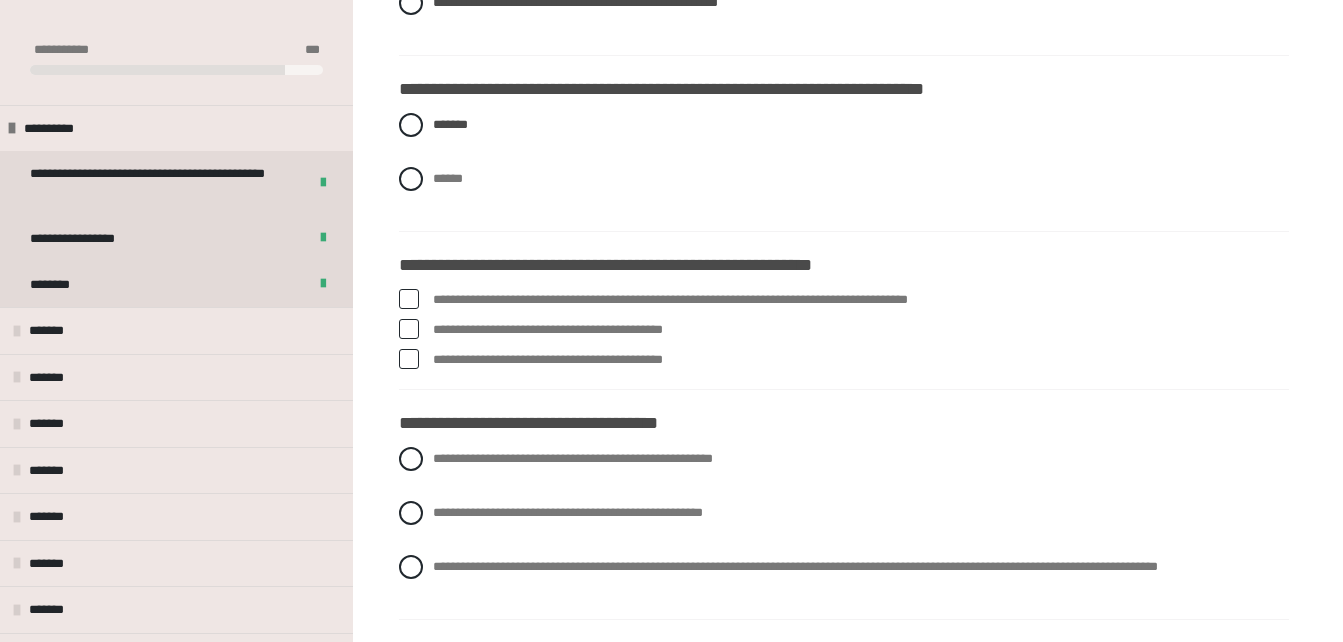 click on "**********" at bounding box center [844, 300] 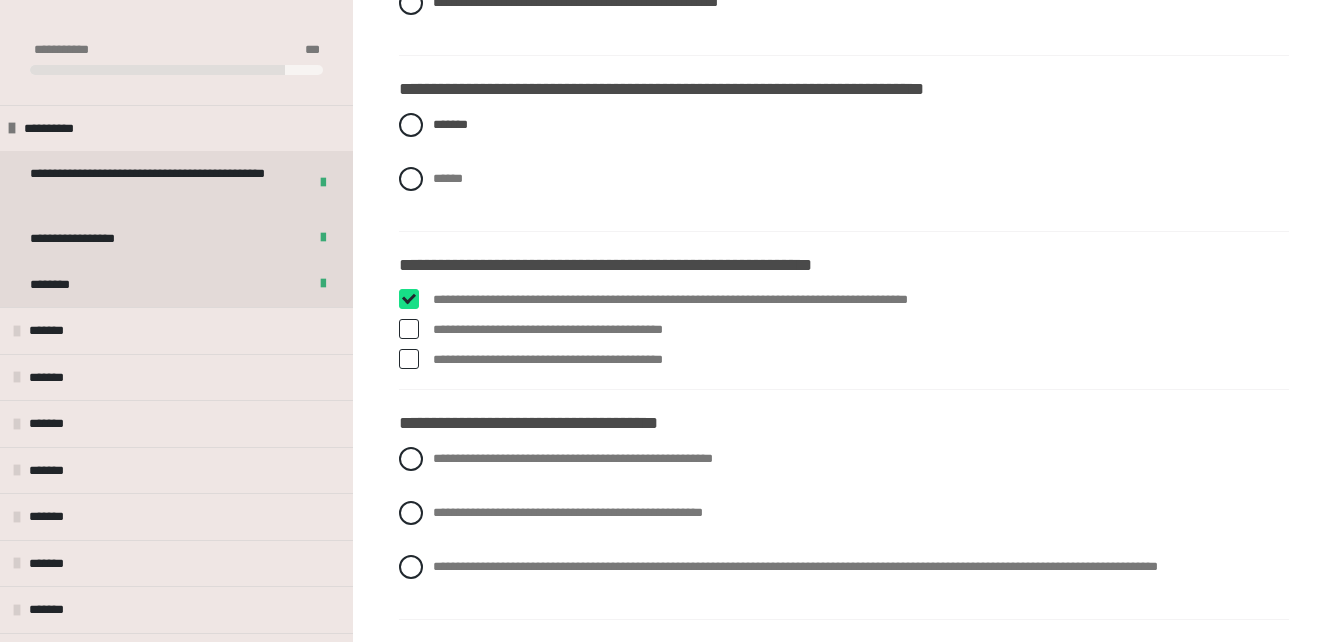 checkbox on "****" 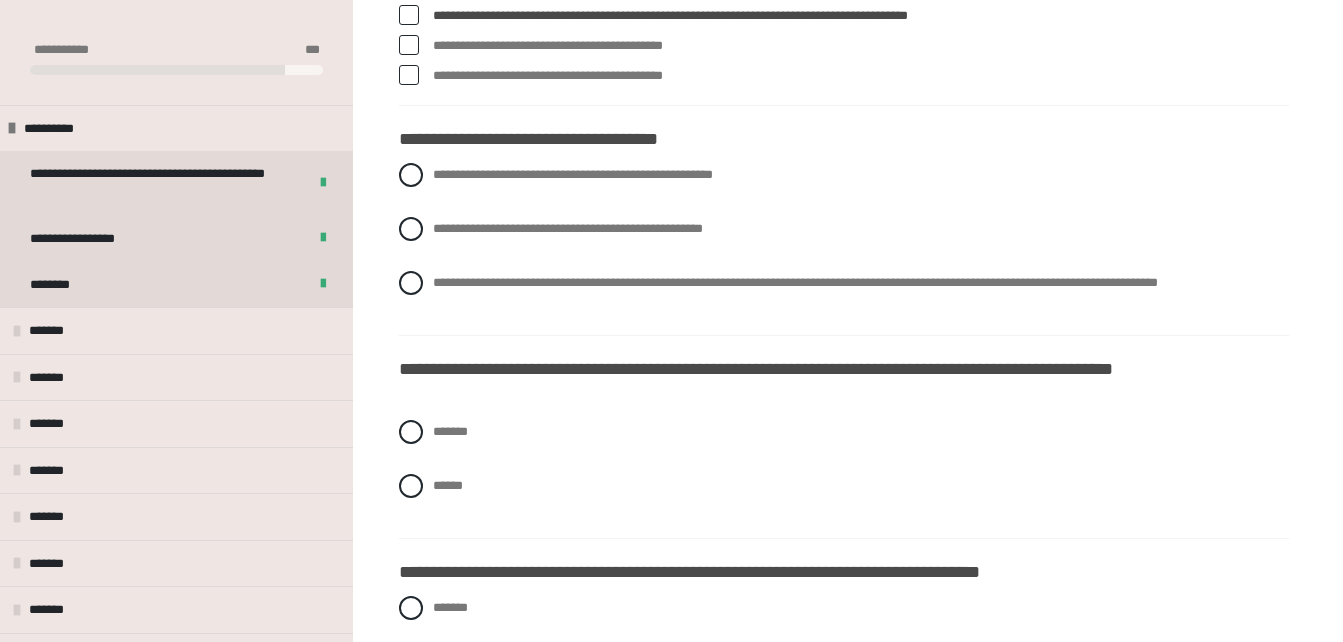 scroll, scrollTop: 4504, scrollLeft: 0, axis: vertical 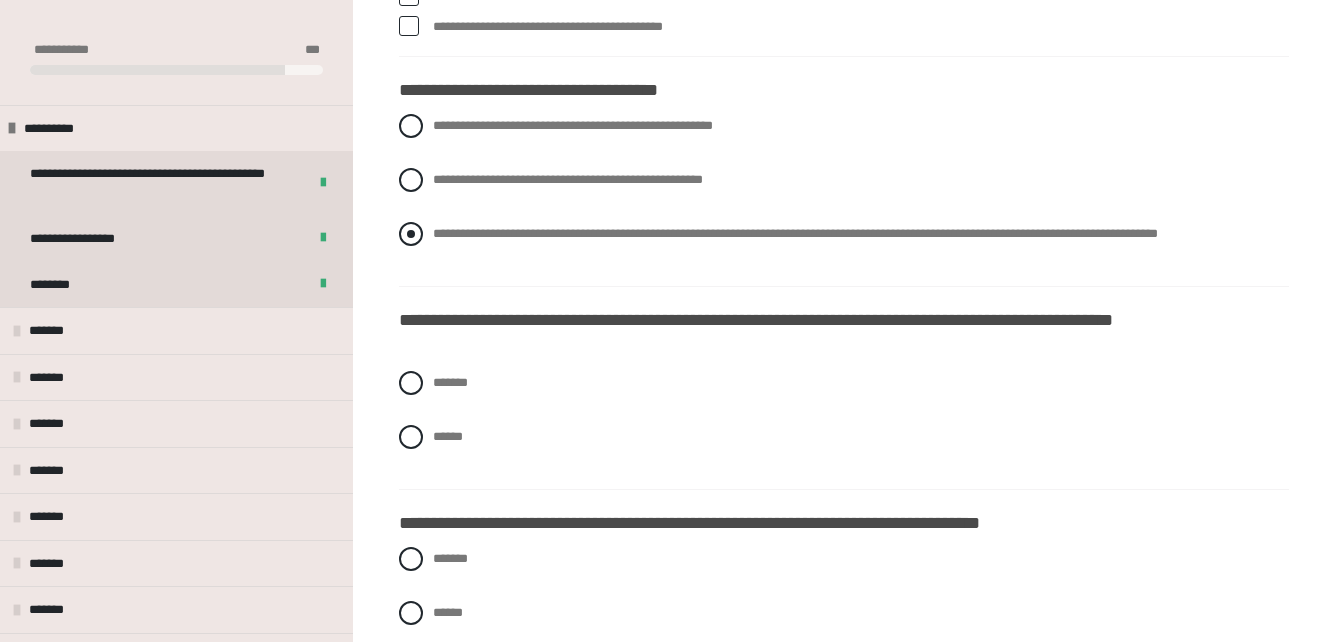 click on "**********" at bounding box center [844, 234] 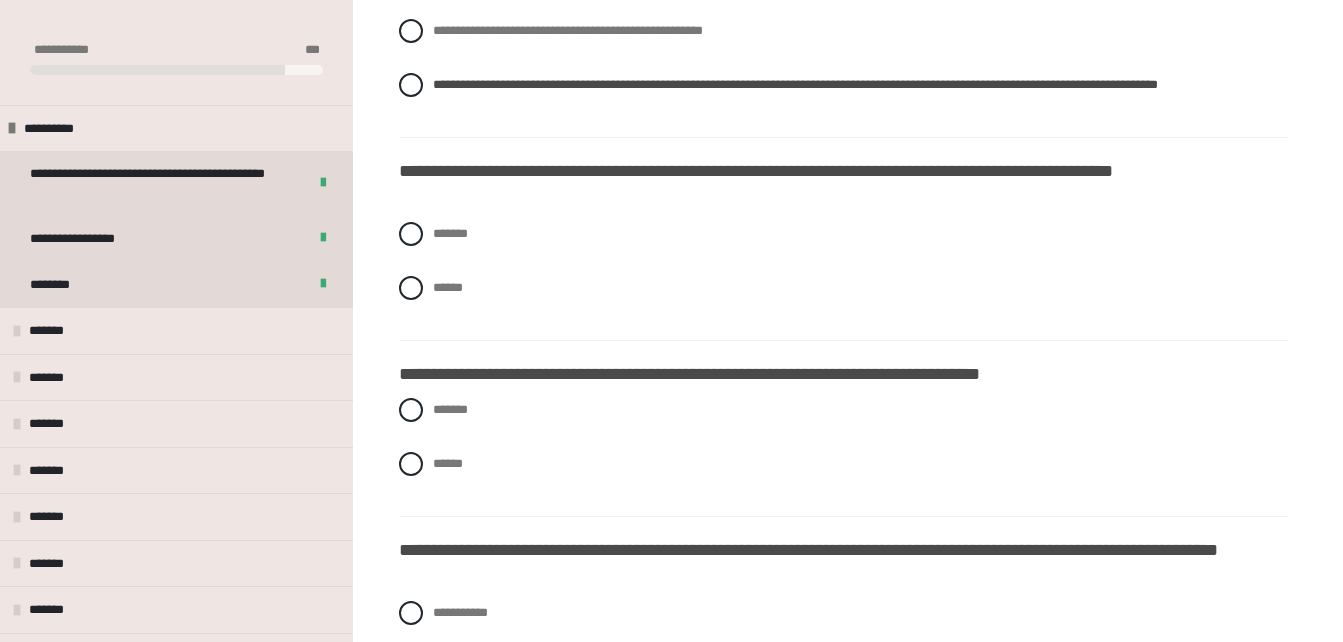 scroll, scrollTop: 4677, scrollLeft: 0, axis: vertical 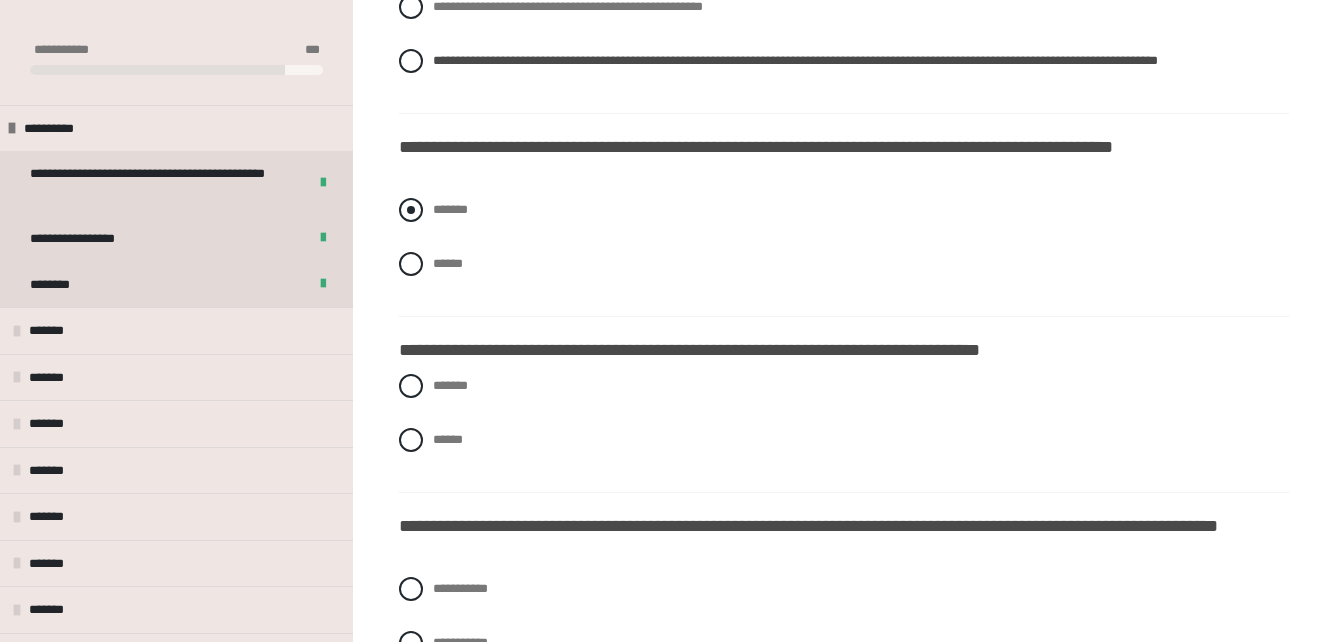 click on "*******" at bounding box center (844, 210) 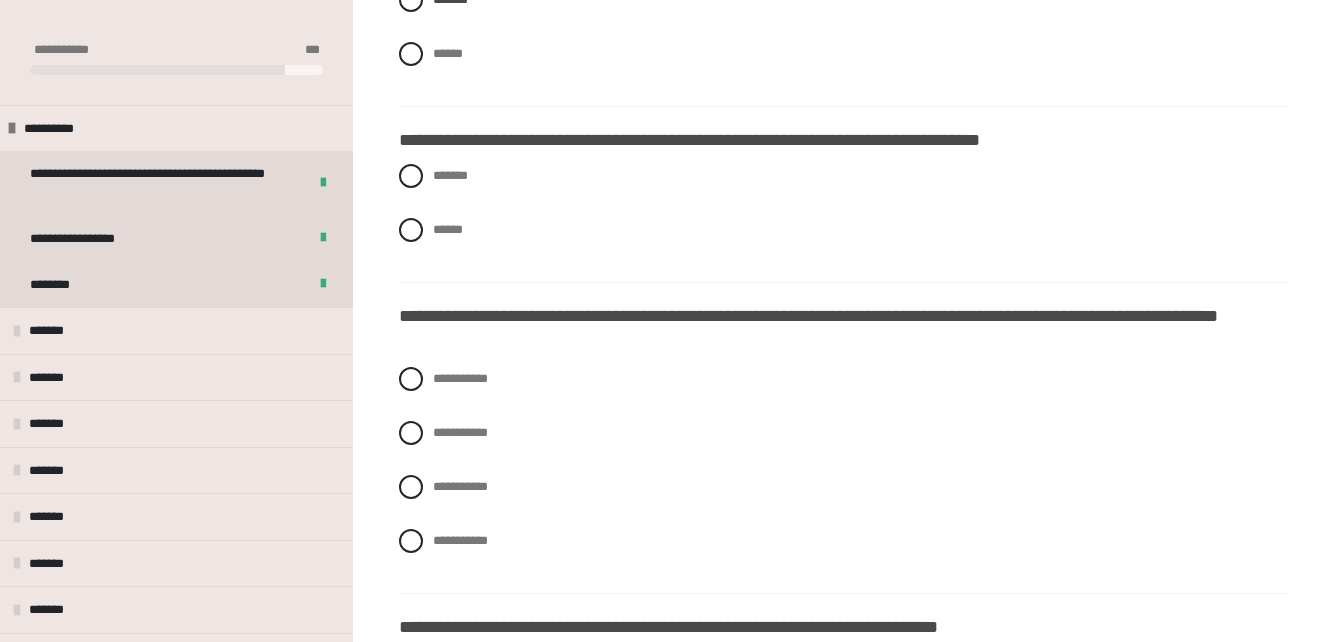 scroll, scrollTop: 4961, scrollLeft: 0, axis: vertical 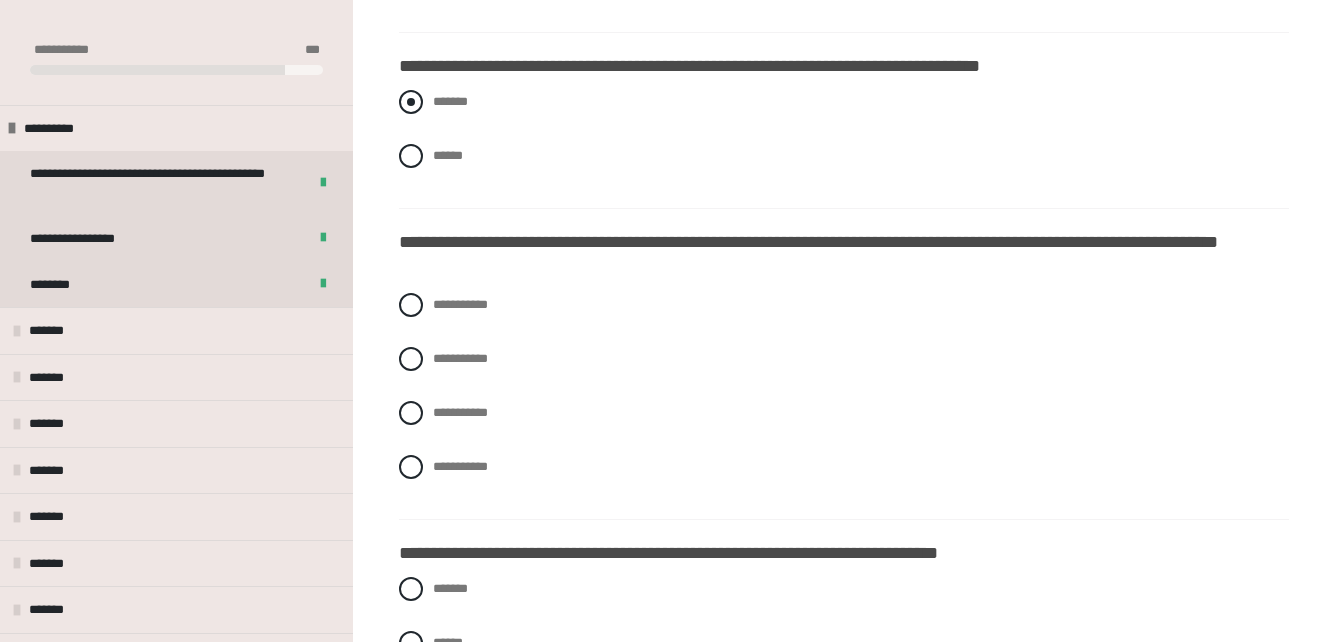 click on "*******" at bounding box center [844, 102] 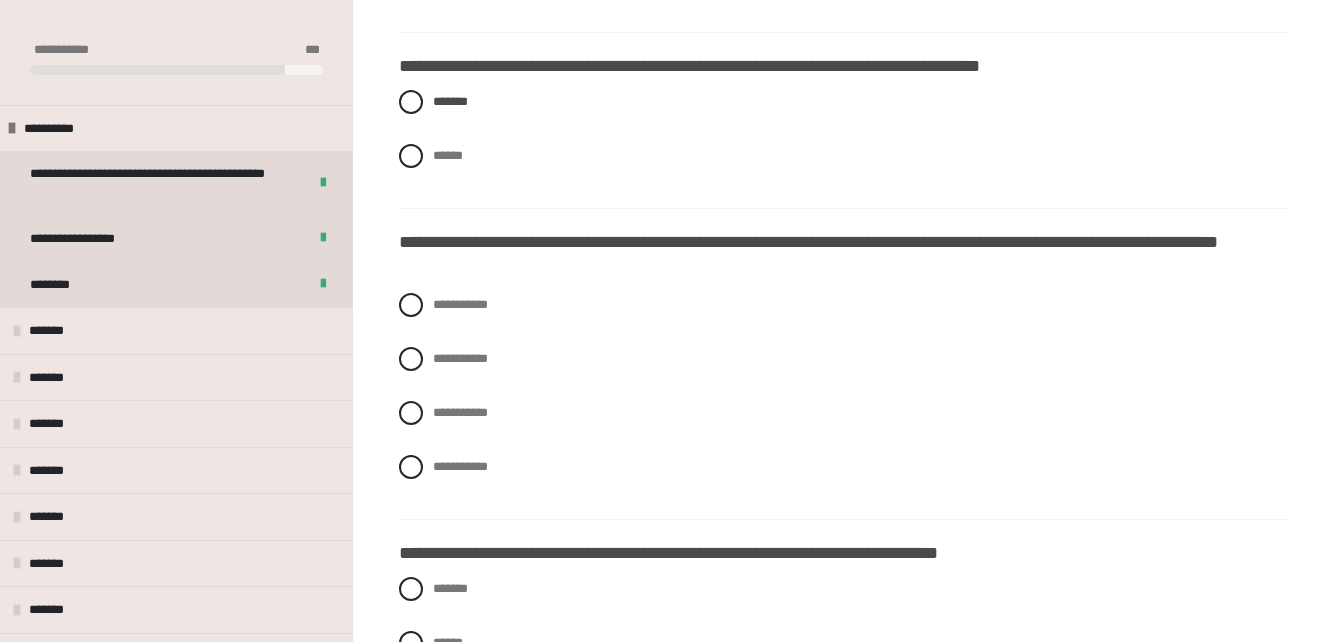 scroll, scrollTop: 5023, scrollLeft: 0, axis: vertical 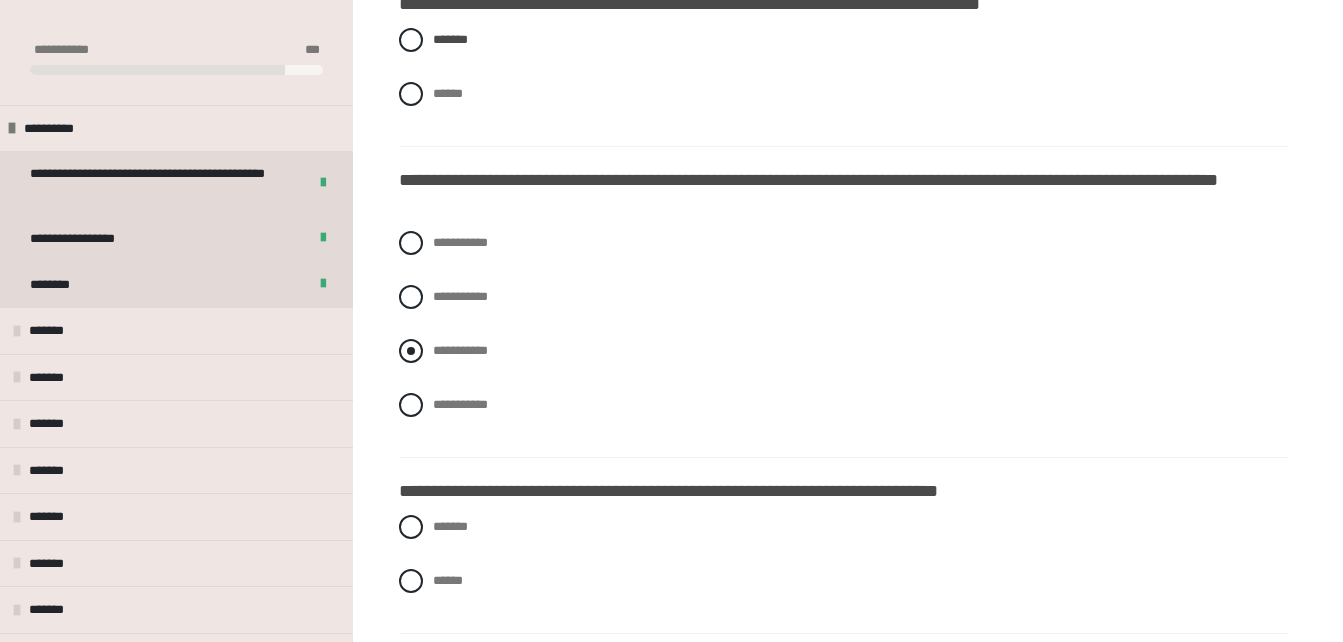 click on "**********" at bounding box center (460, 350) 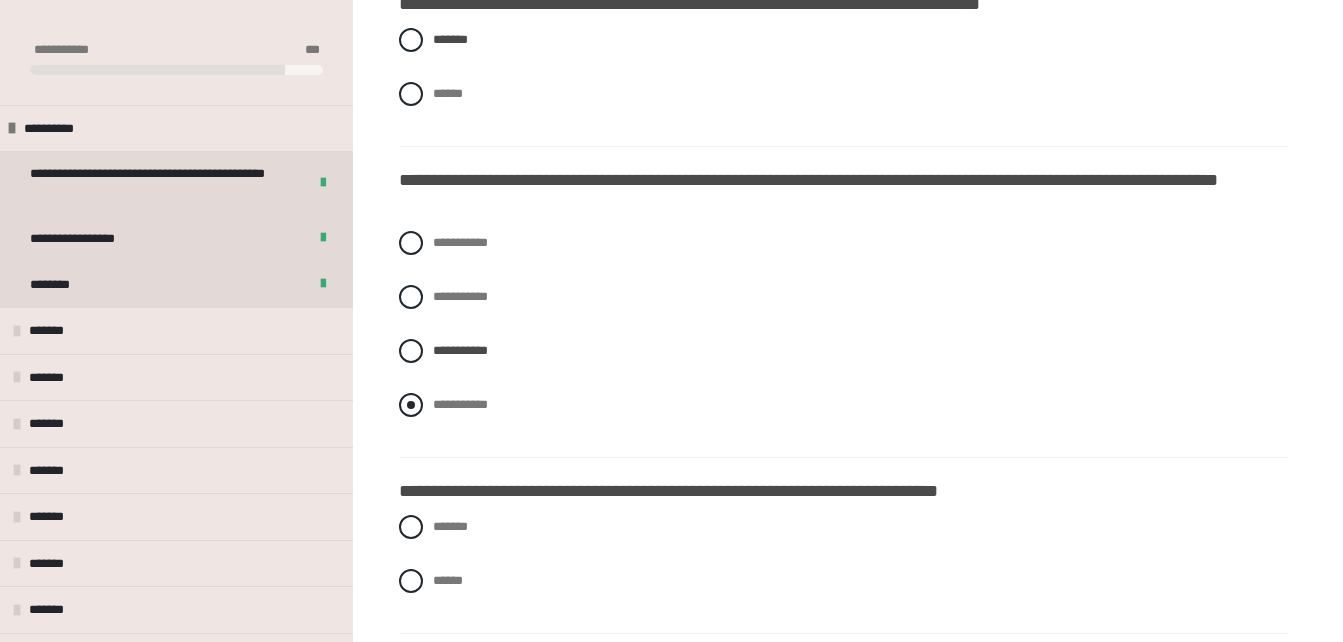 click on "**********" at bounding box center (844, 405) 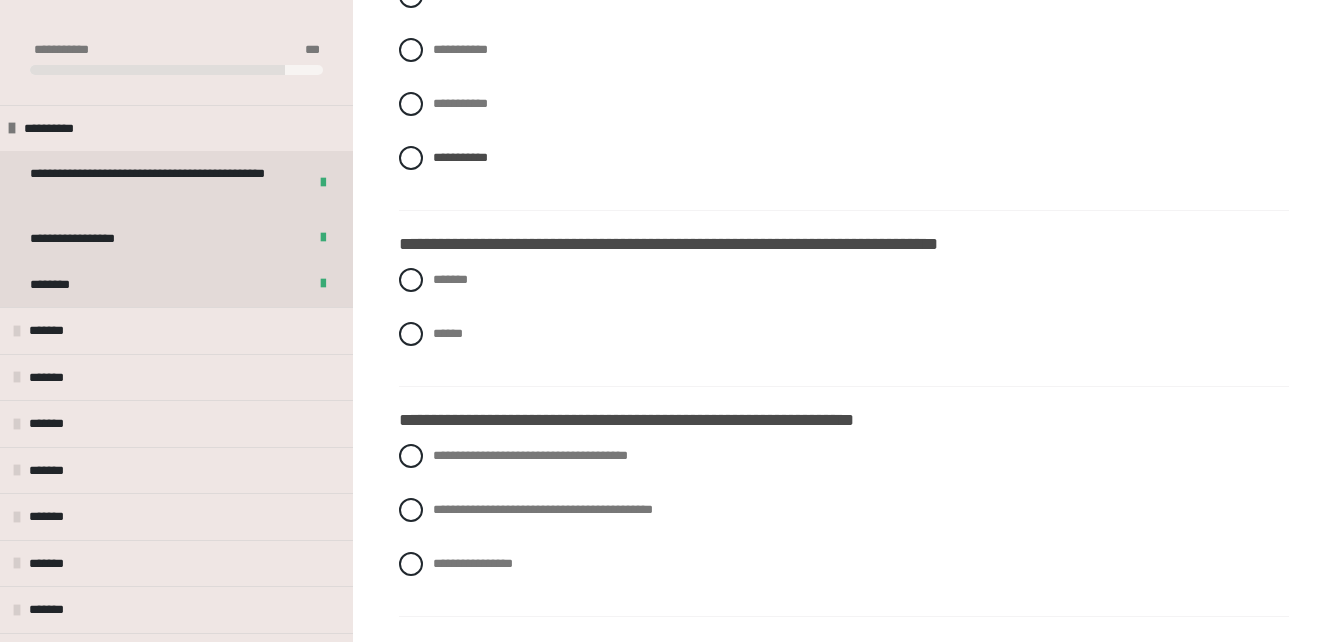 scroll, scrollTop: 5307, scrollLeft: 0, axis: vertical 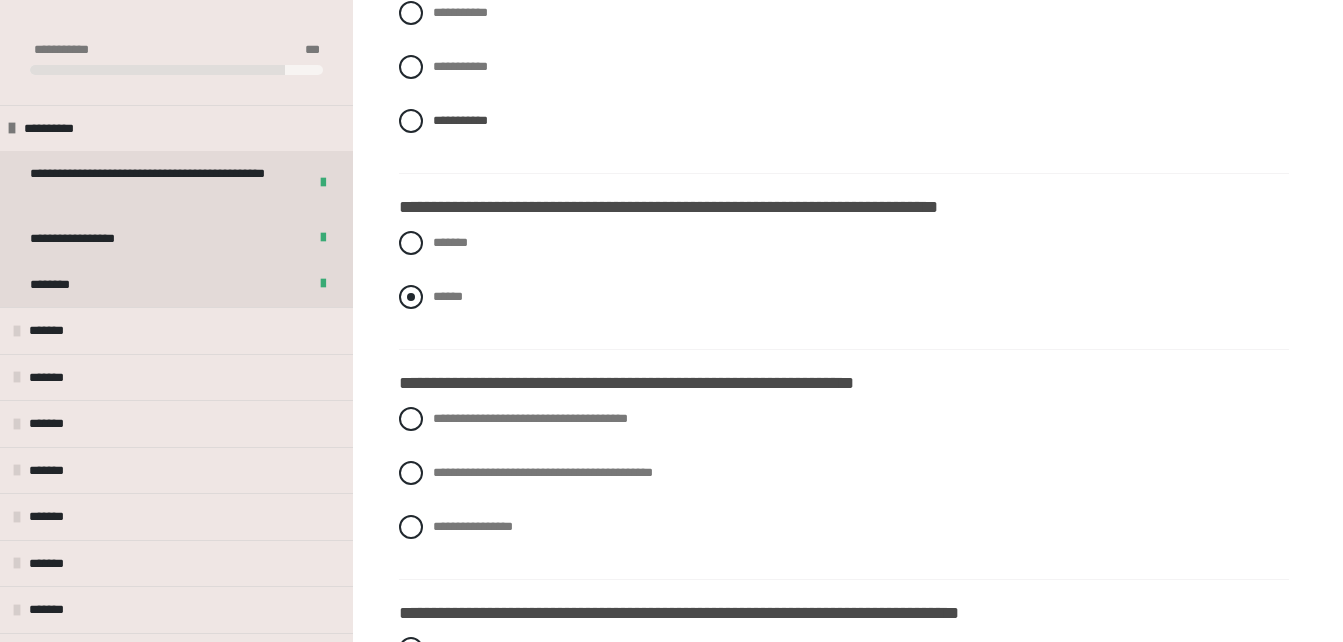 click on "******" at bounding box center (448, 296) 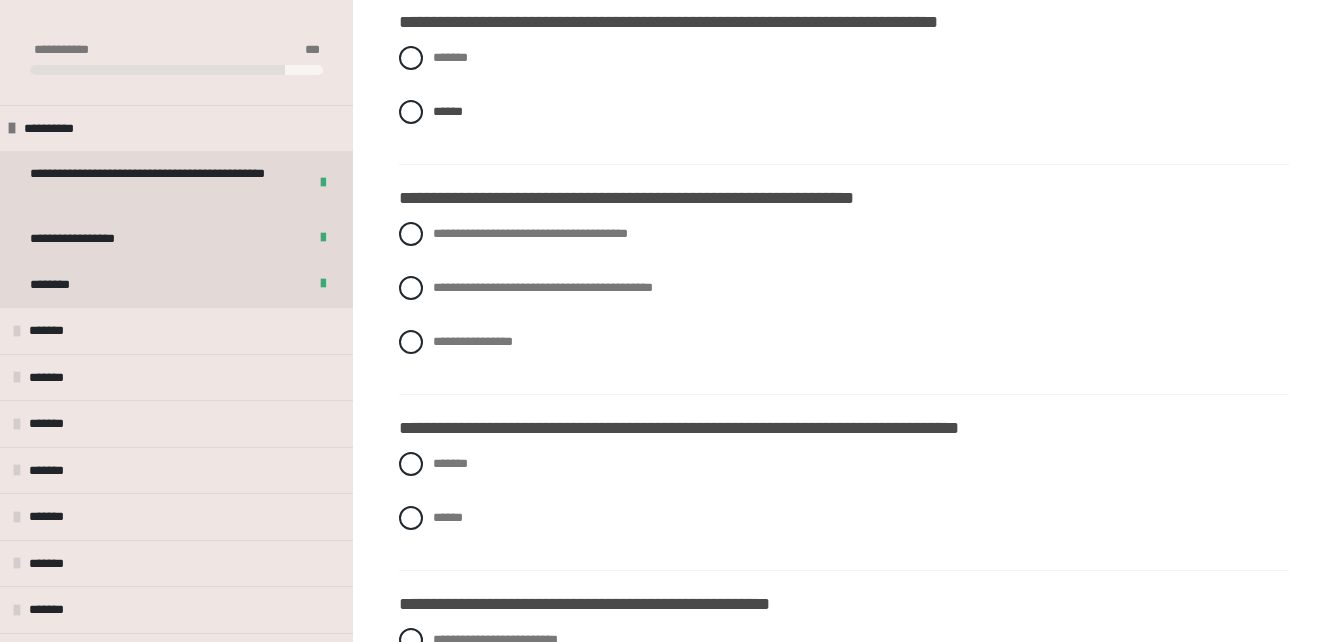 scroll, scrollTop: 5504, scrollLeft: 0, axis: vertical 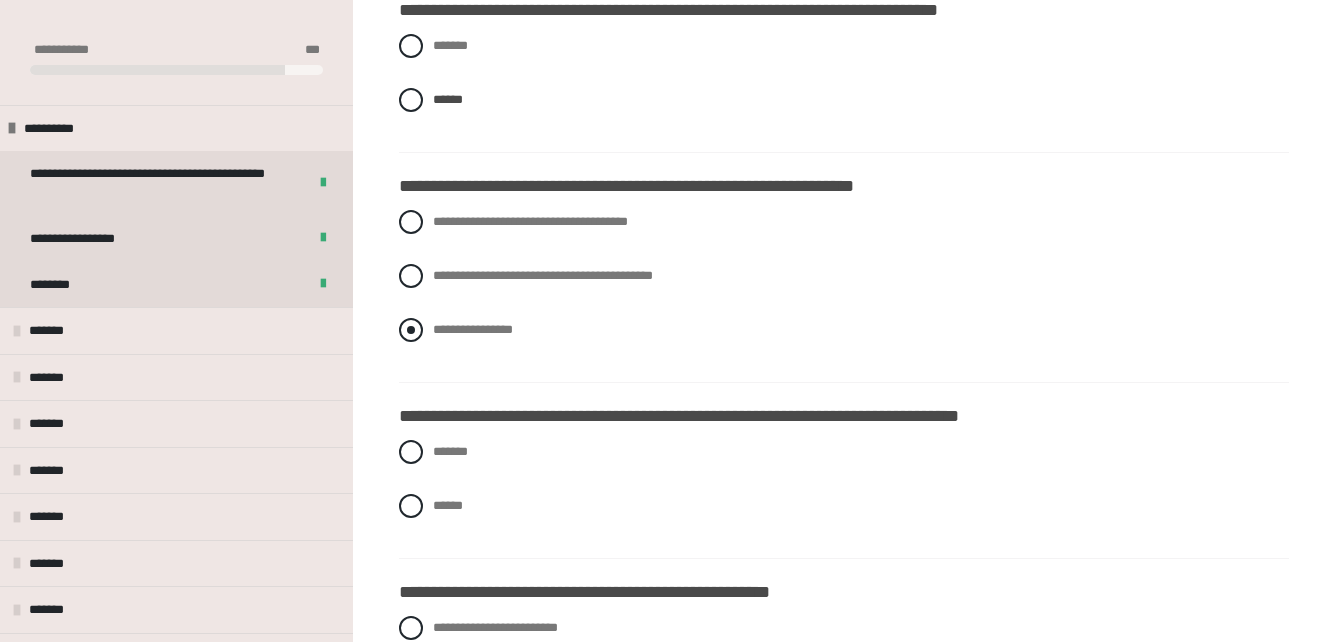 click on "**********" at bounding box center [844, 330] 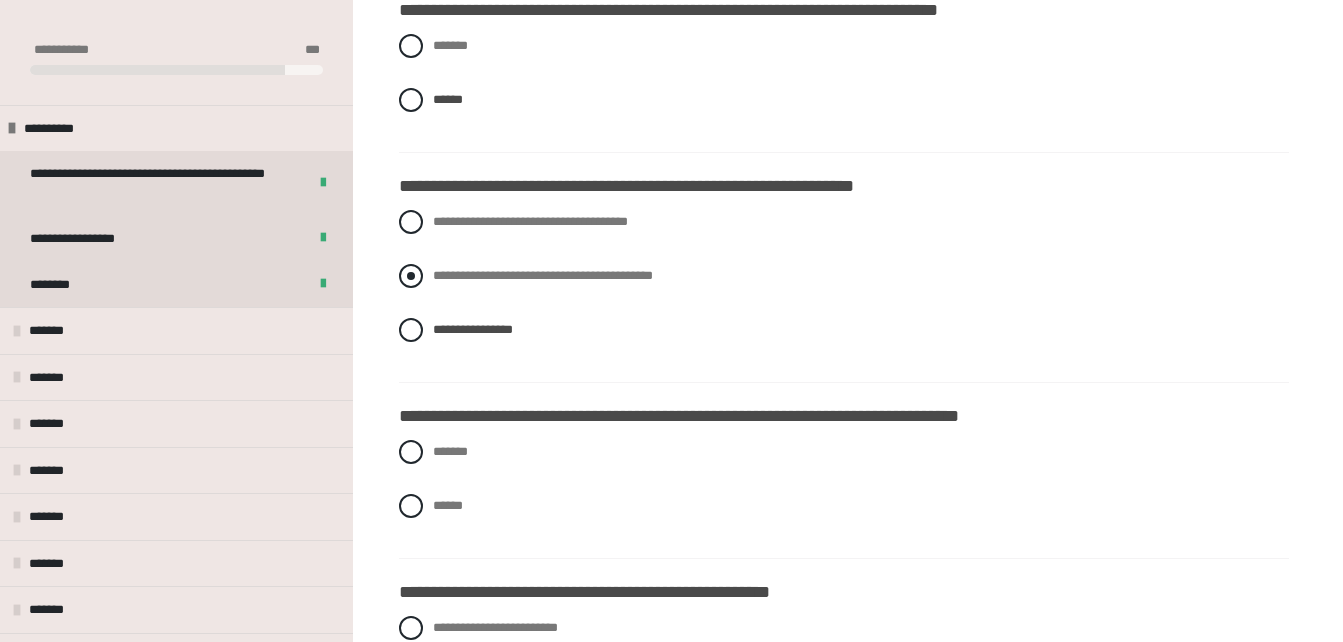 click on "**********" at bounding box center [543, 275] 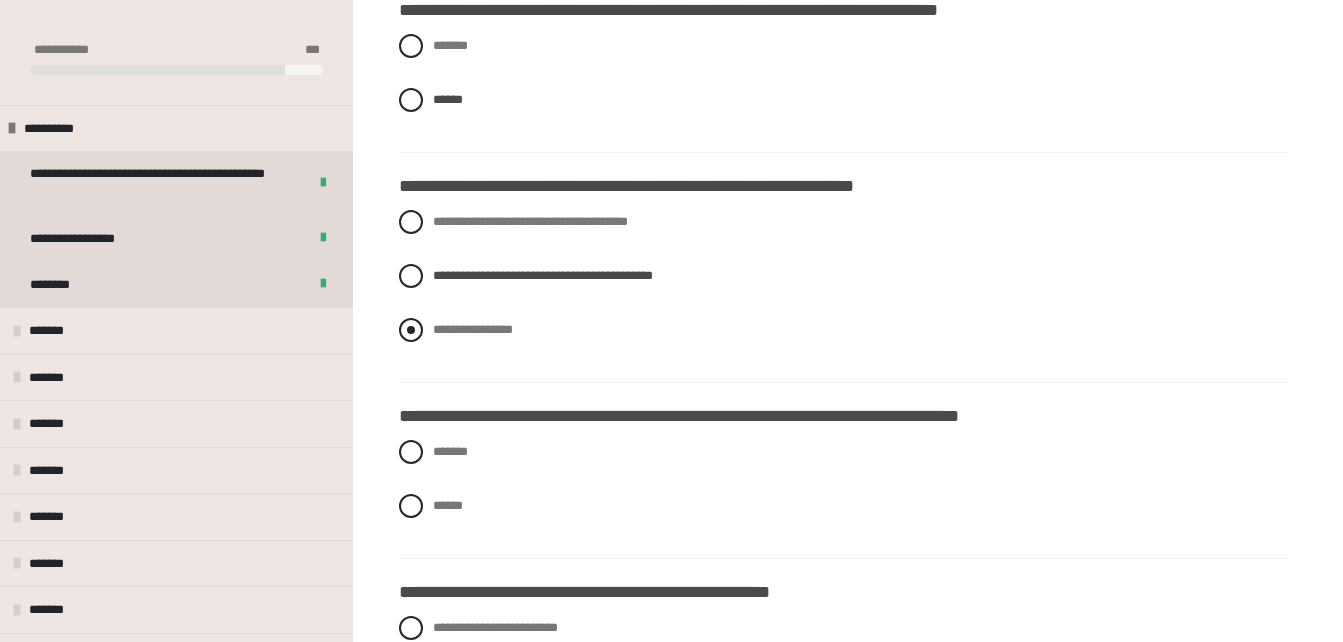 click at bounding box center [411, 330] 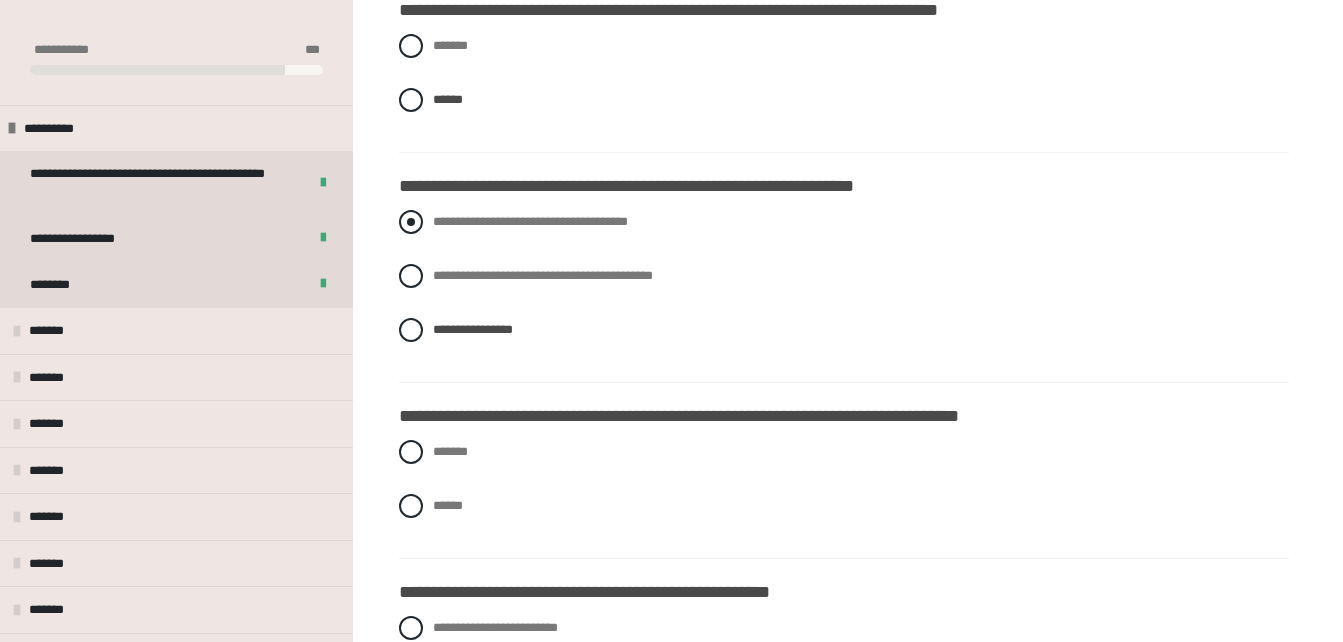 click at bounding box center (411, 222) 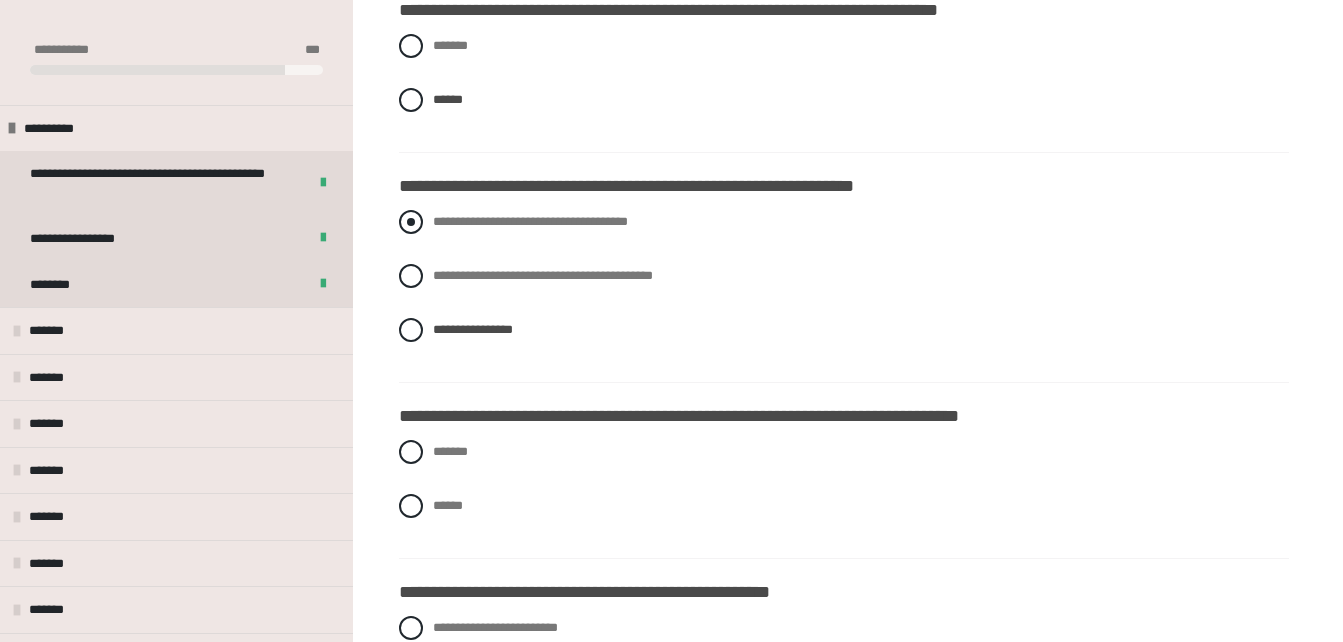 radio on "****" 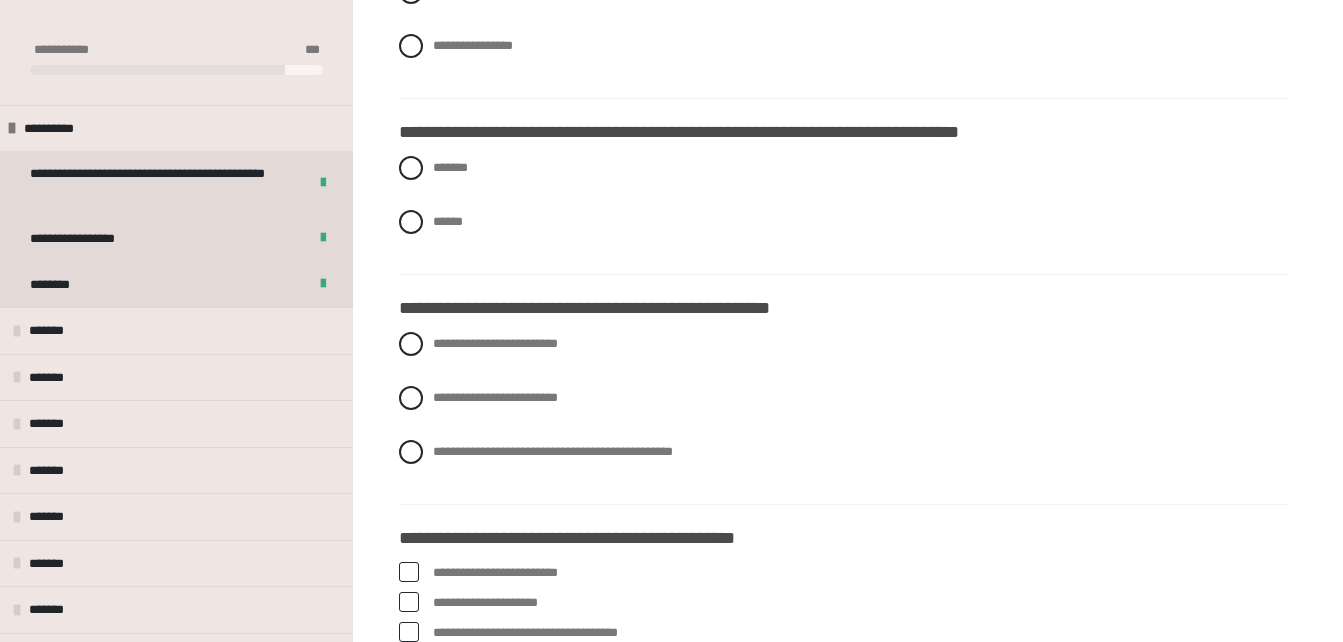 scroll, scrollTop: 5813, scrollLeft: 0, axis: vertical 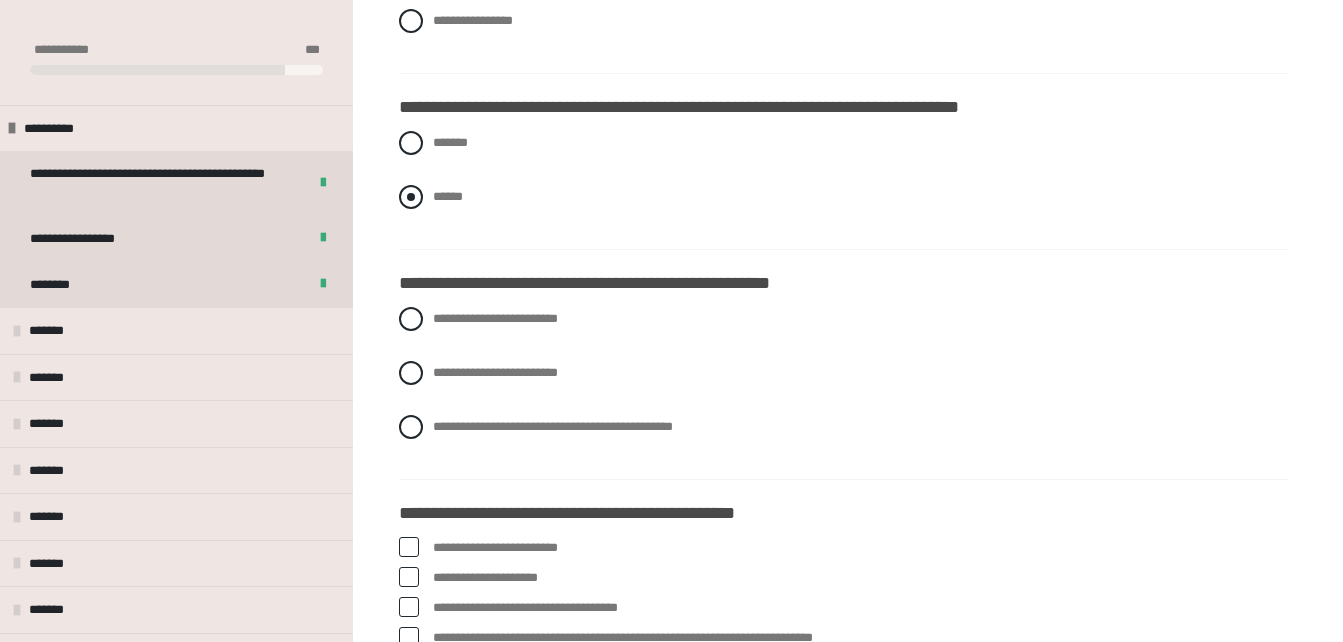 click at bounding box center [411, 197] 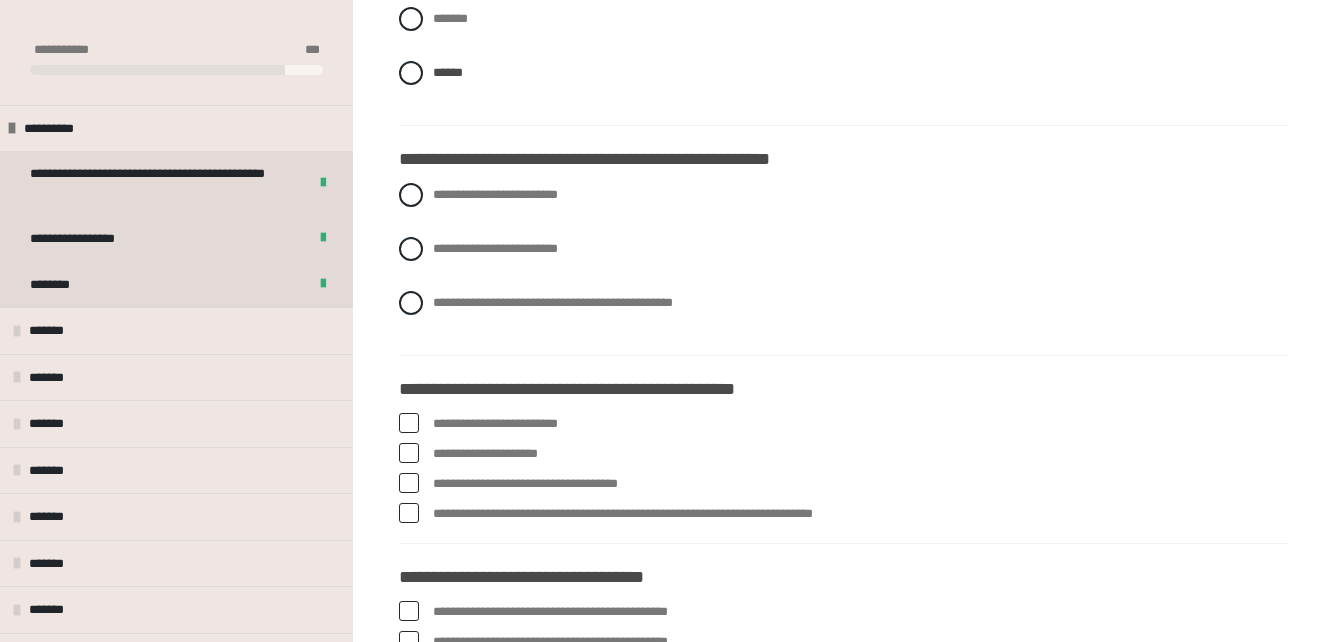 scroll, scrollTop: 5949, scrollLeft: 0, axis: vertical 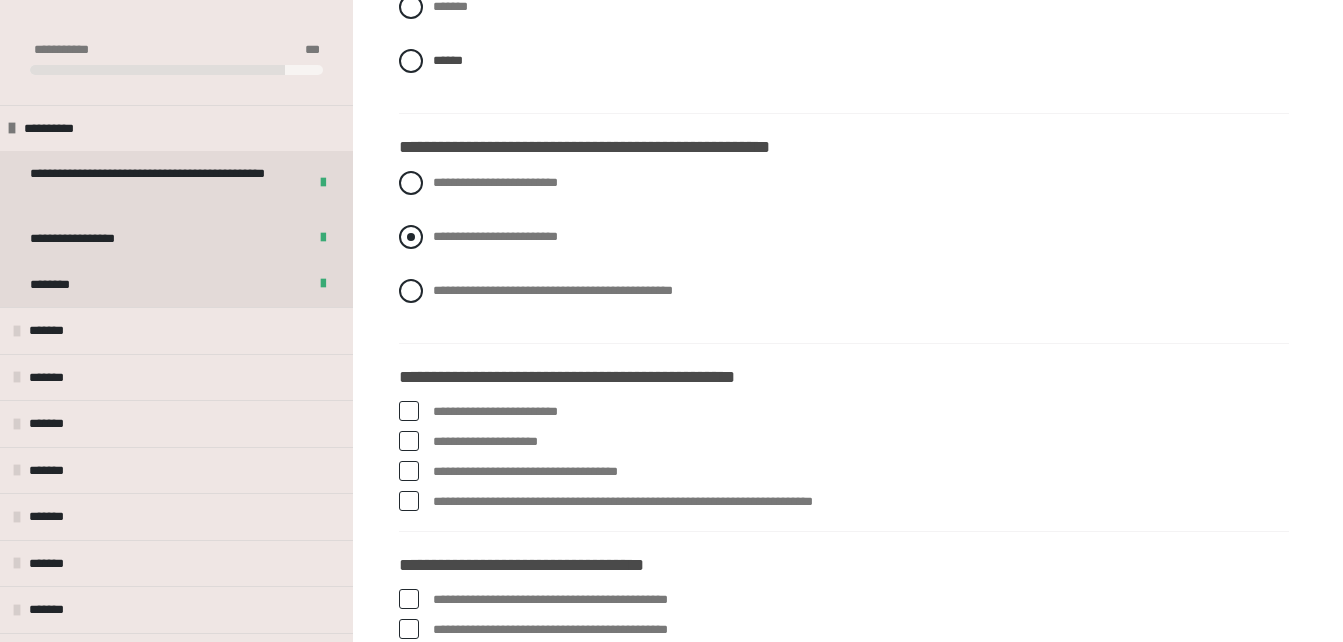 click on "**********" at bounding box center (495, 236) 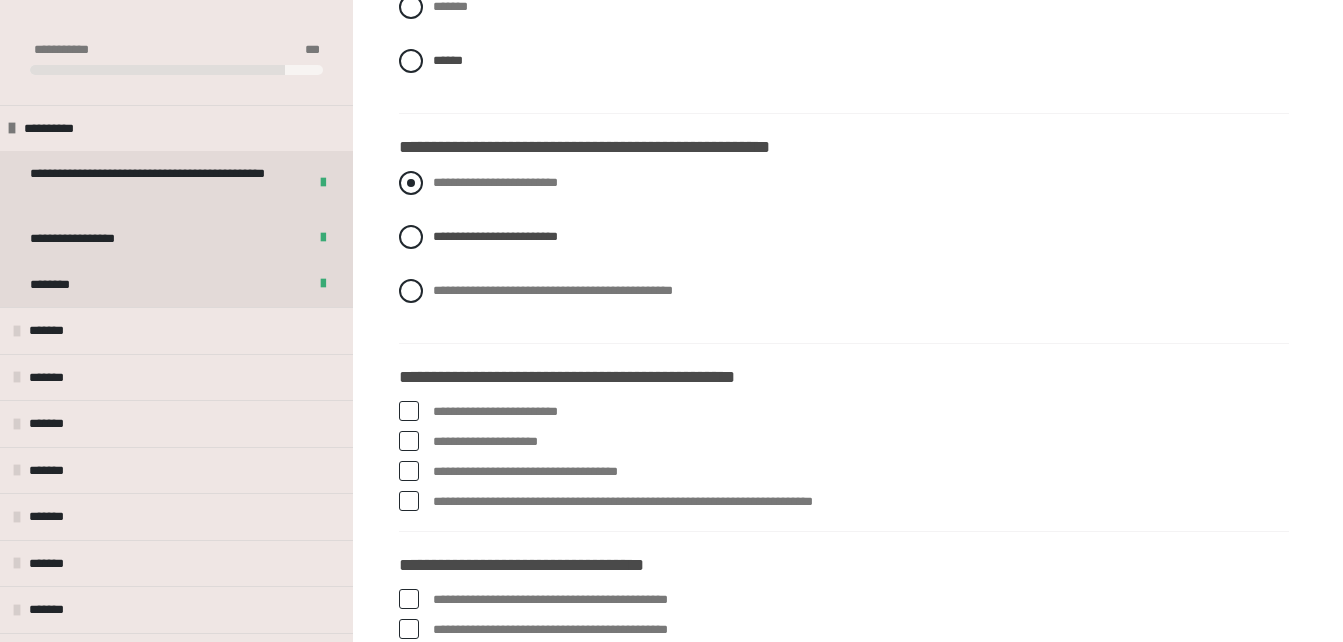click at bounding box center [411, 183] 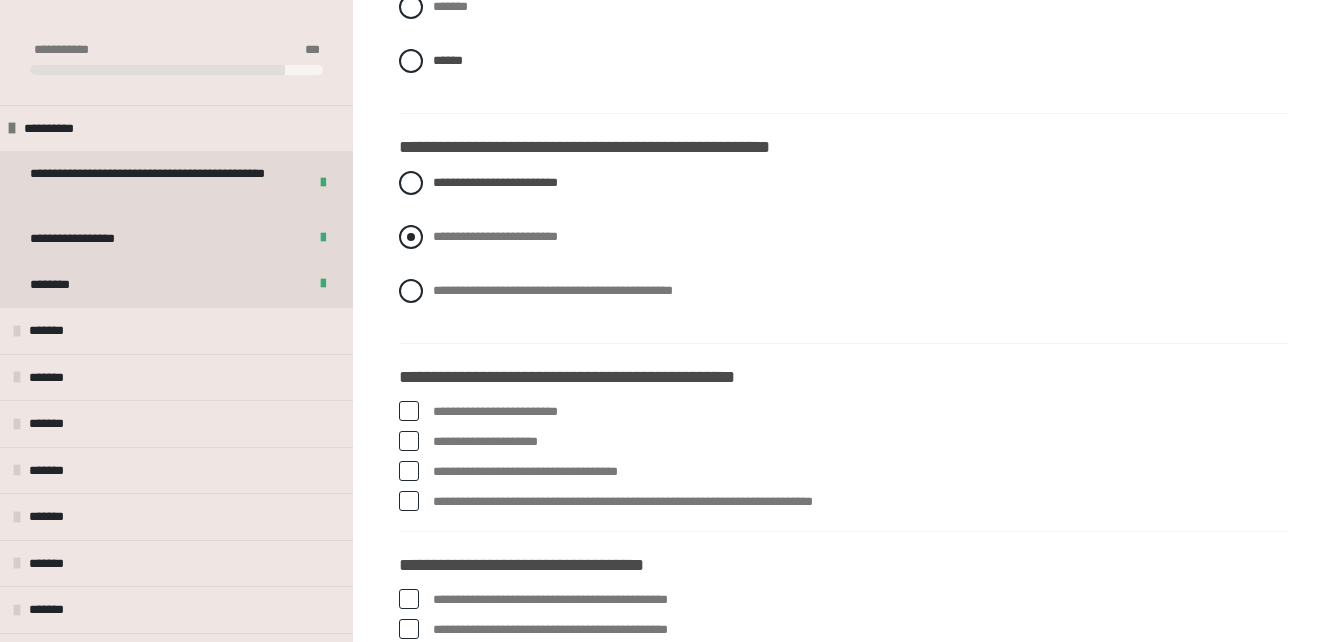 click at bounding box center [411, 237] 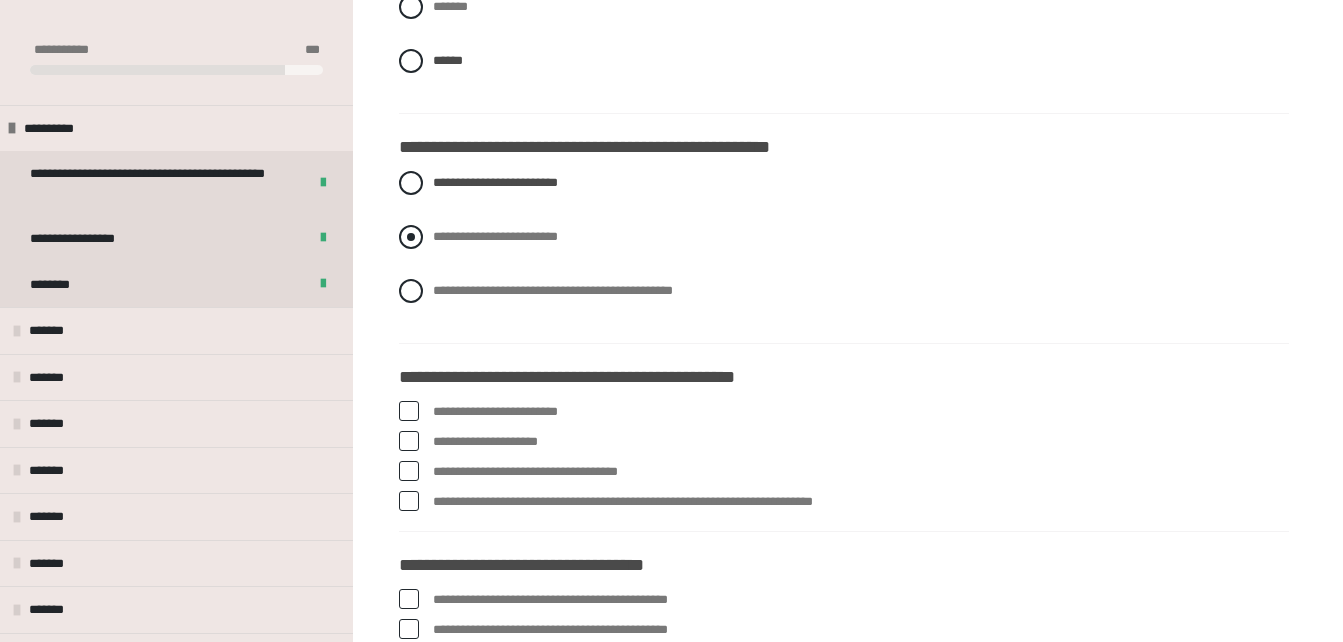 radio on "****" 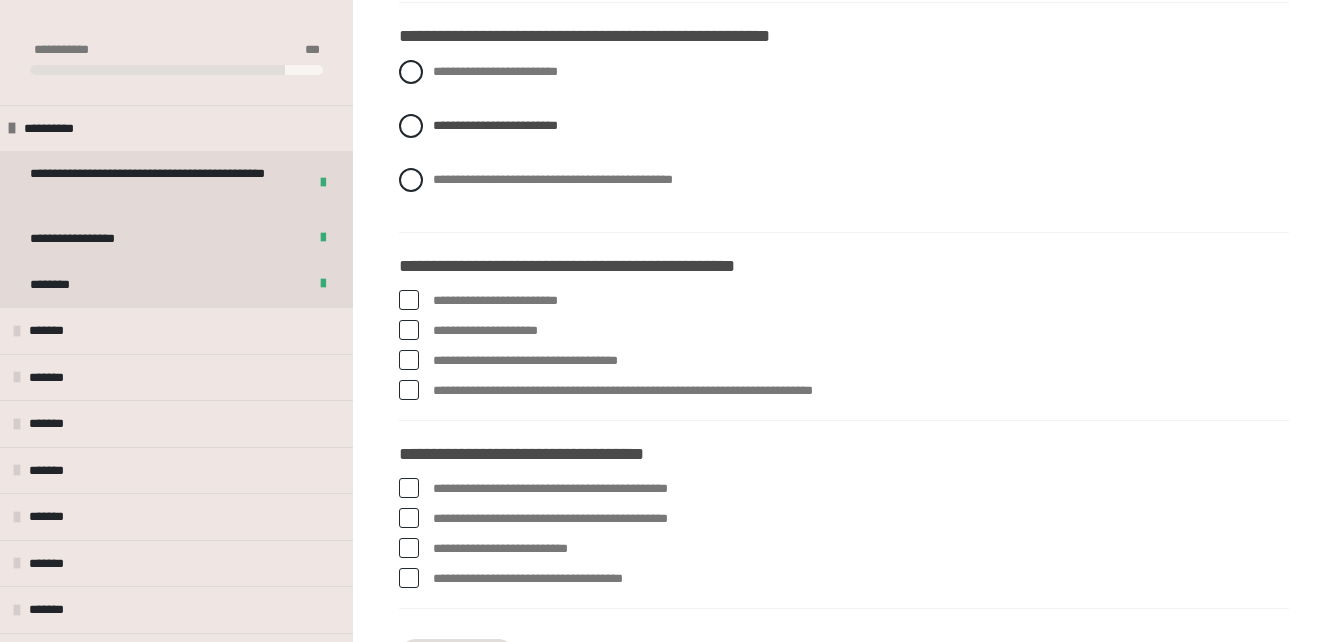 scroll, scrollTop: 6122, scrollLeft: 0, axis: vertical 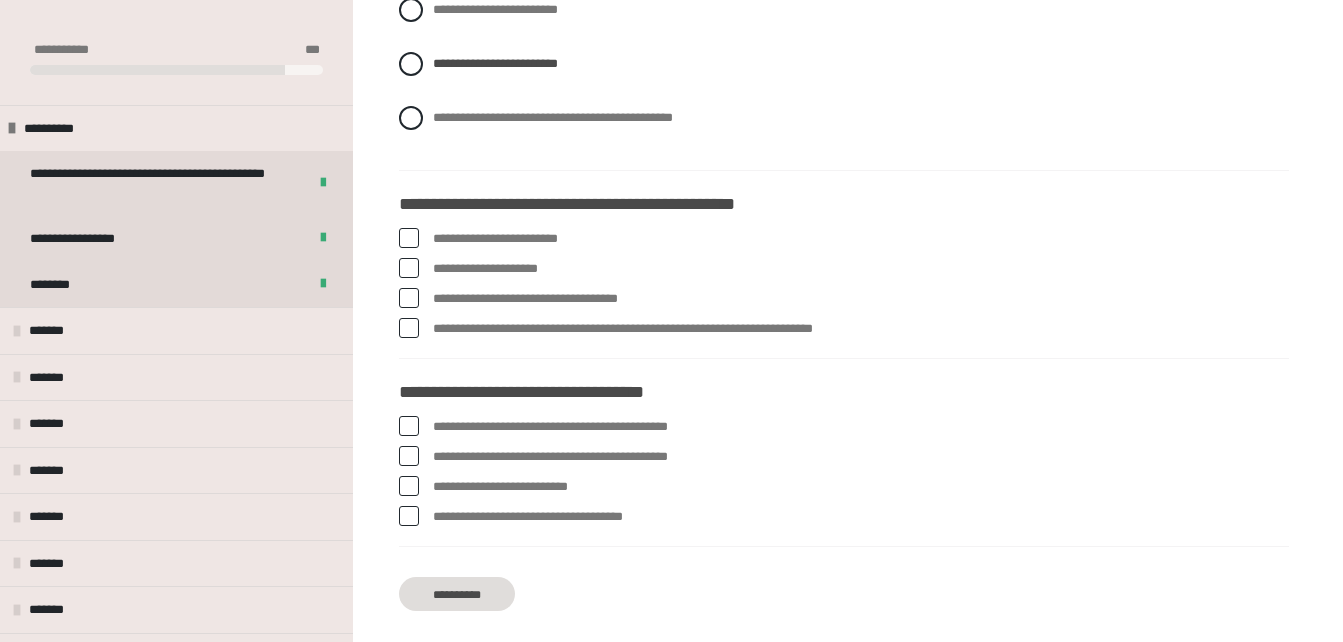 click on "**********" at bounding box center [861, 299] 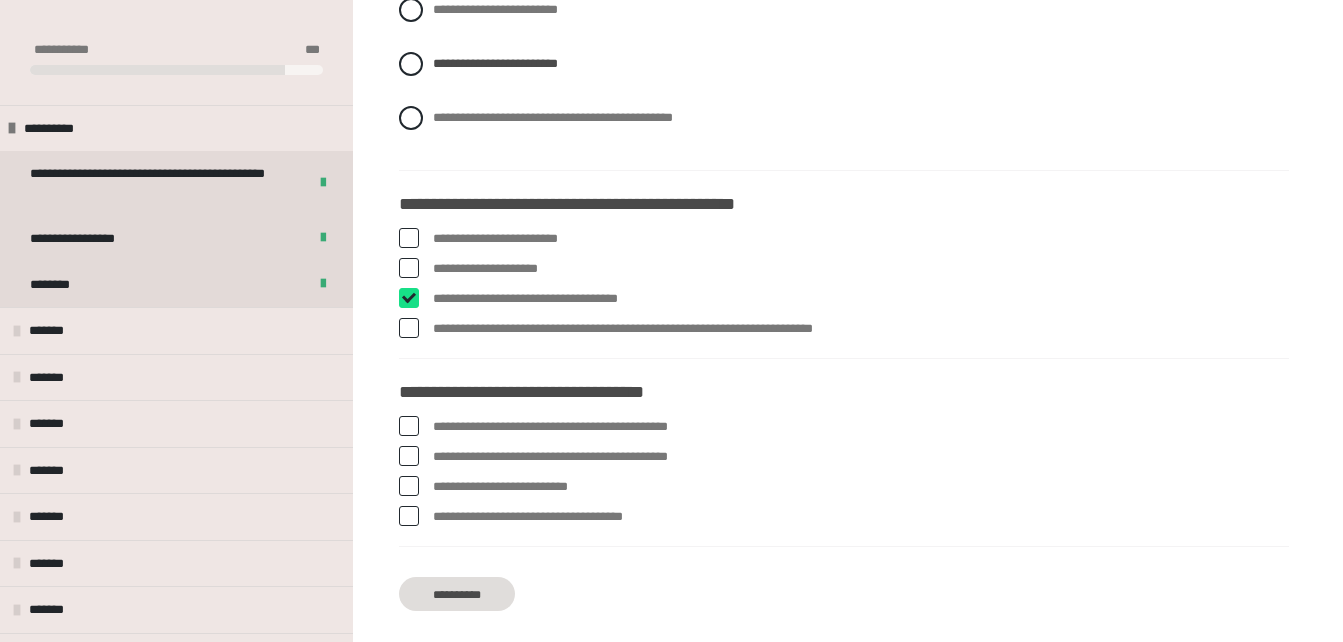 checkbox on "****" 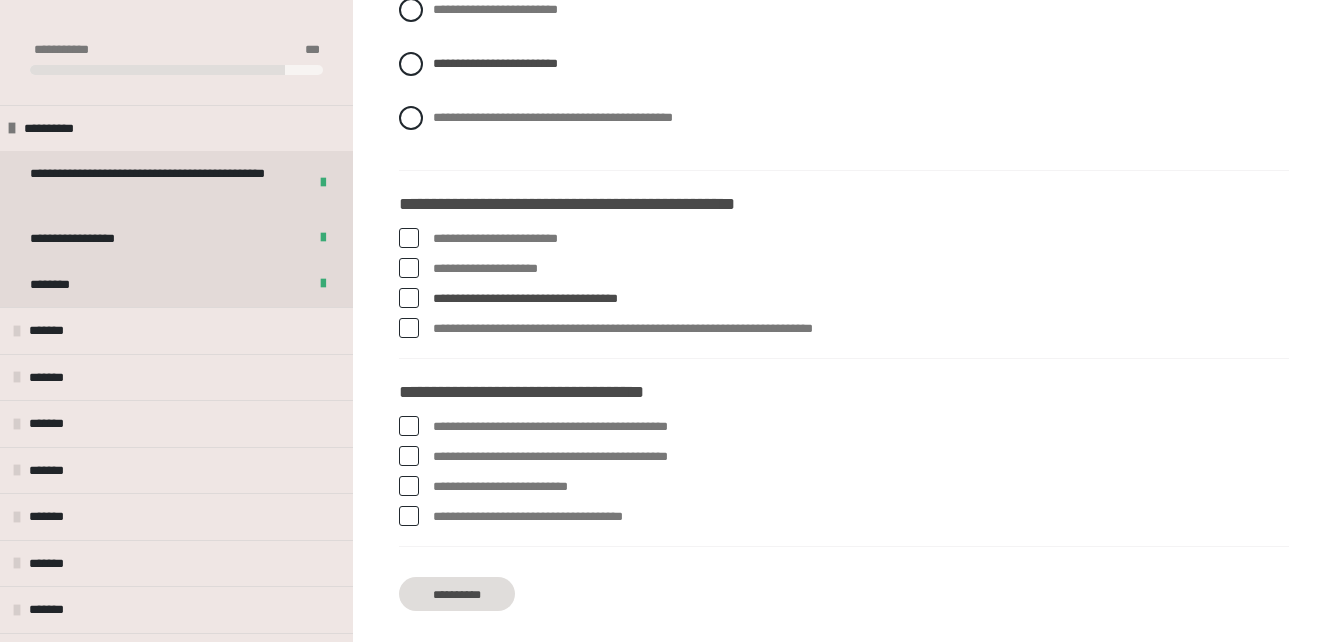 click on "**********" at bounding box center [844, 329] 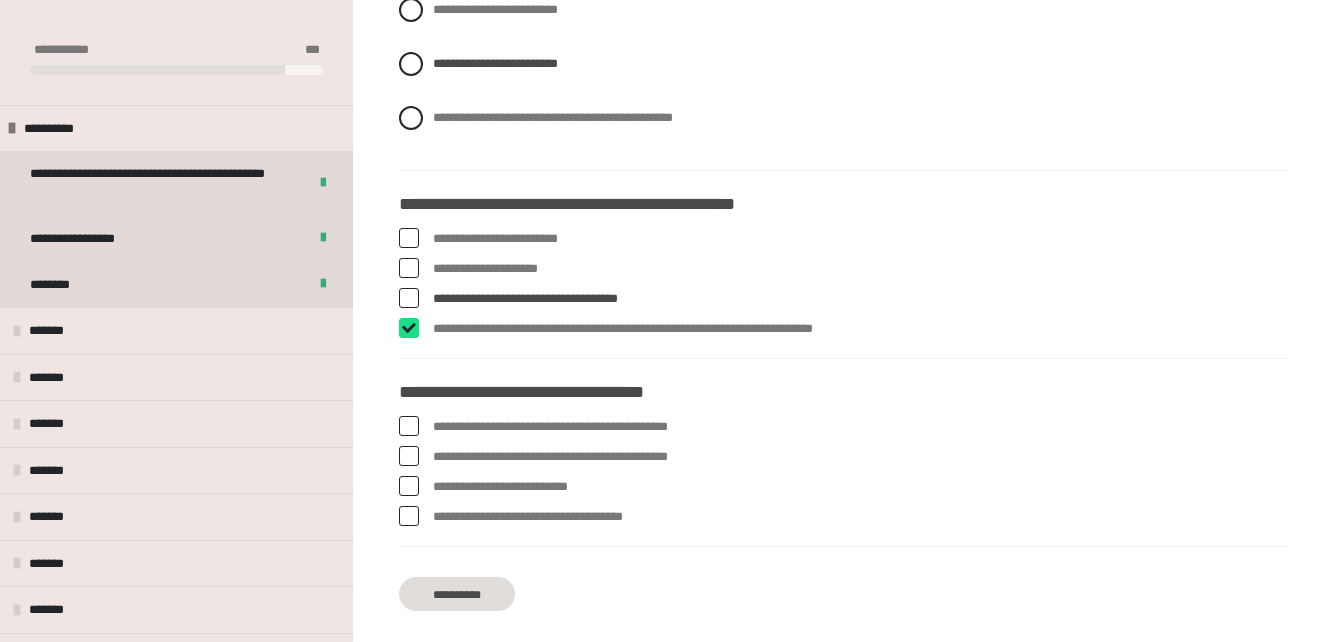 checkbox on "****" 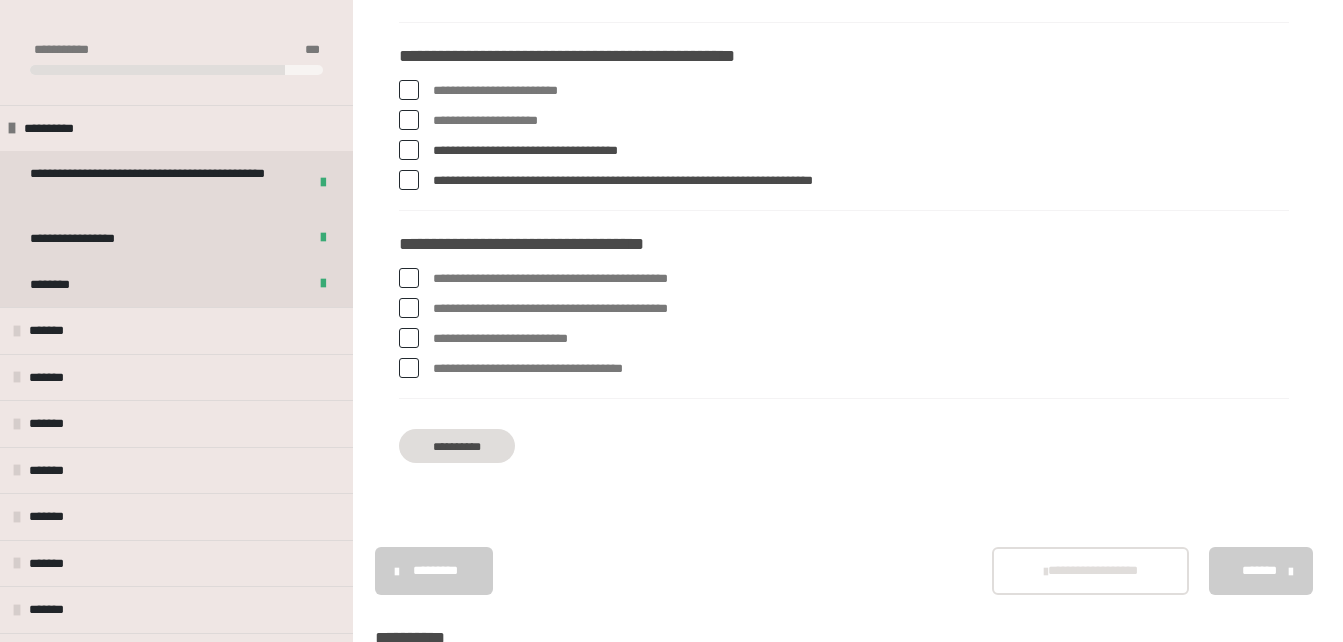 scroll, scrollTop: 6282, scrollLeft: 0, axis: vertical 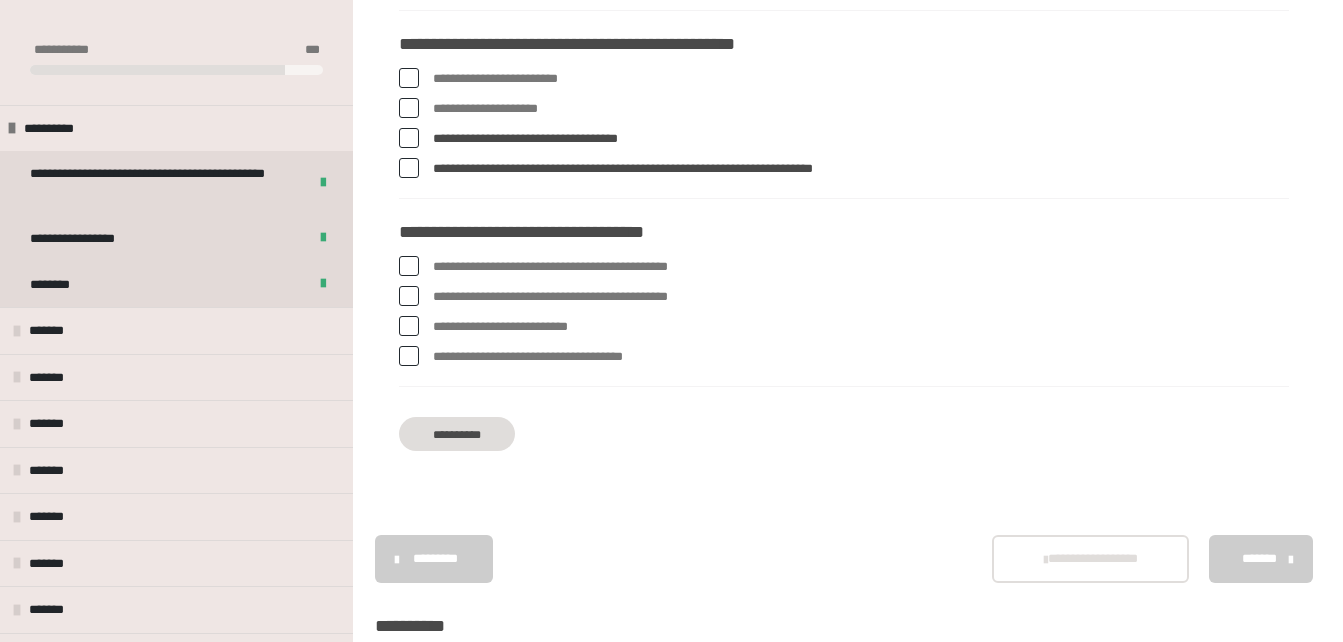 click at bounding box center [409, 356] 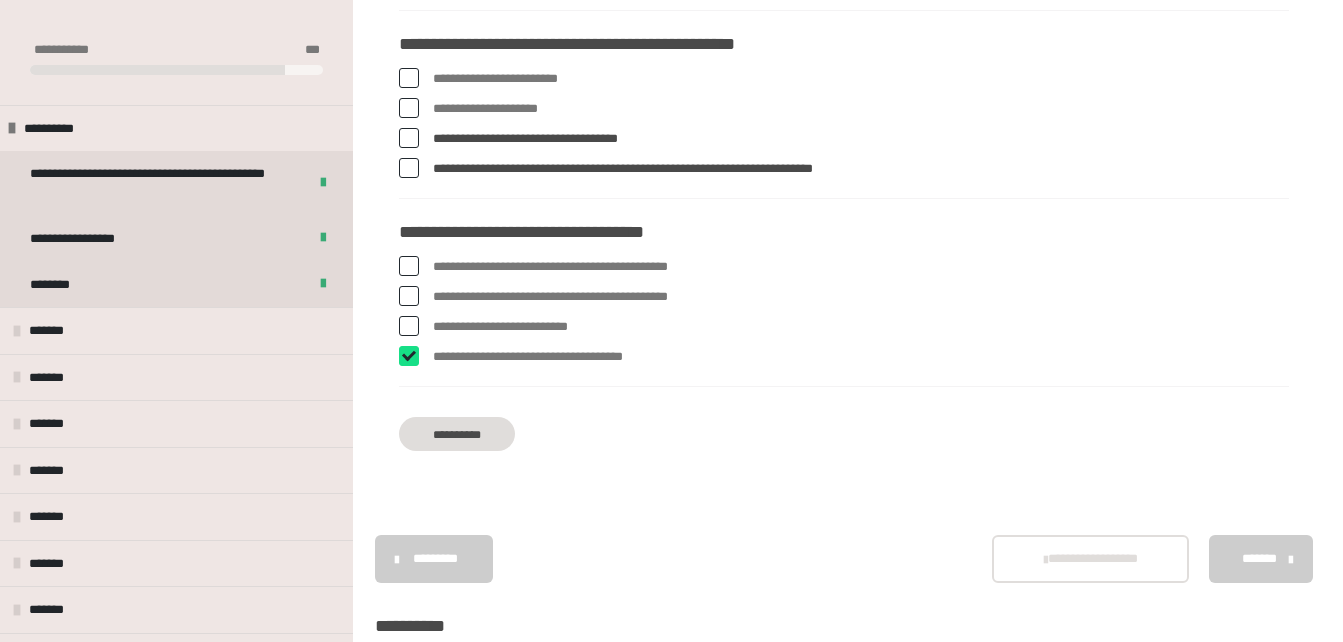 checkbox on "****" 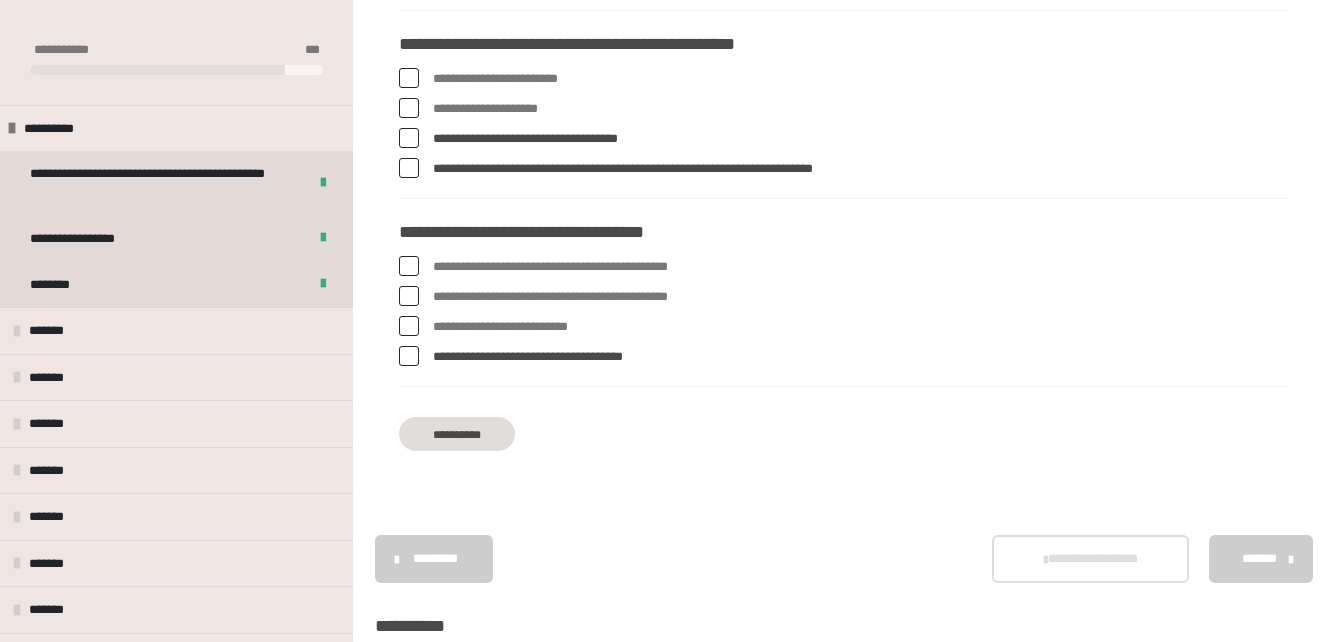 click at bounding box center (409, 296) 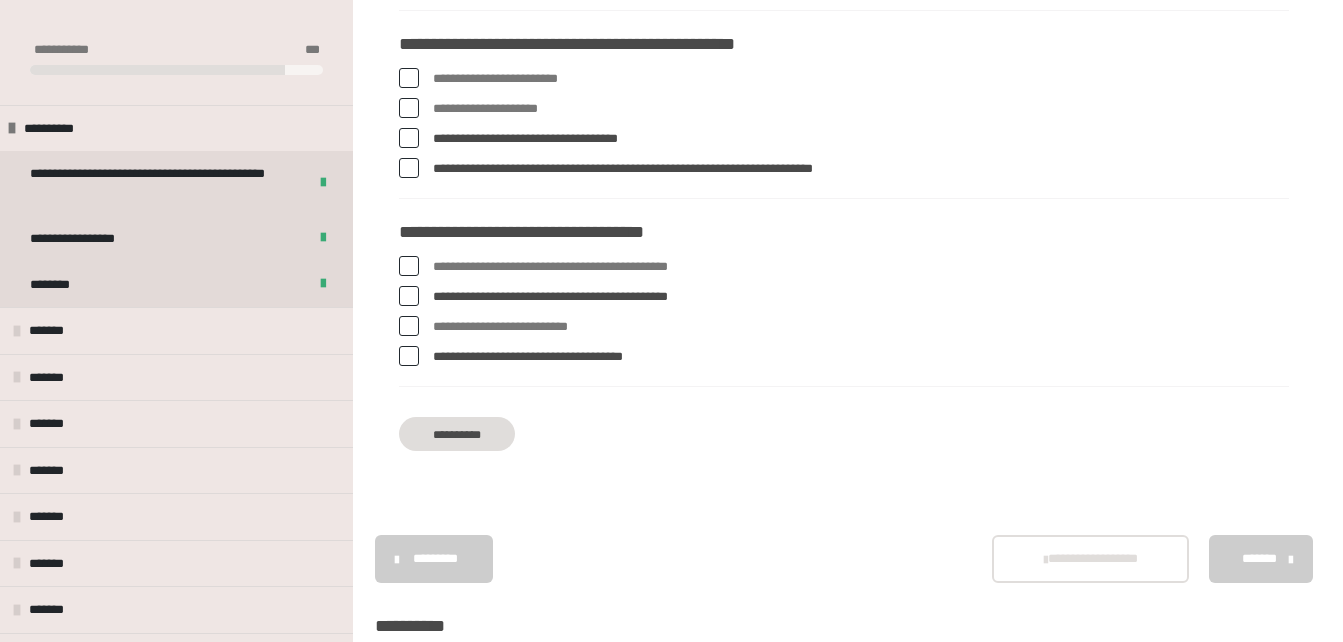click at bounding box center [409, 296] 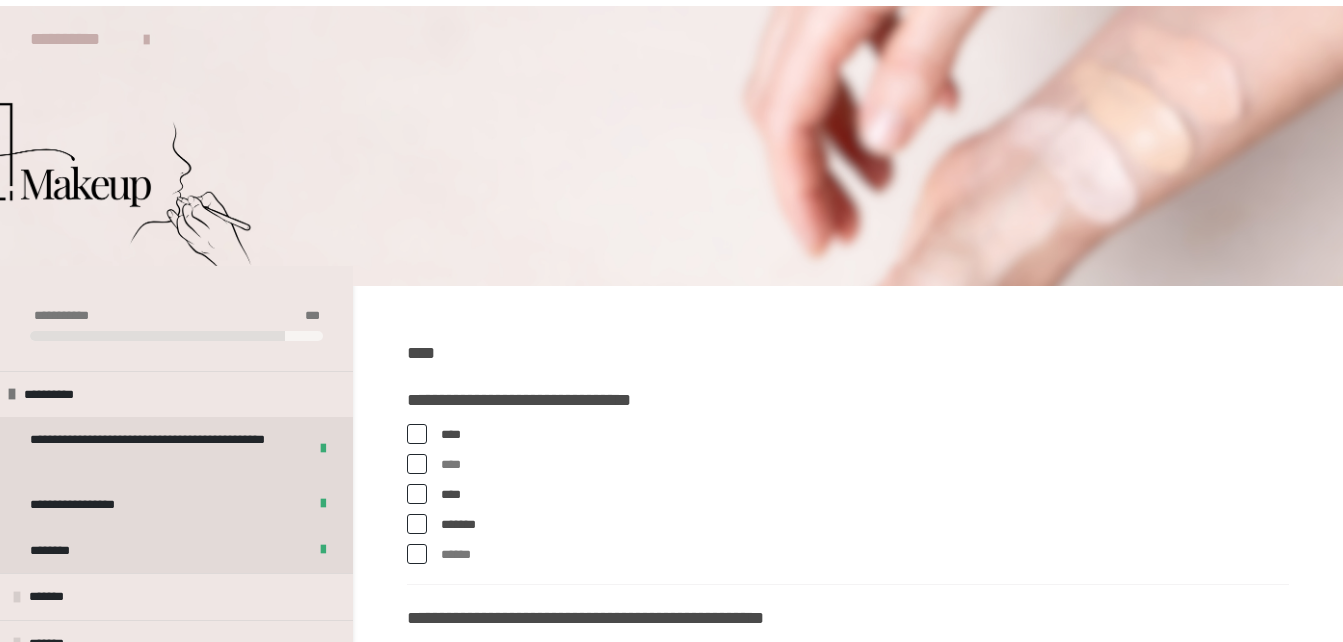 scroll, scrollTop: 258, scrollLeft: 0, axis: vertical 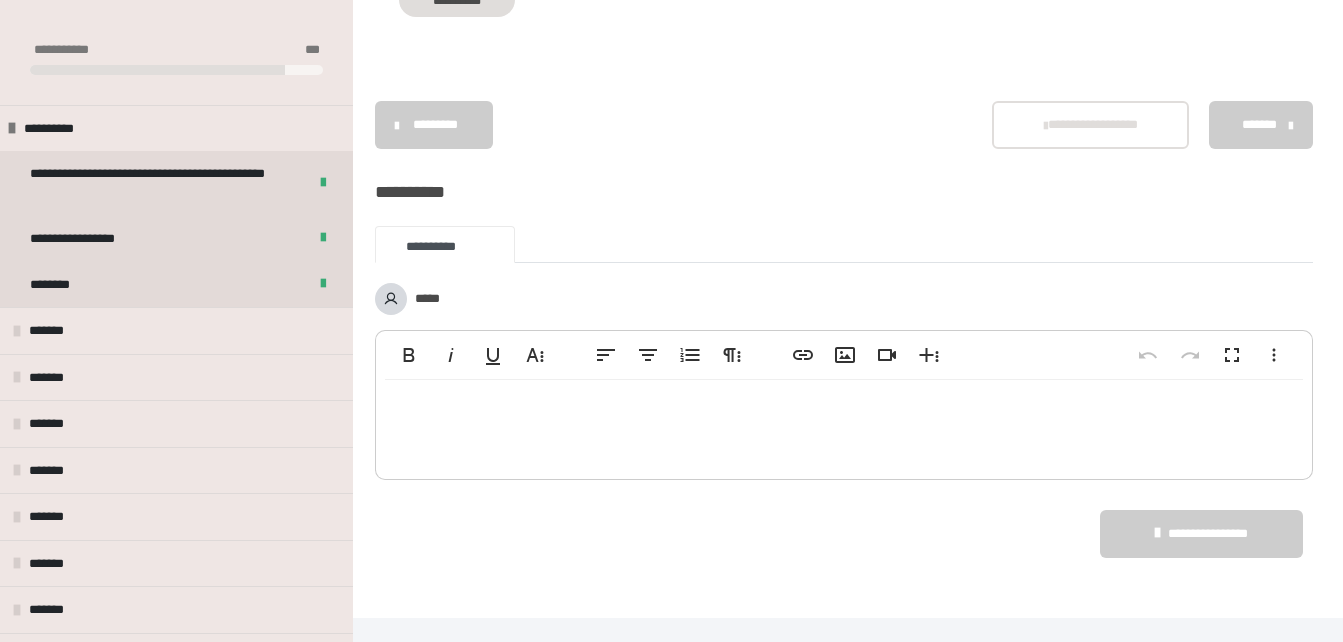 click on "**********" at bounding box center [457, 0] 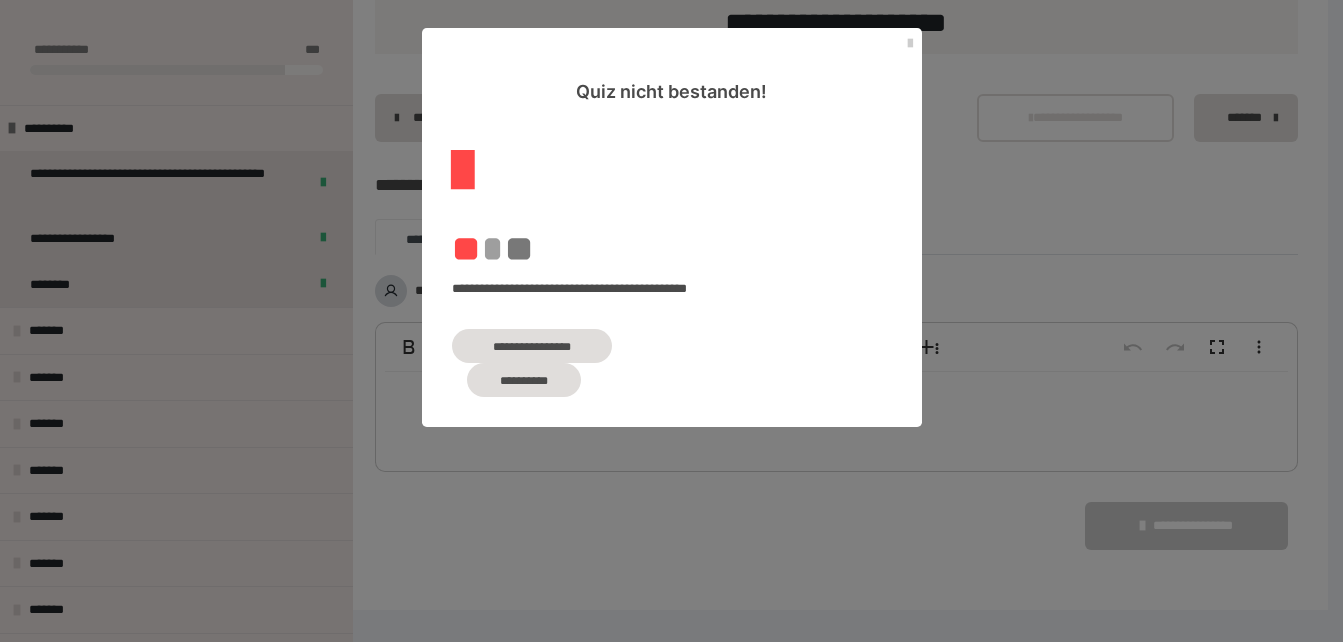 scroll, scrollTop: 1760, scrollLeft: 0, axis: vertical 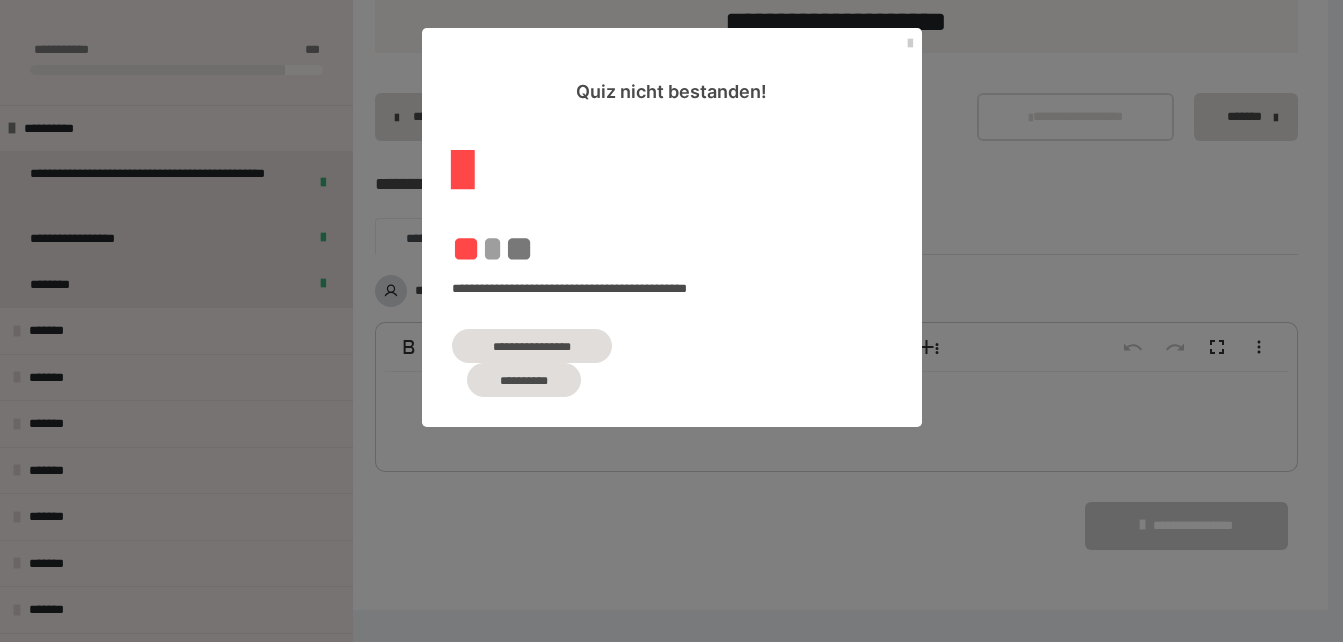 click at bounding box center (462, 171) 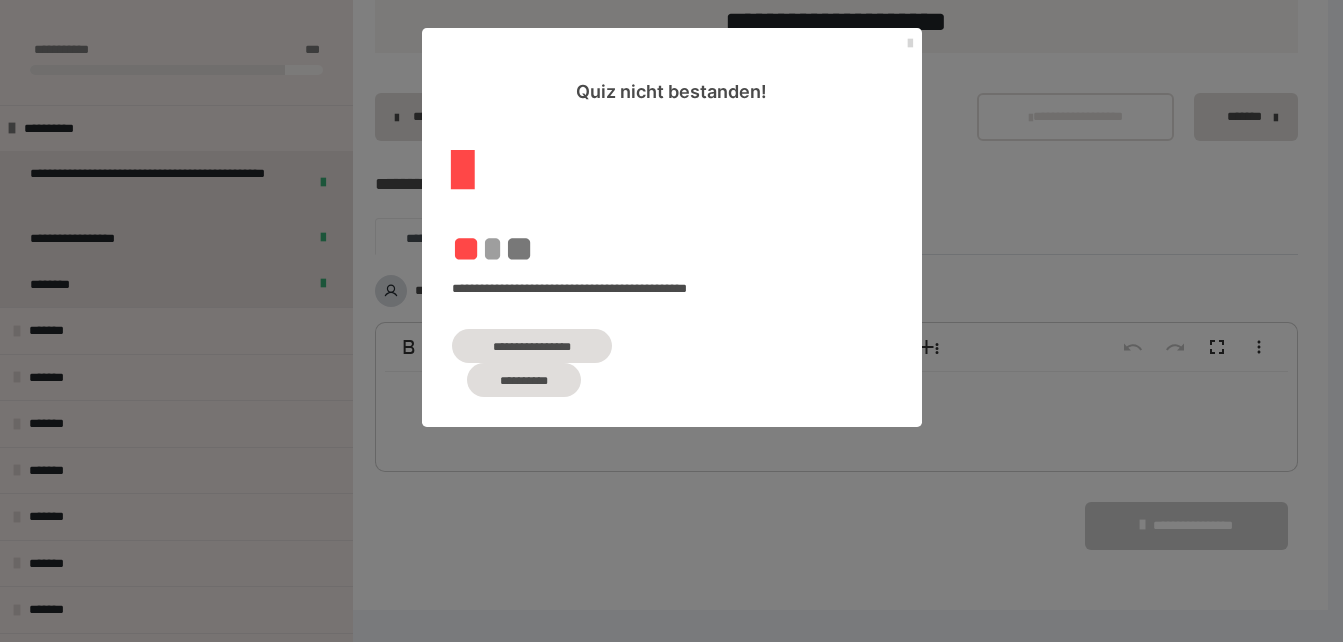 click at bounding box center (910, 44) 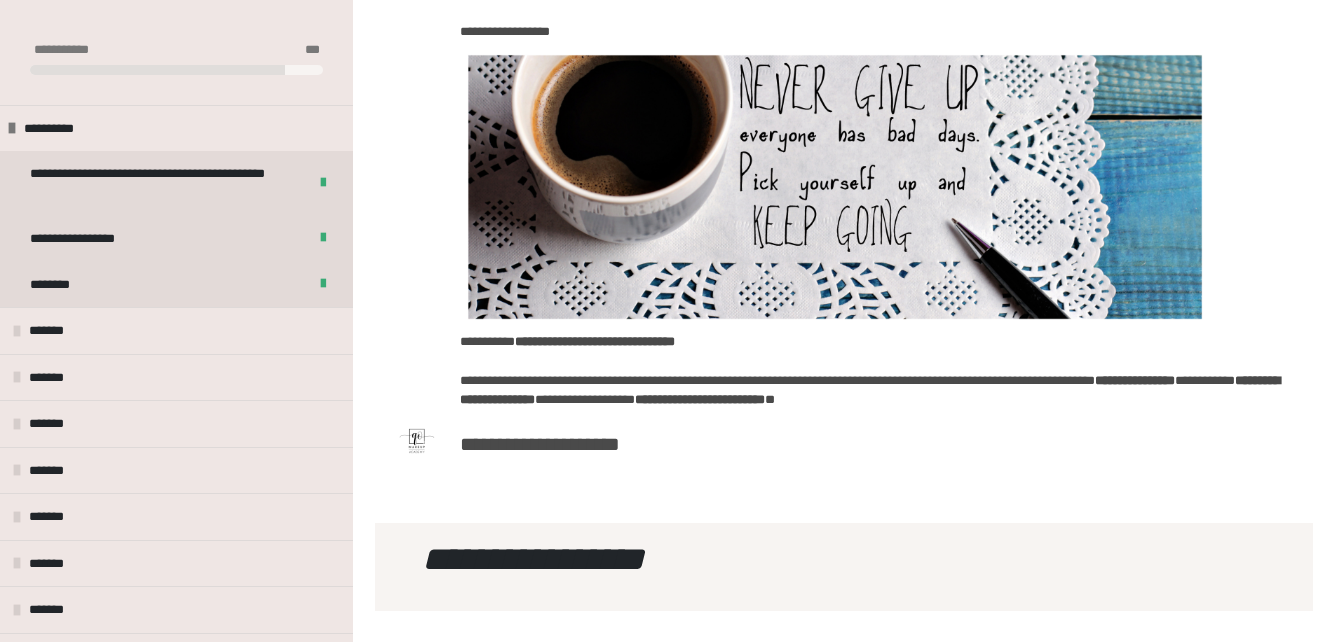scroll, scrollTop: 523, scrollLeft: 0, axis: vertical 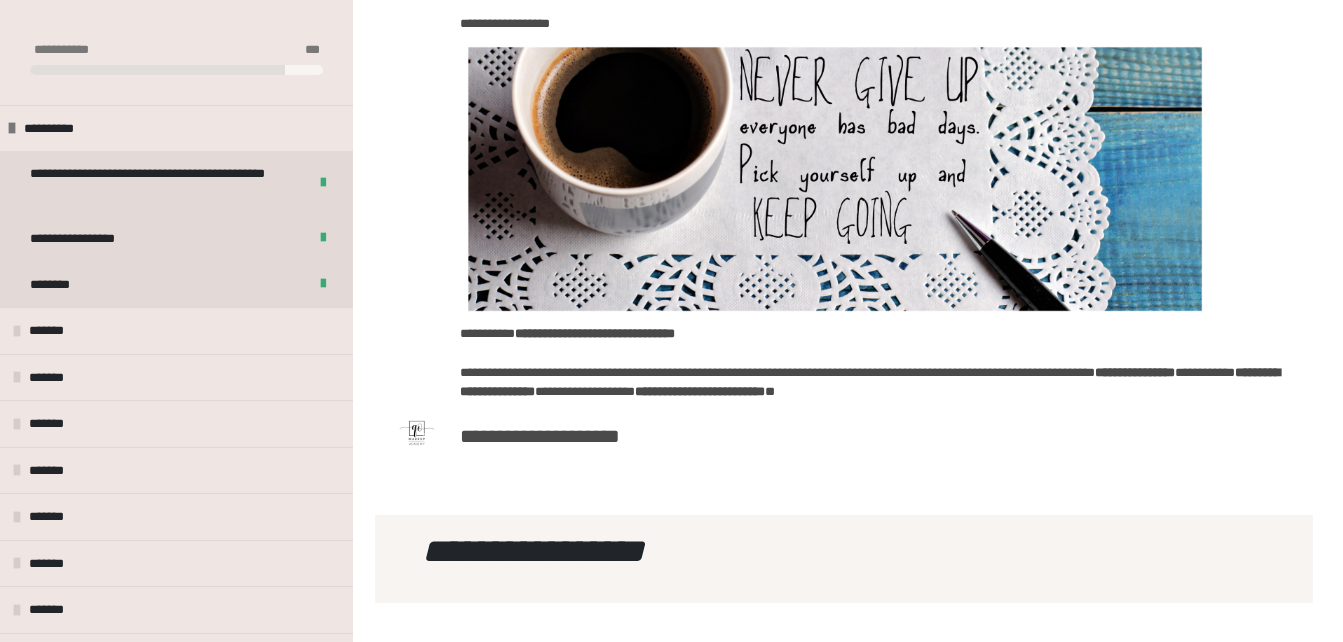 click on "**********" at bounding box center (540, 436) 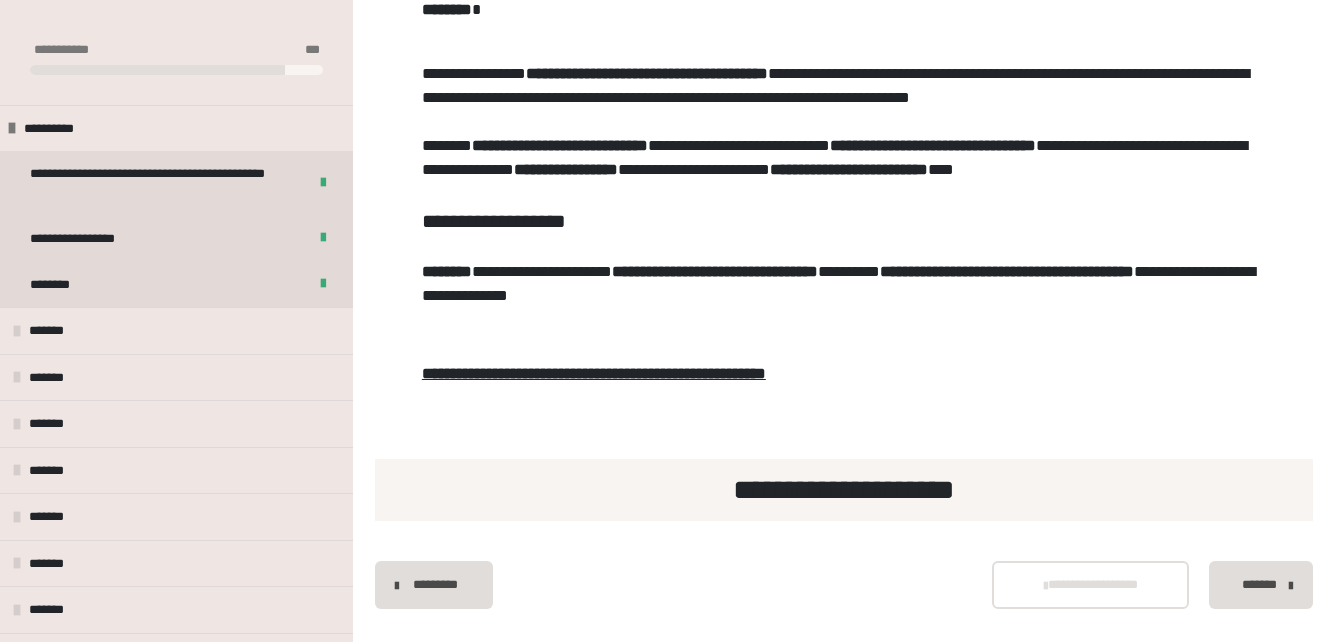 scroll, scrollTop: 1302, scrollLeft: 0, axis: vertical 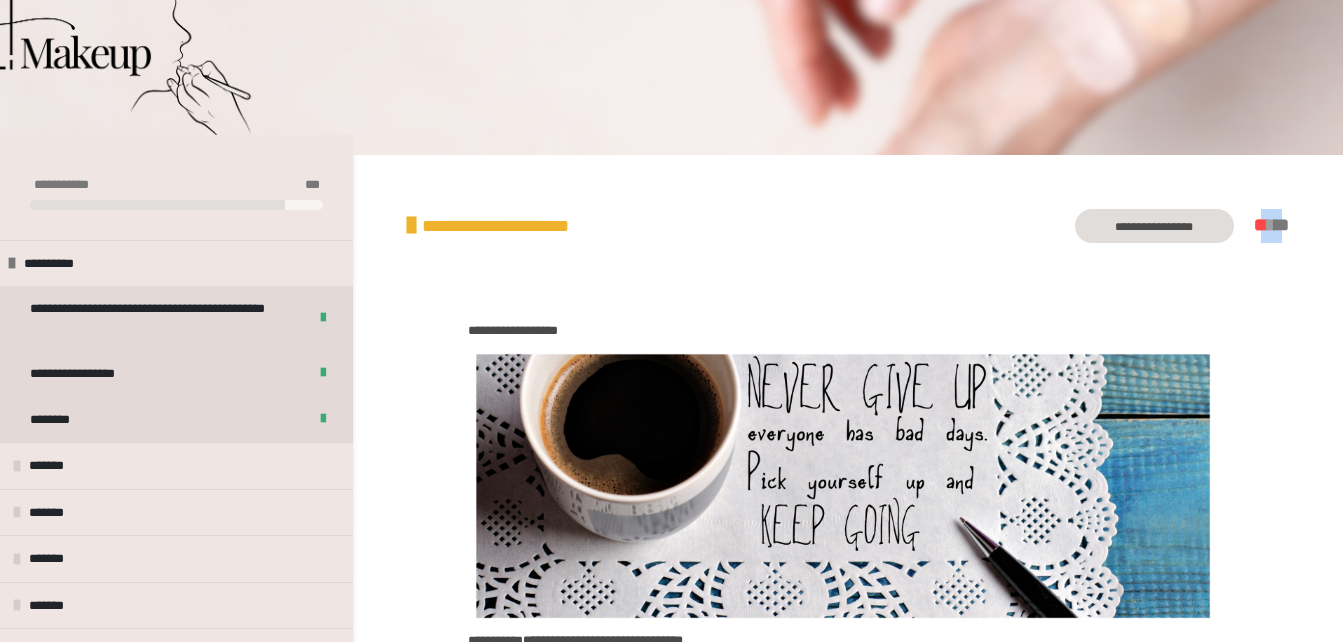 drag, startPoint x: 1283, startPoint y: 222, endPoint x: 1242, endPoint y: 220, distance: 41.04875 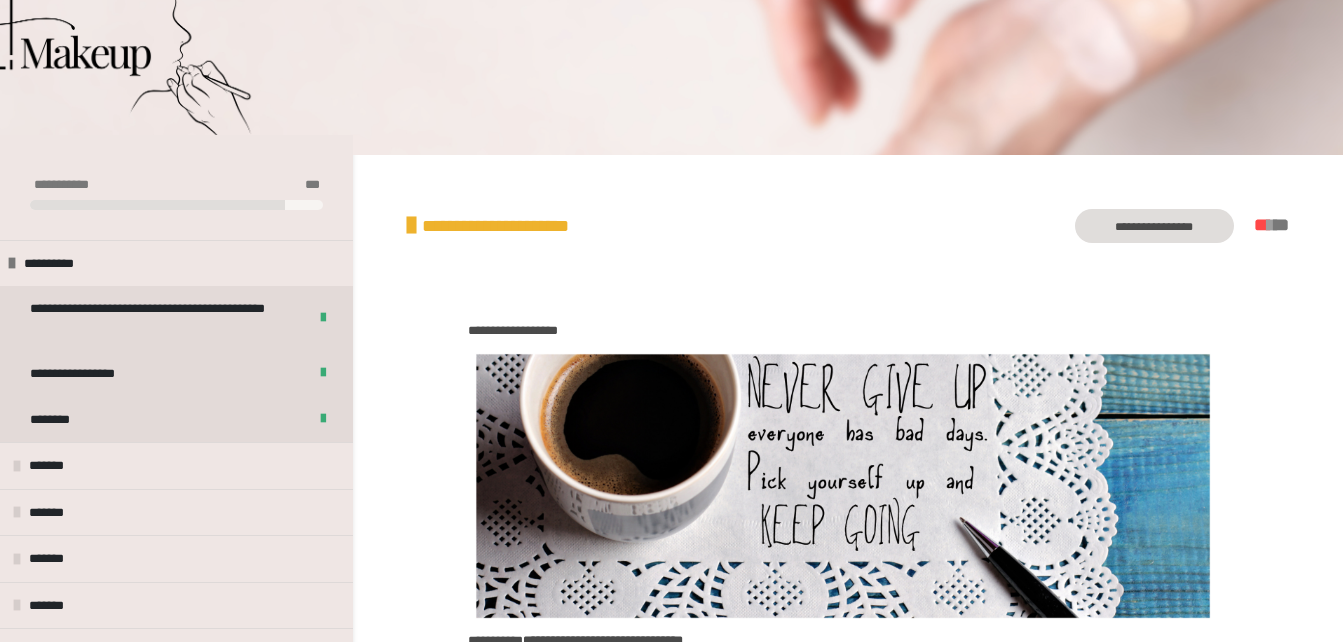 click on "**" at bounding box center (1261, 225) 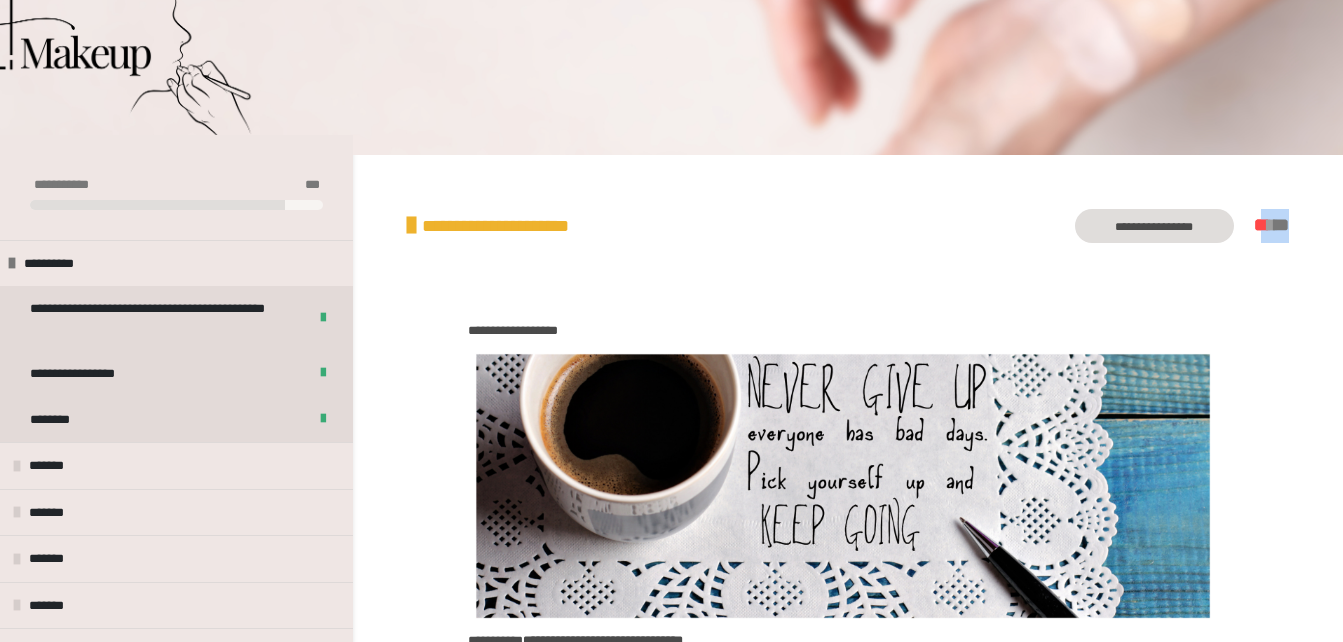 click on "**" at bounding box center (1261, 225) 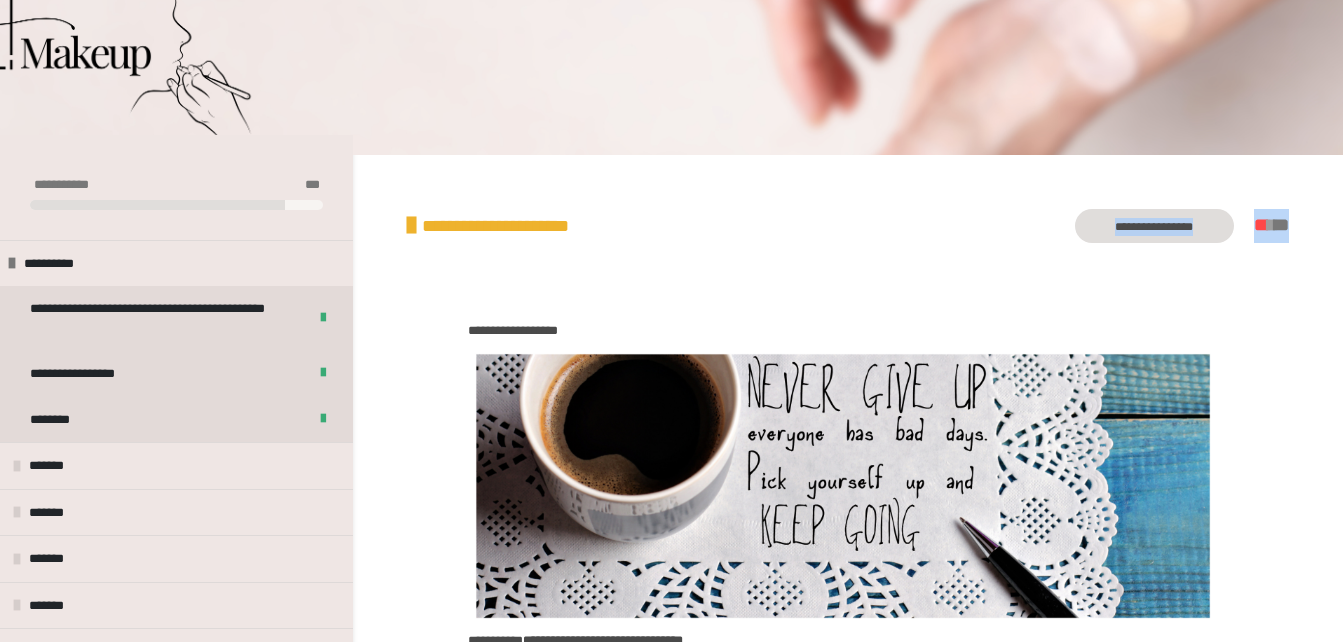 click on "**" at bounding box center [1261, 225] 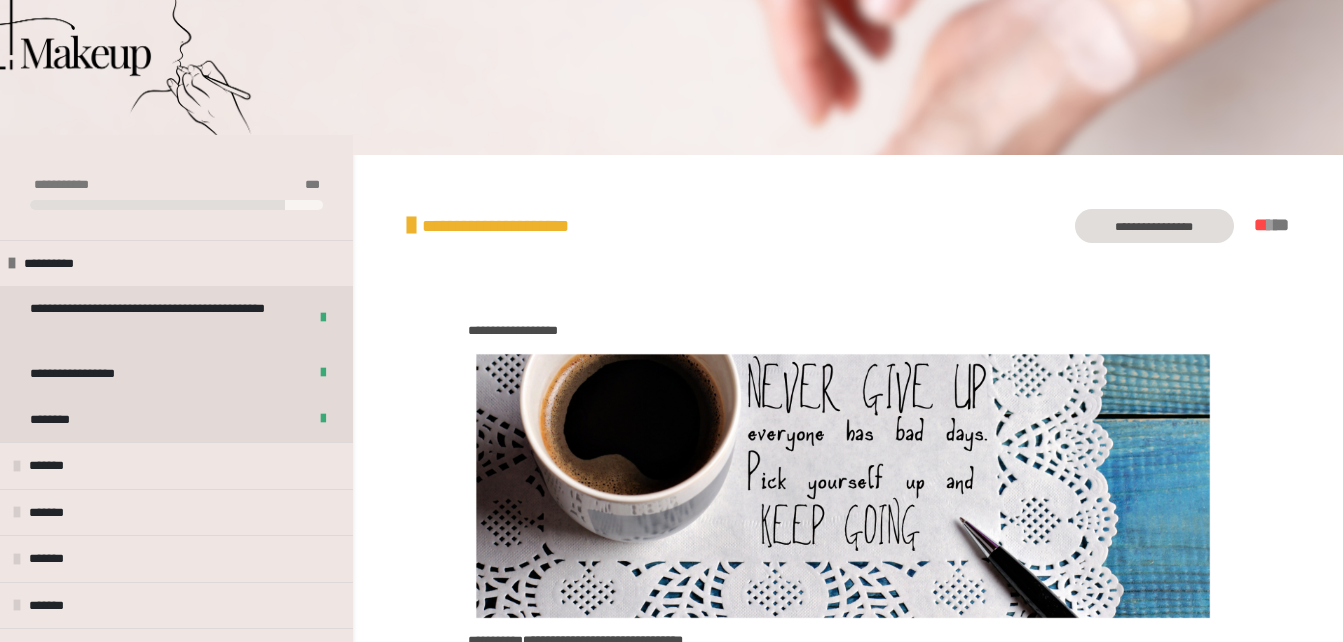 drag, startPoint x: 1245, startPoint y: 222, endPoint x: 1255, endPoint y: 272, distance: 50.990196 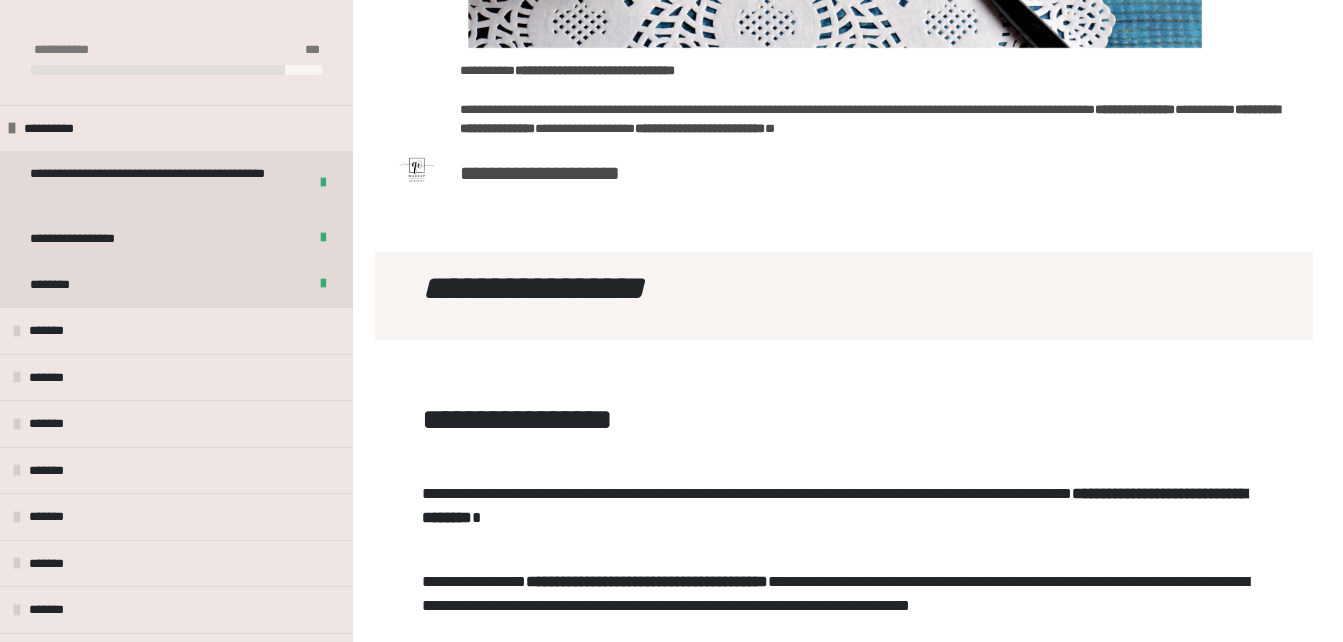 scroll, scrollTop: 790, scrollLeft: 0, axis: vertical 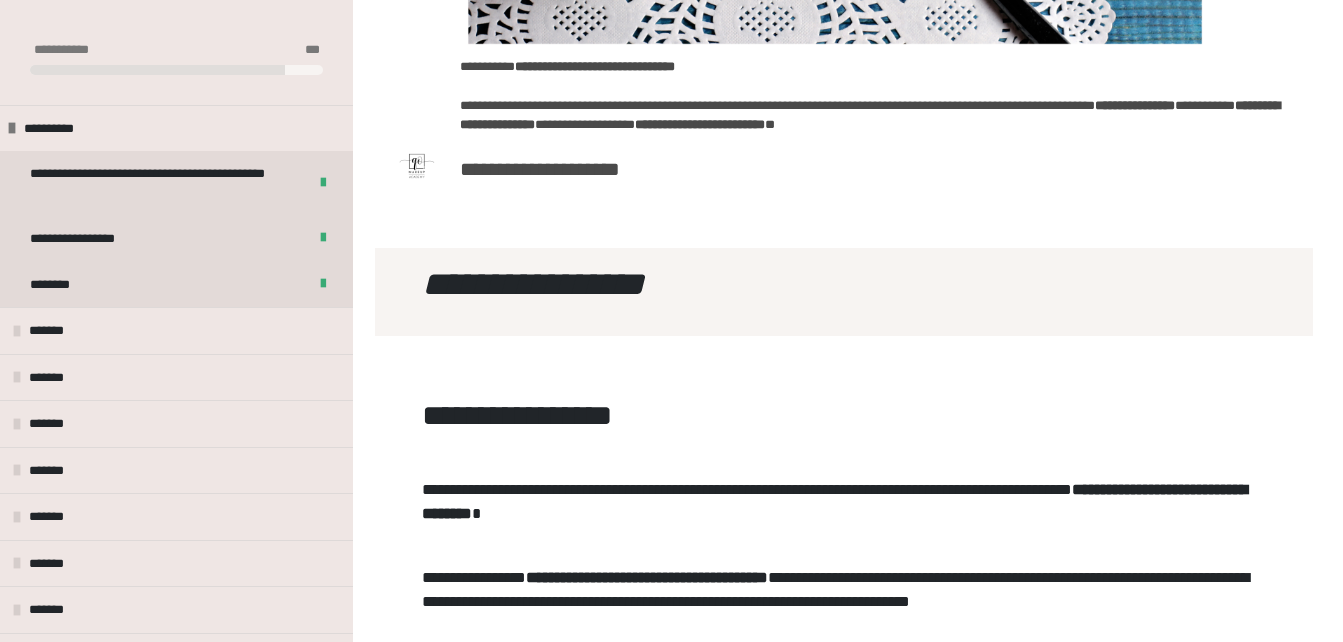 click on "**********" at bounding box center [870, 115] 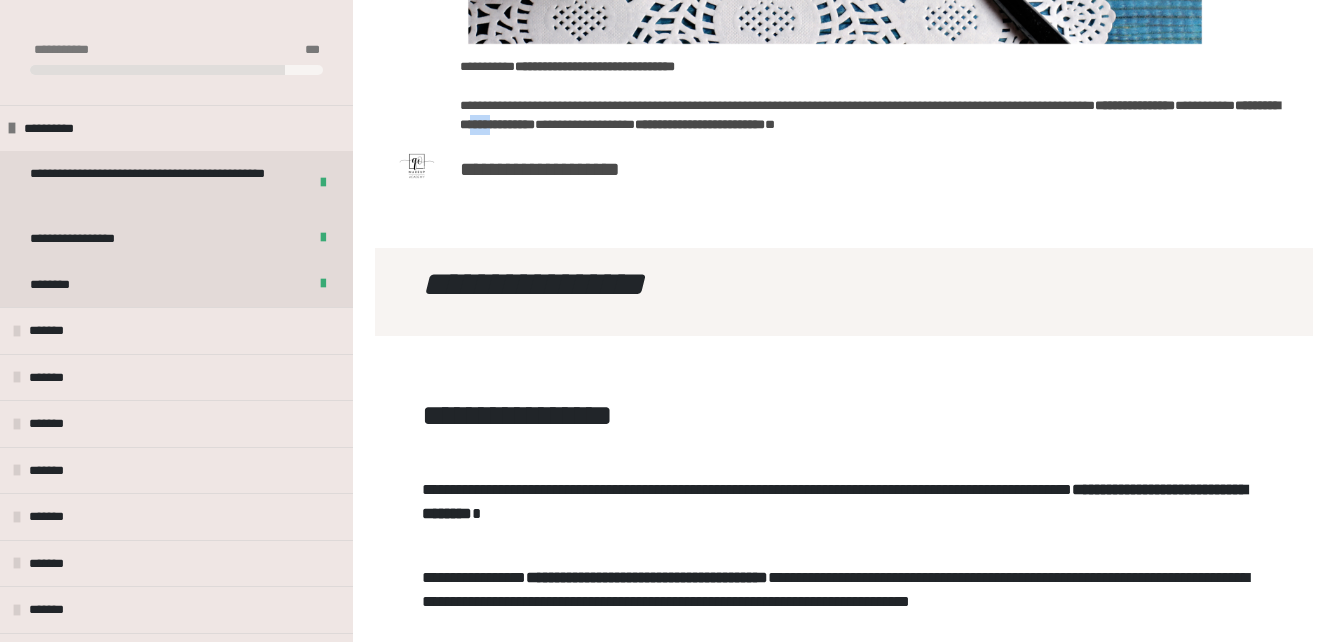 click on "**********" at bounding box center [870, 115] 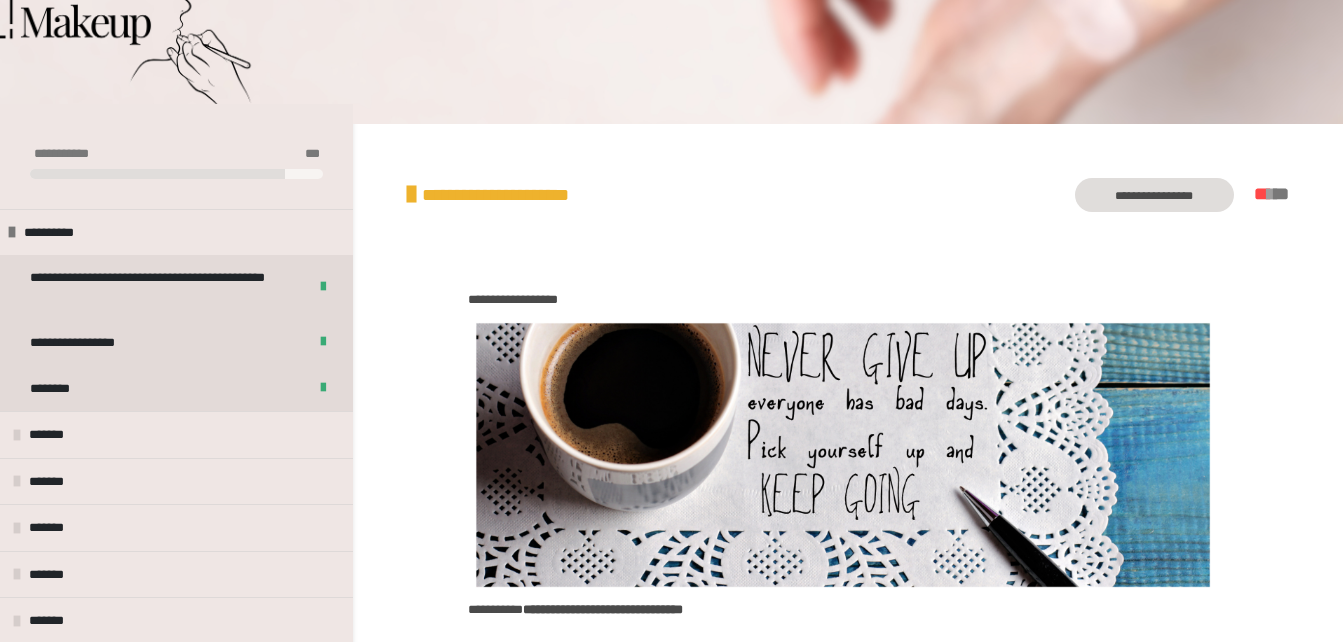scroll, scrollTop: 96, scrollLeft: 0, axis: vertical 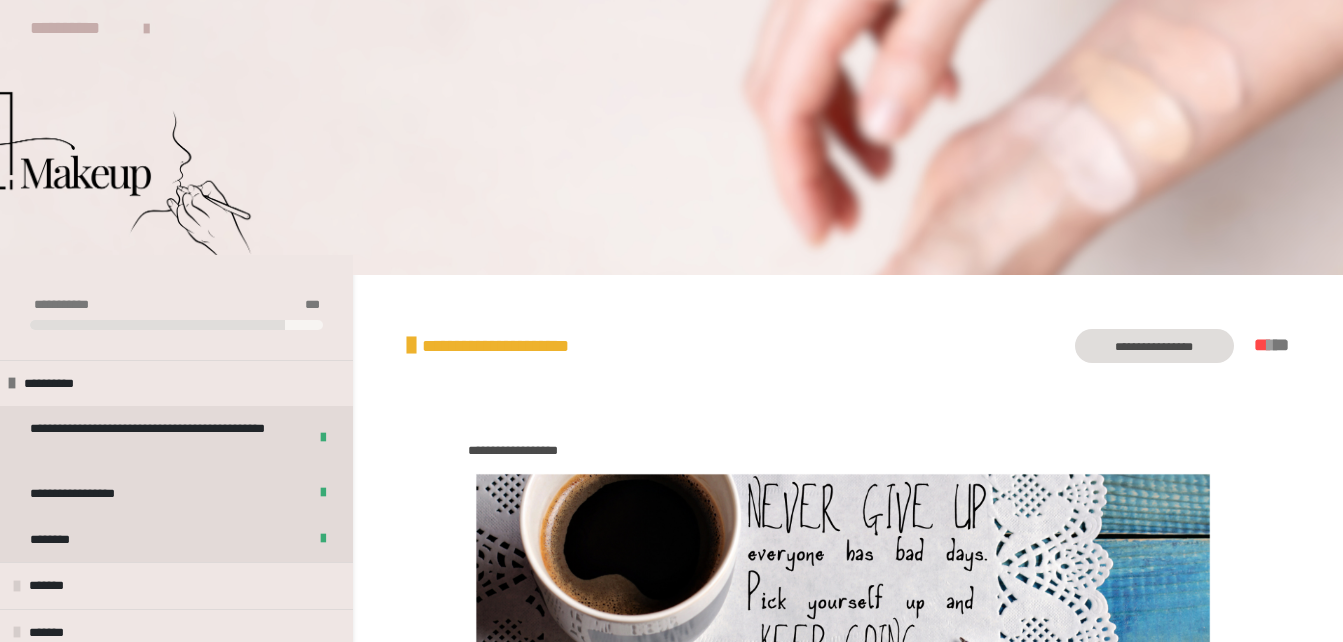 click on "**********" at bounding box center (1154, 346) 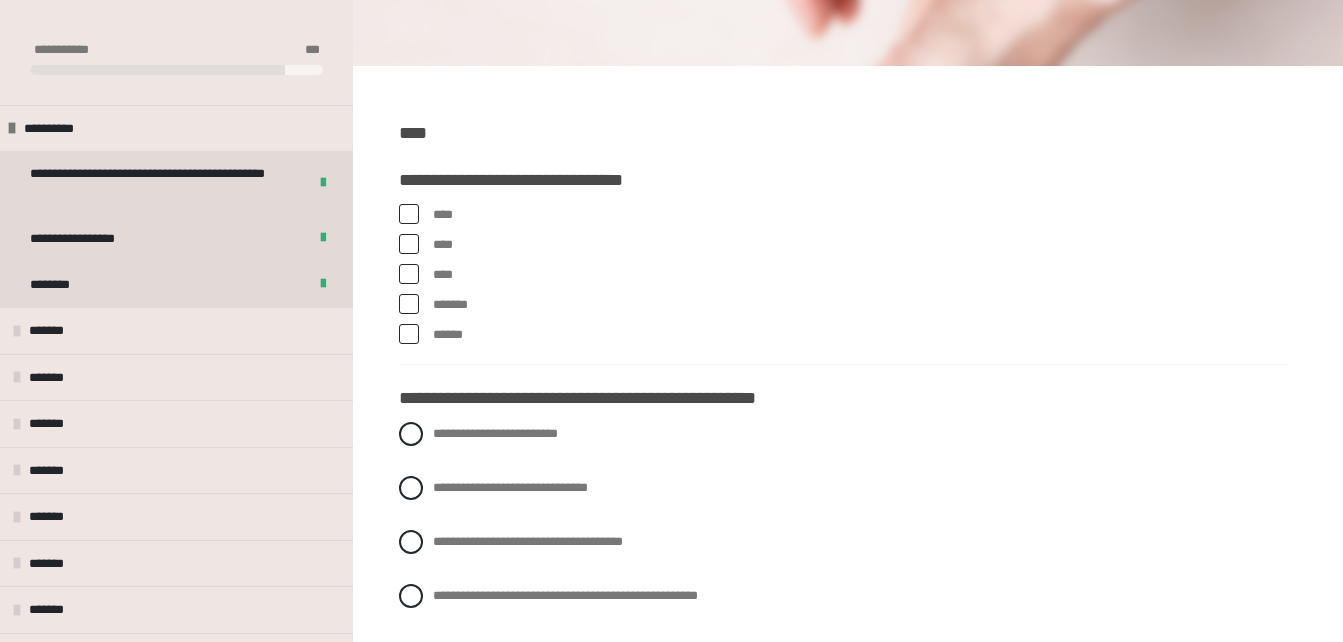 scroll, scrollTop: 379, scrollLeft: 0, axis: vertical 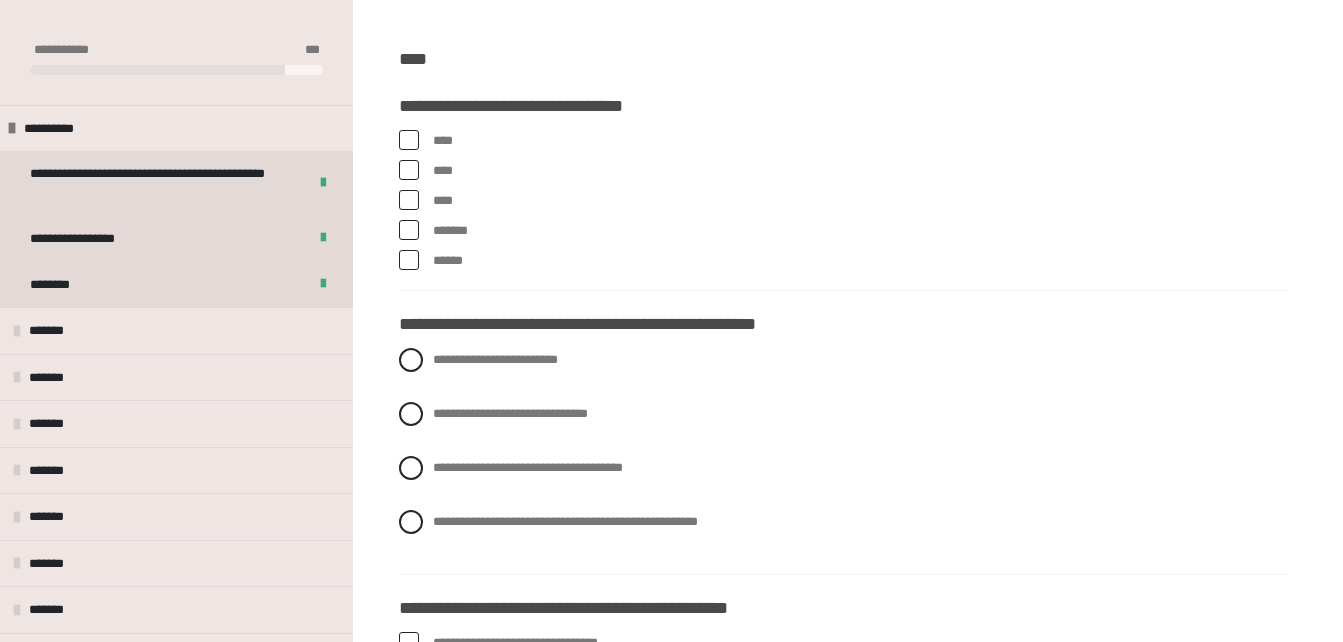 click at bounding box center (409, 140) 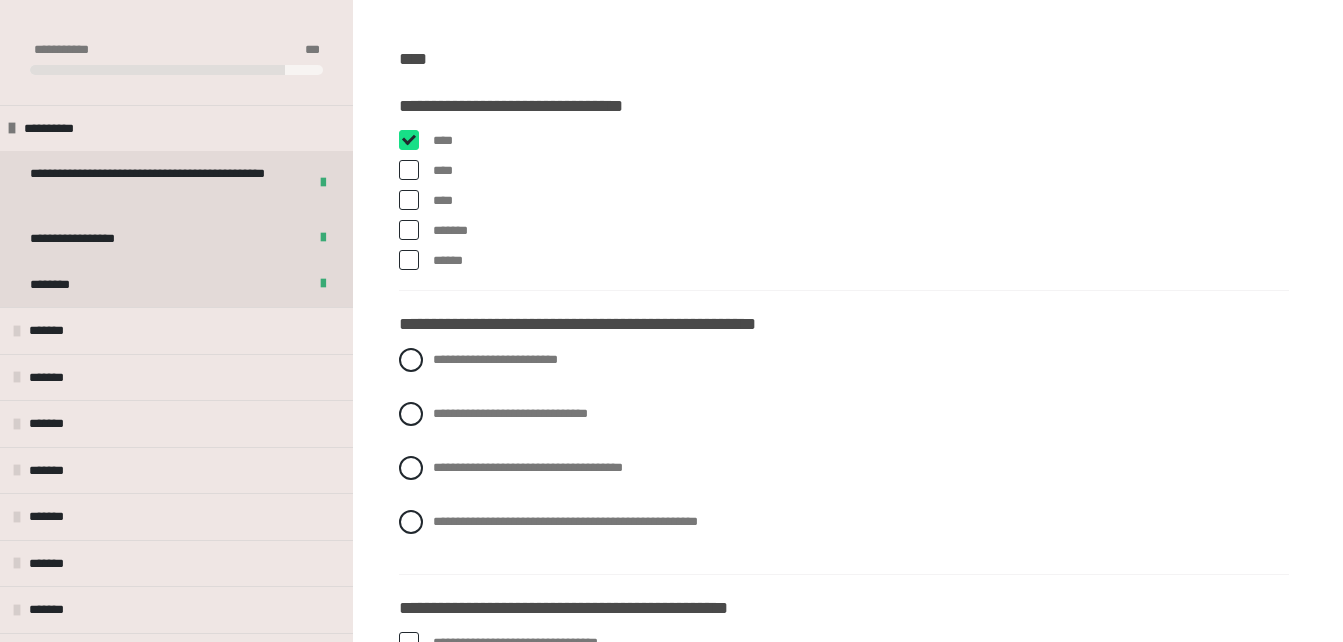 checkbox on "****" 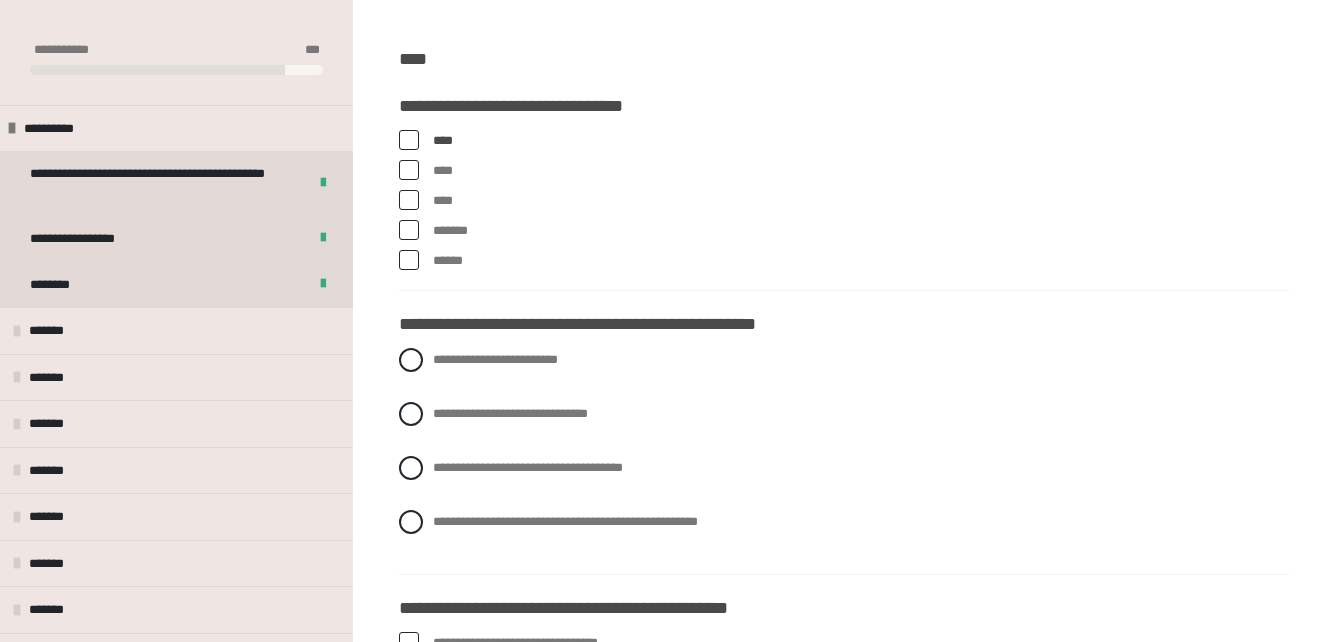 click at bounding box center [409, 230] 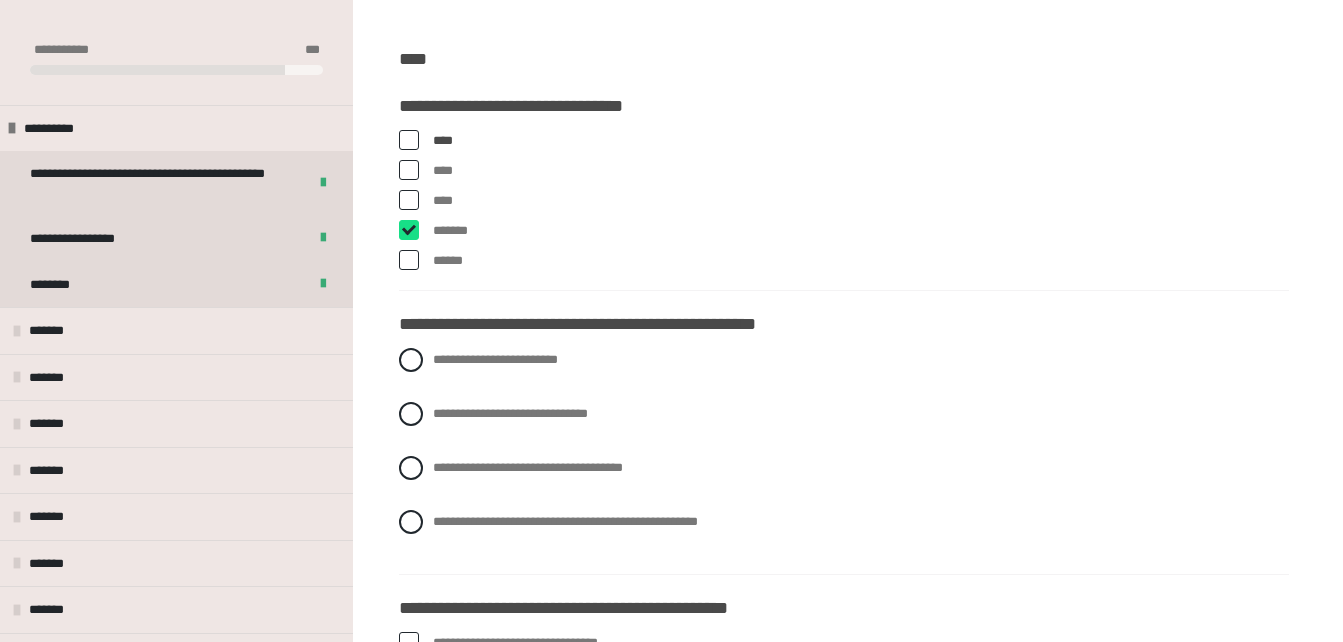 checkbox on "****" 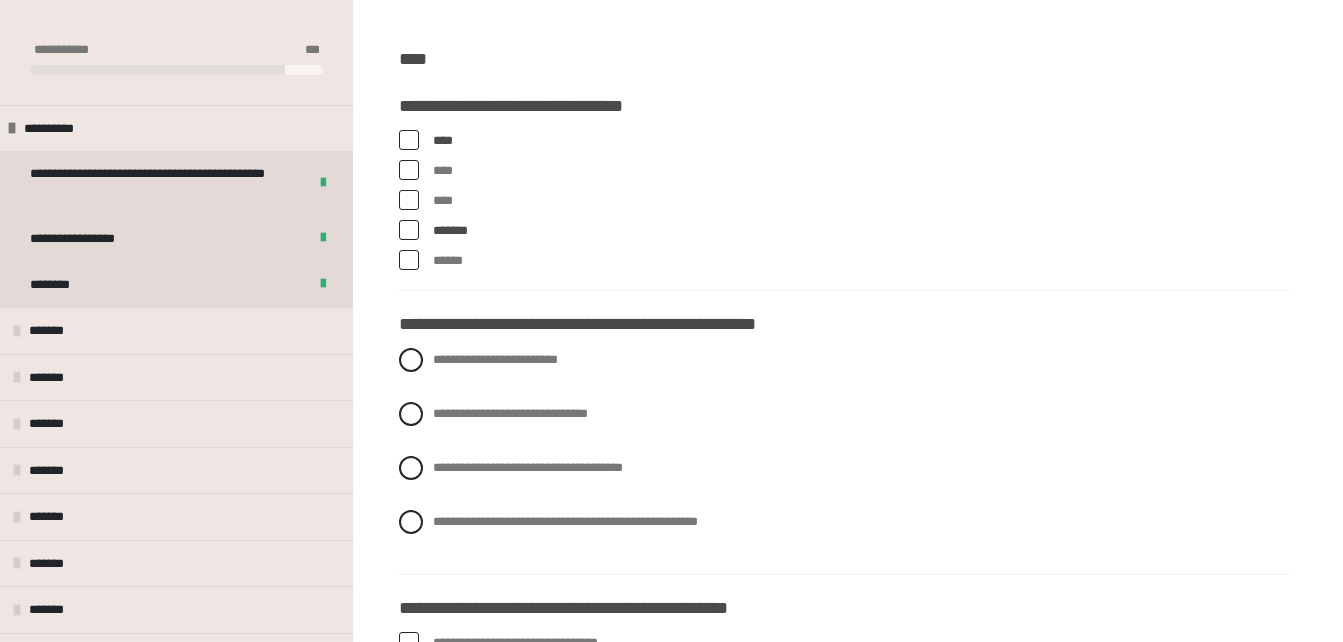 click at bounding box center (409, 200) 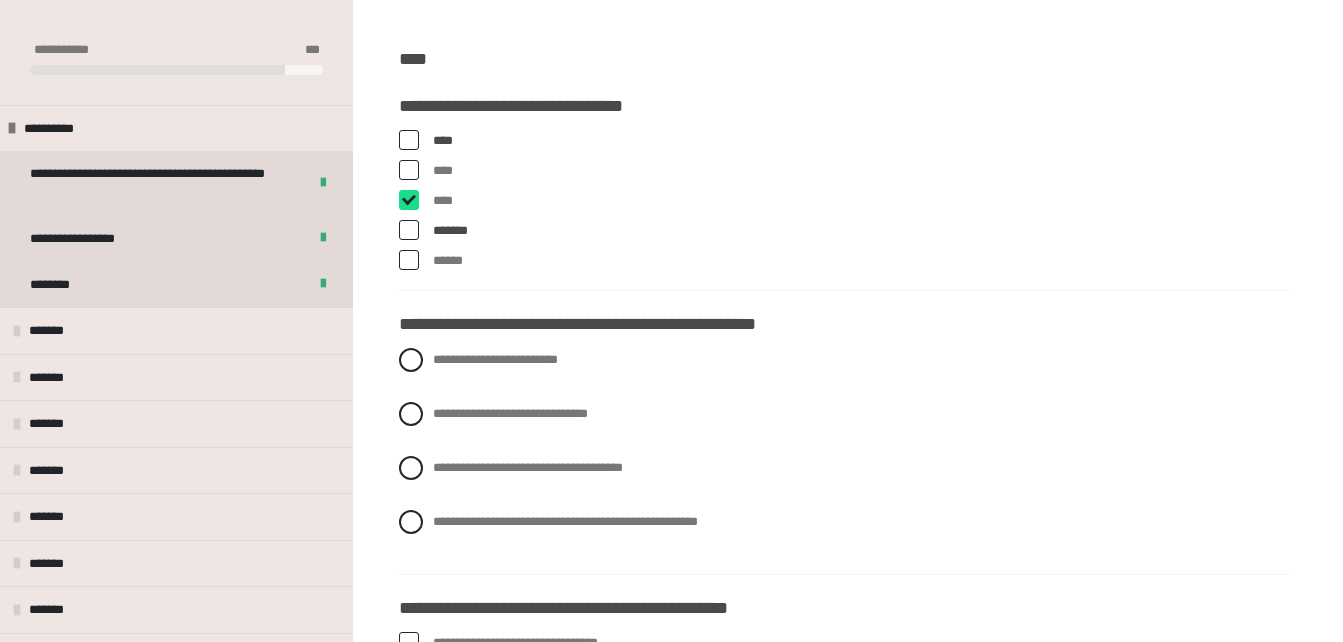 checkbox on "****" 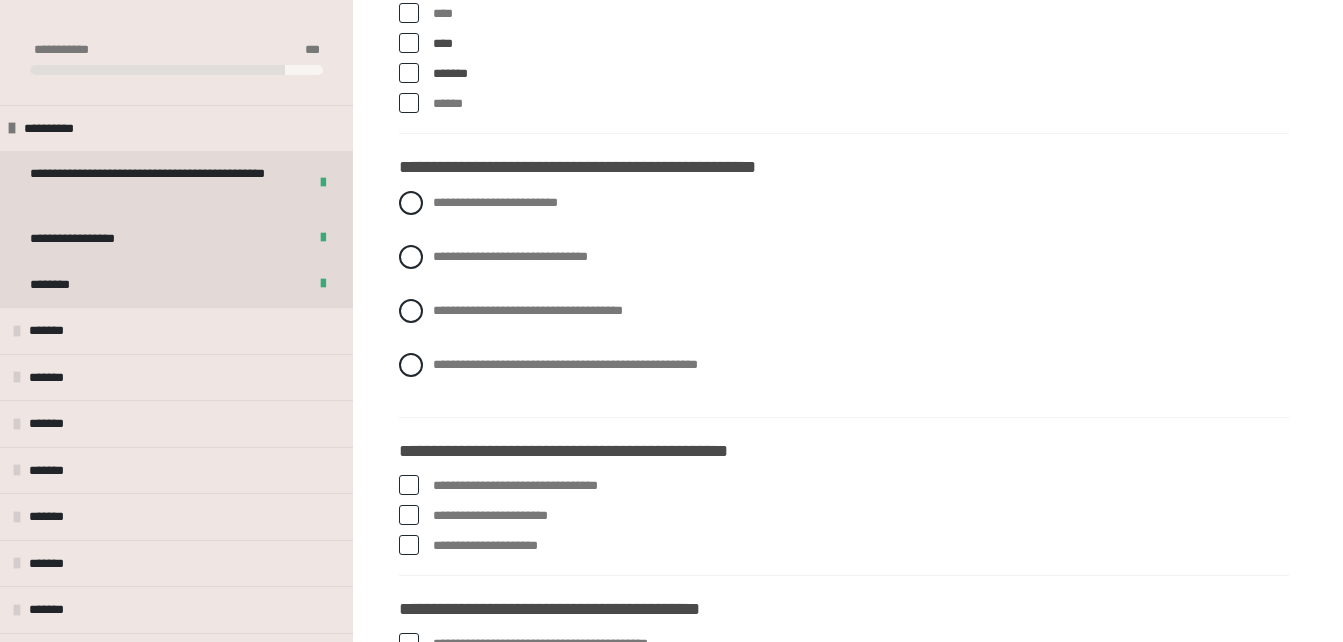 scroll, scrollTop: 539, scrollLeft: 0, axis: vertical 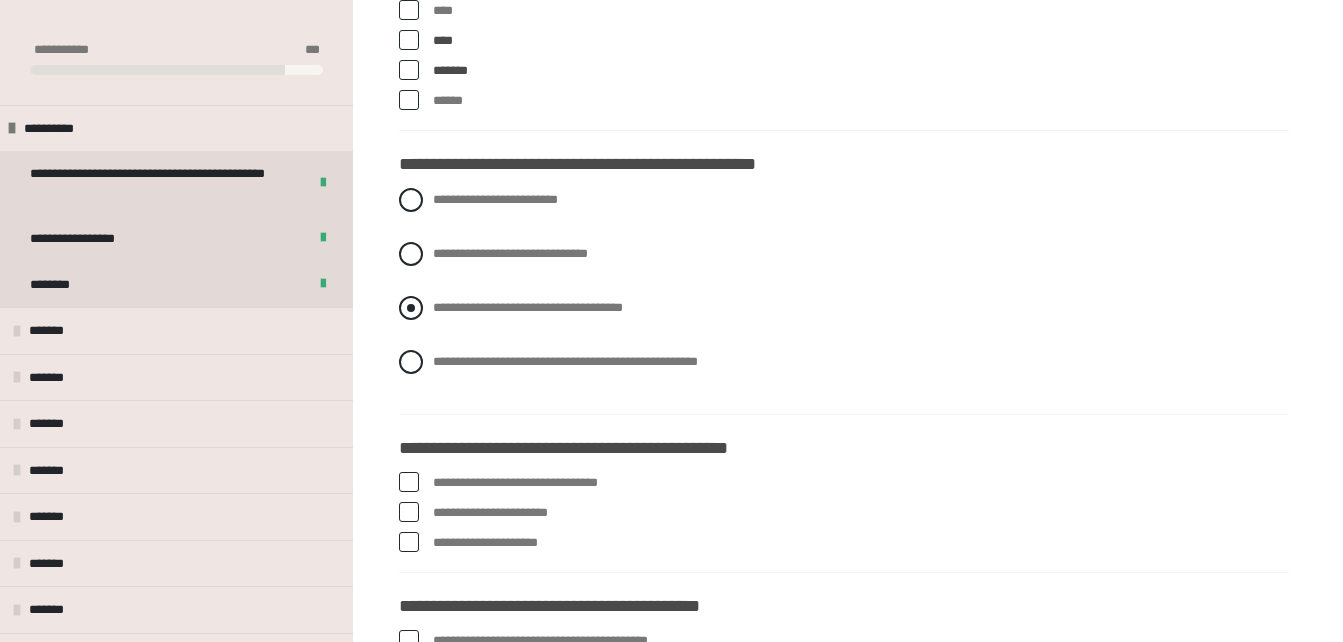 click at bounding box center [411, 308] 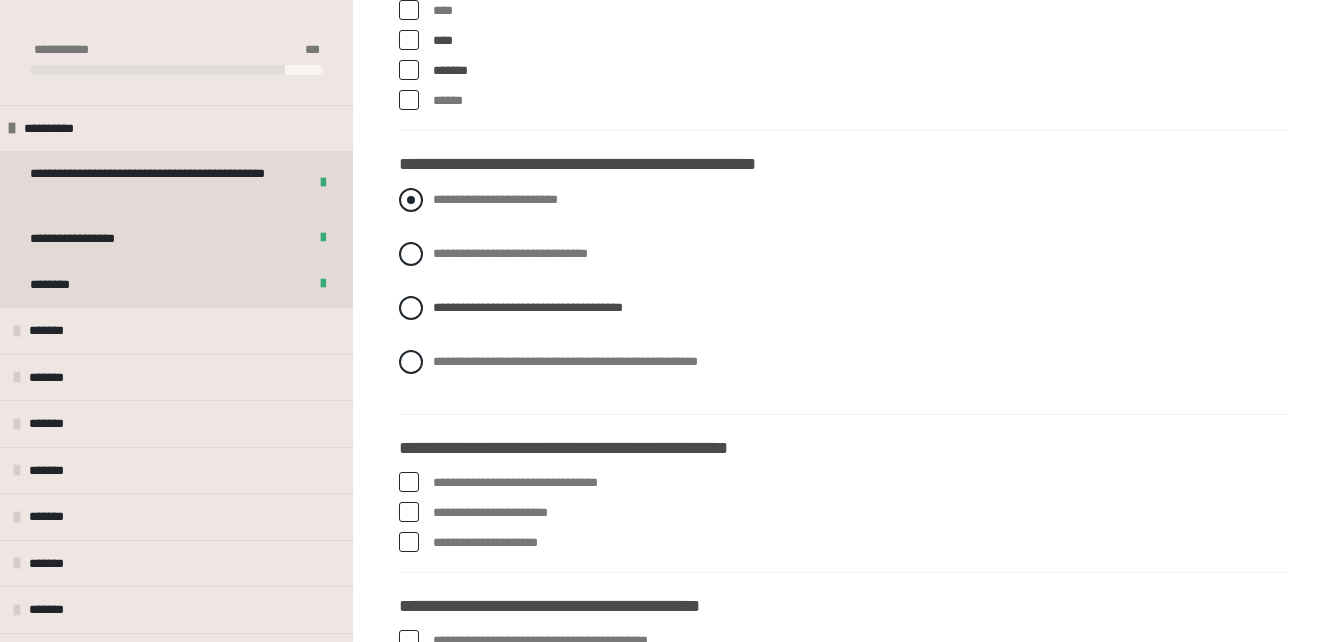 click at bounding box center (411, 200) 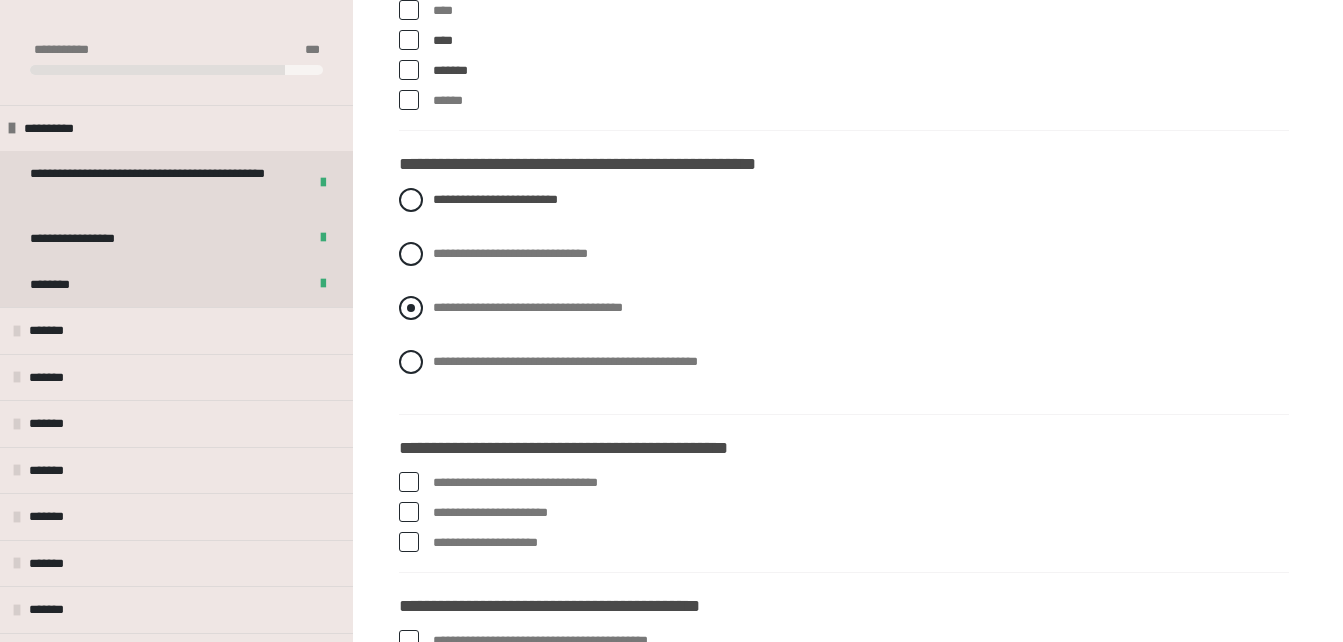 click at bounding box center (411, 308) 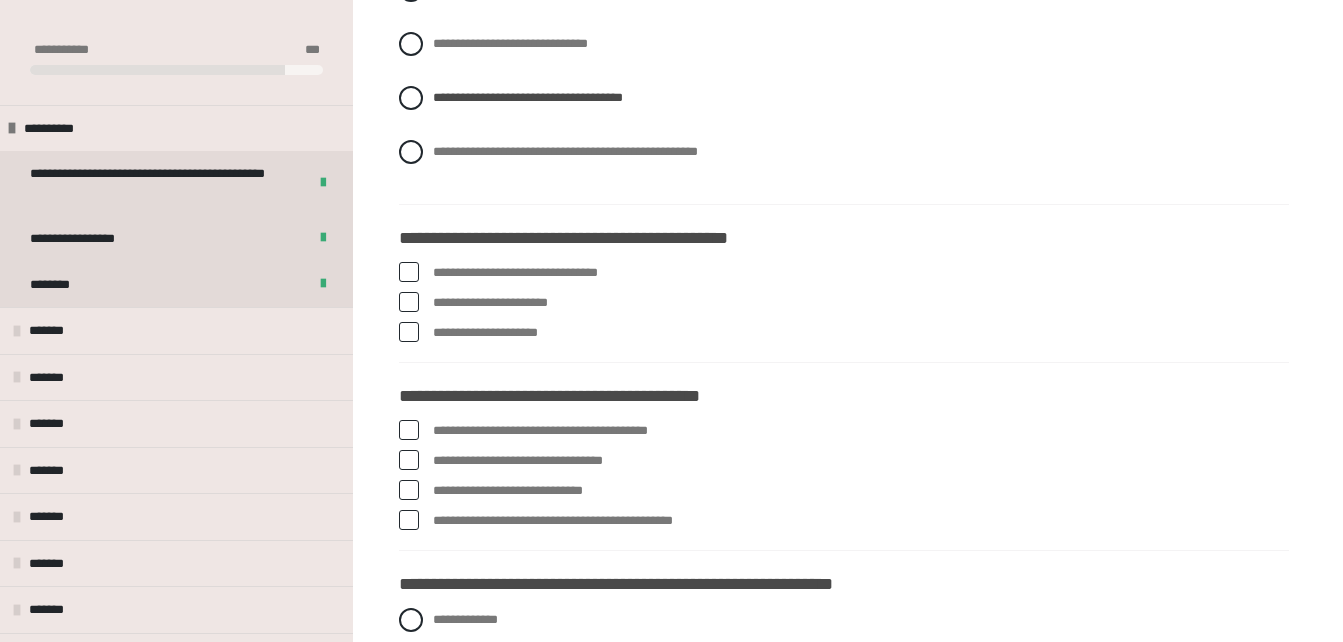 scroll, scrollTop: 786, scrollLeft: 0, axis: vertical 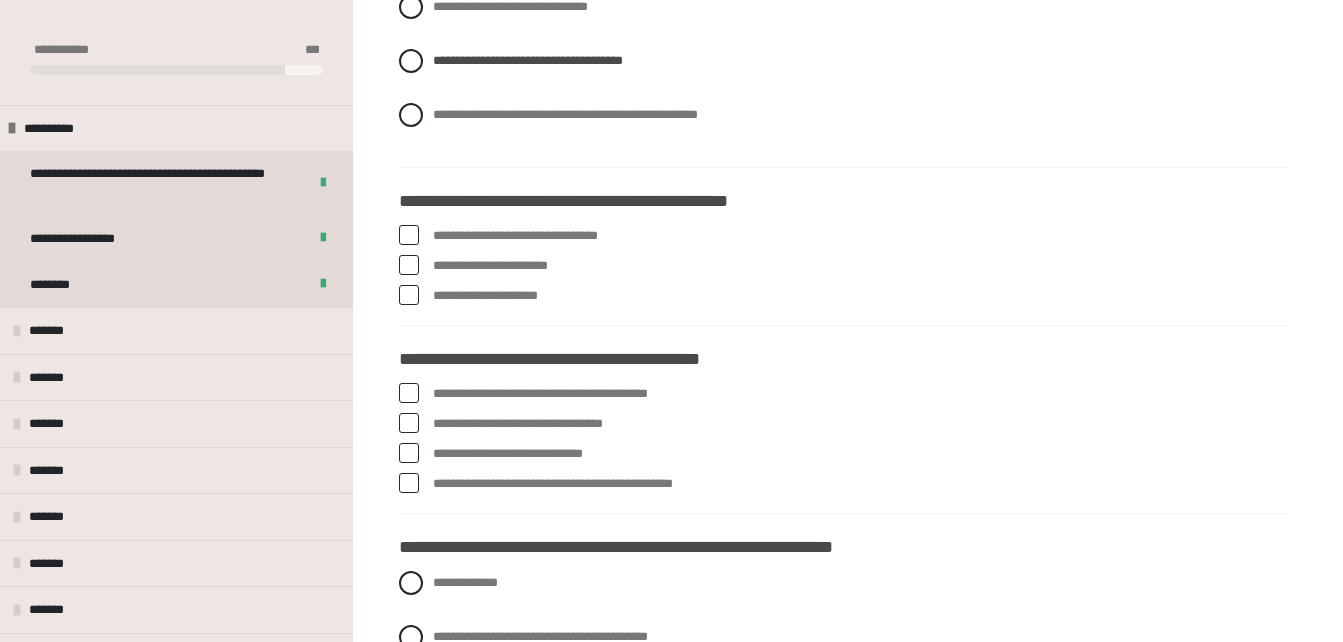 click on "**********" at bounding box center (861, 236) 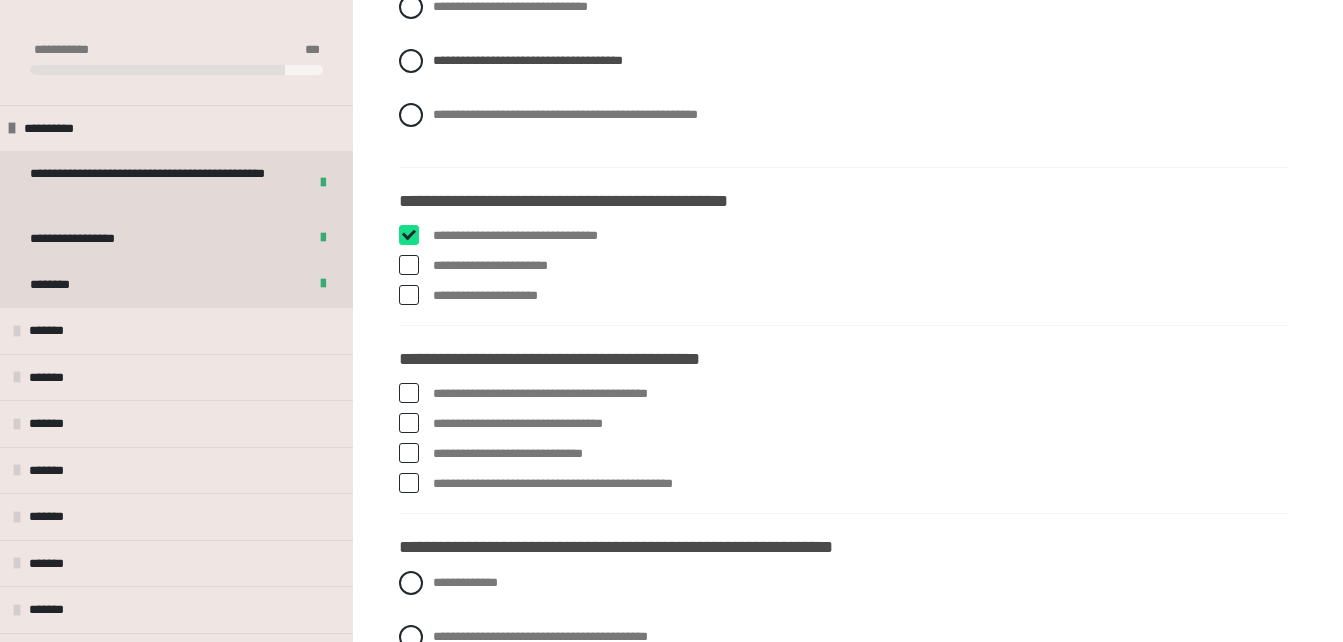 checkbox on "****" 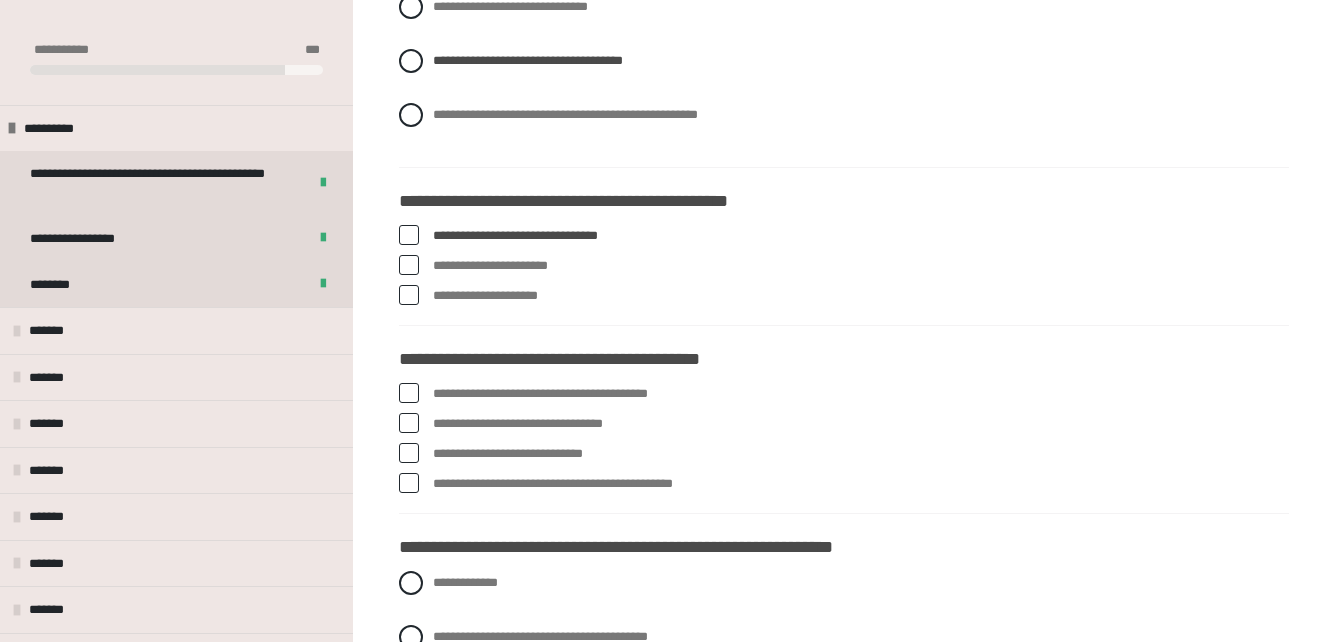click at bounding box center [409, 295] 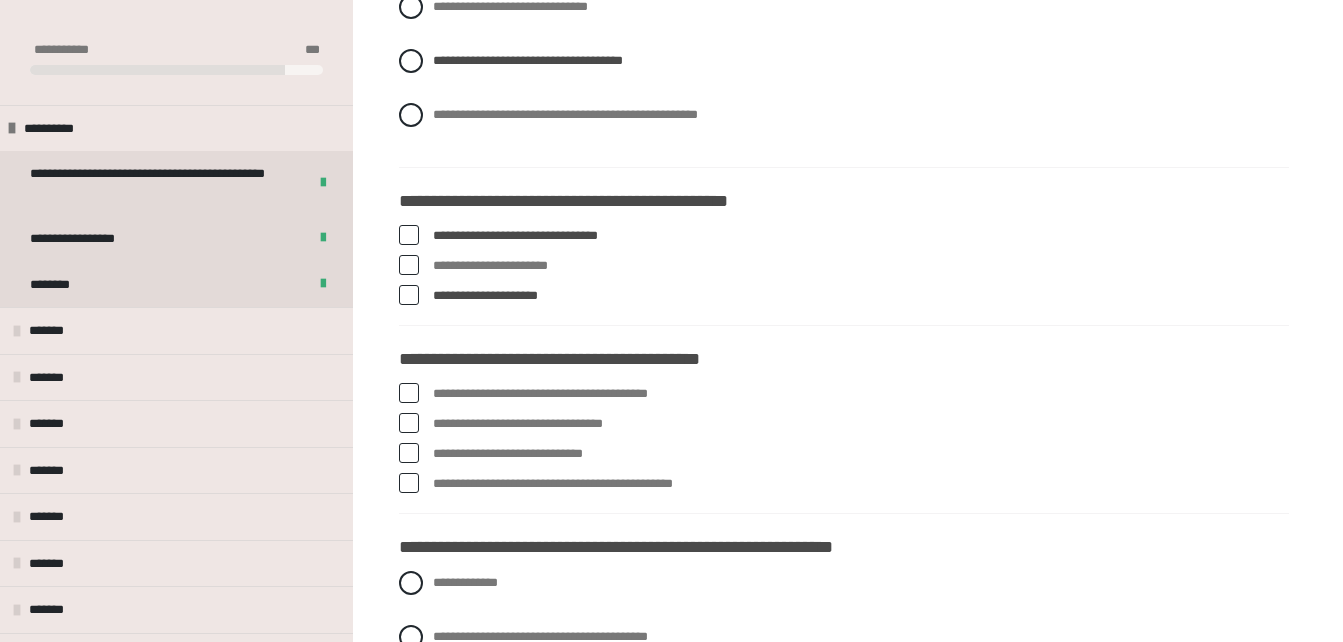 click at bounding box center (409, 295) 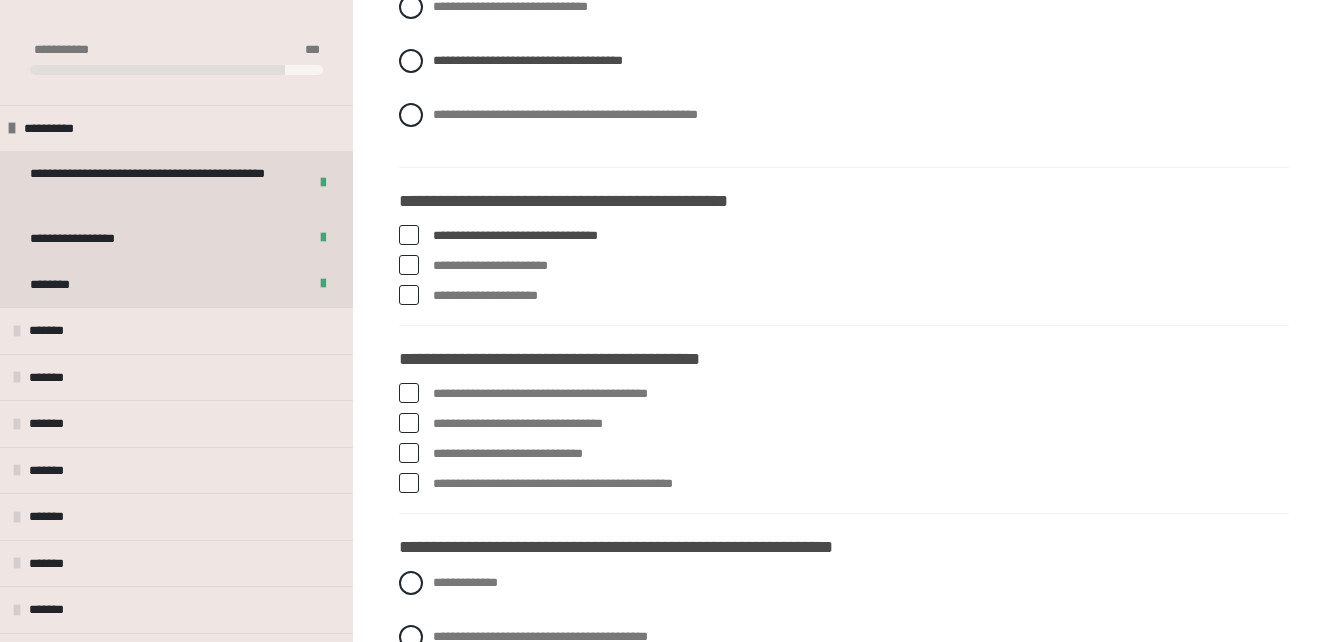 click at bounding box center [409, 295] 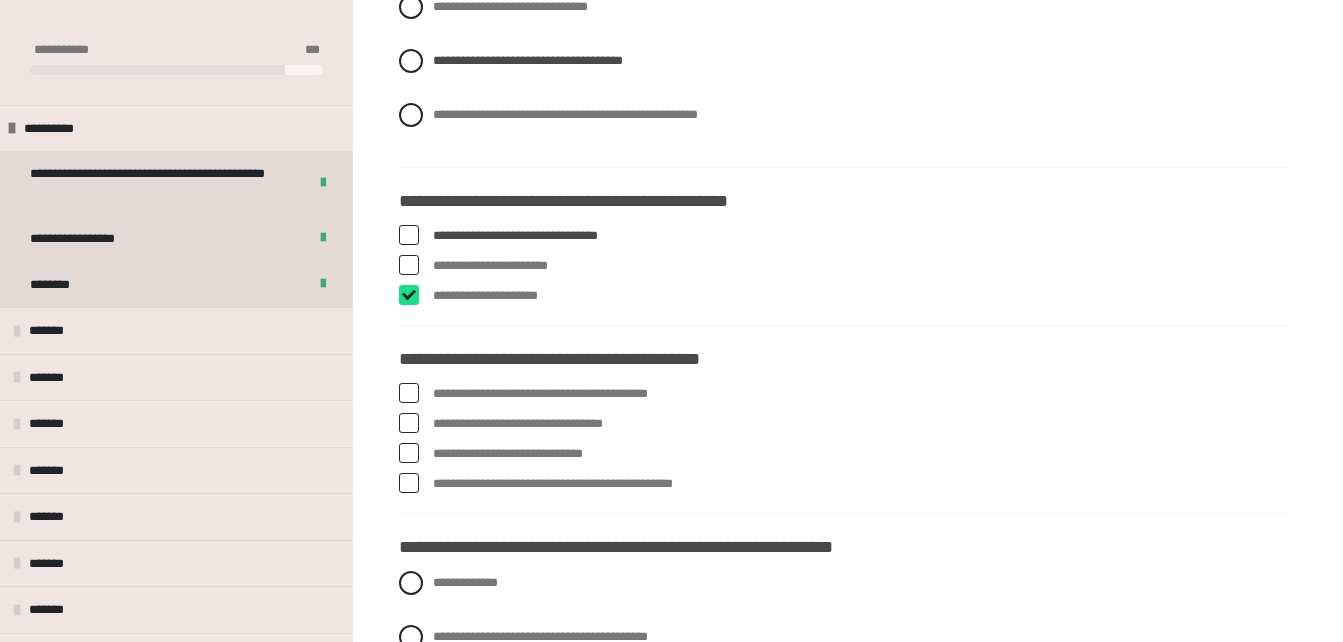 checkbox on "****" 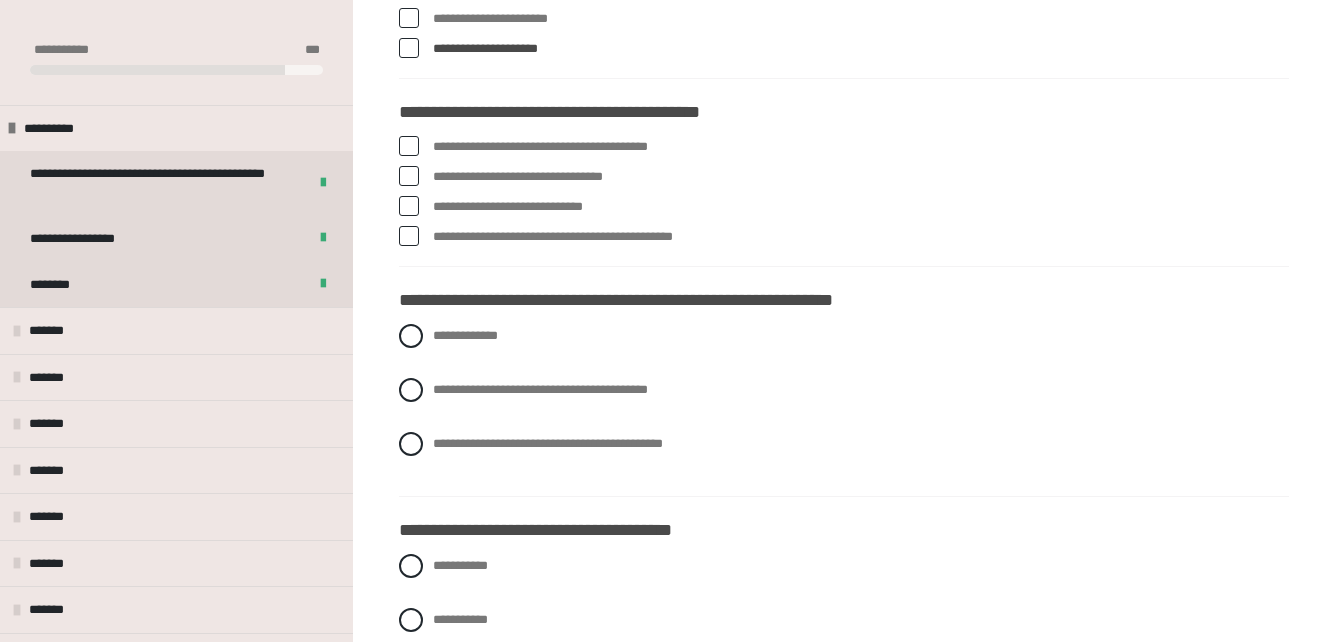 scroll, scrollTop: 1045, scrollLeft: 0, axis: vertical 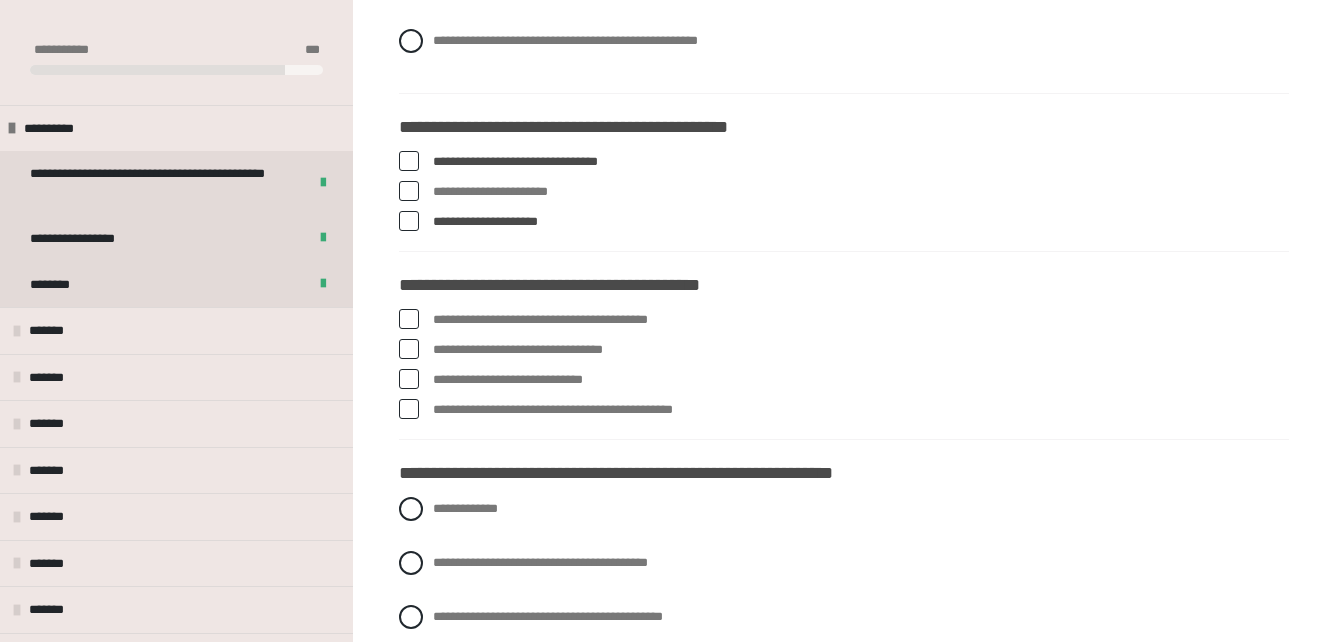 click at bounding box center (409, 319) 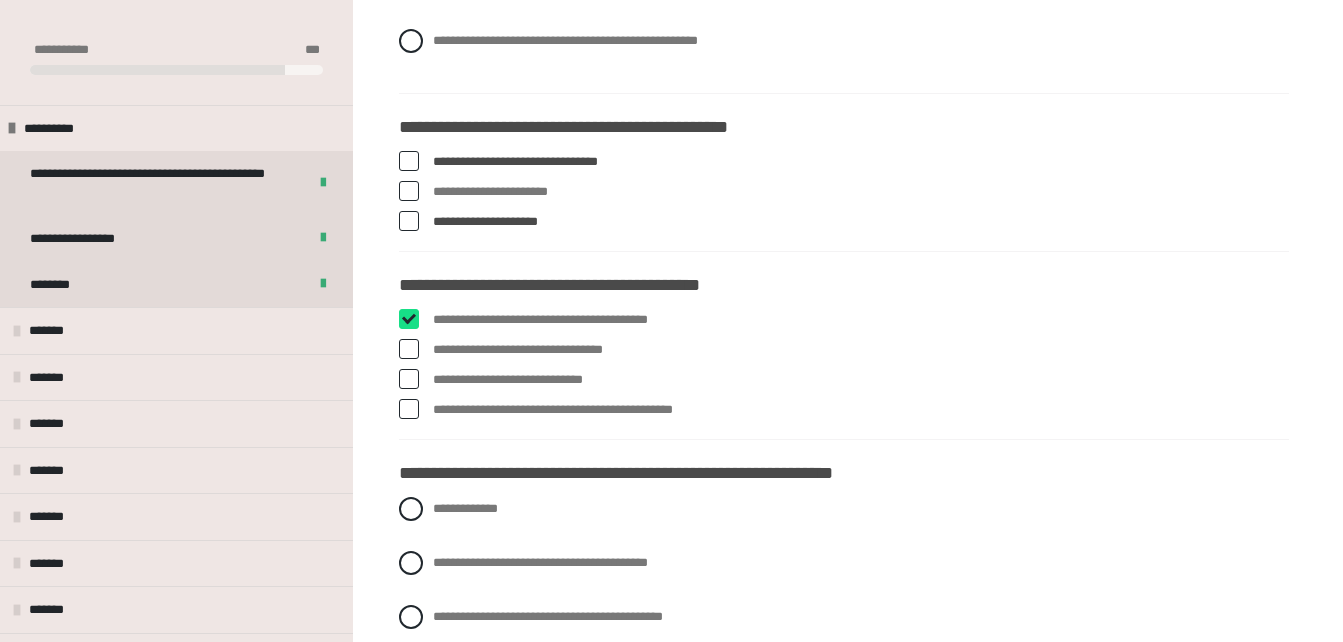 checkbox on "****" 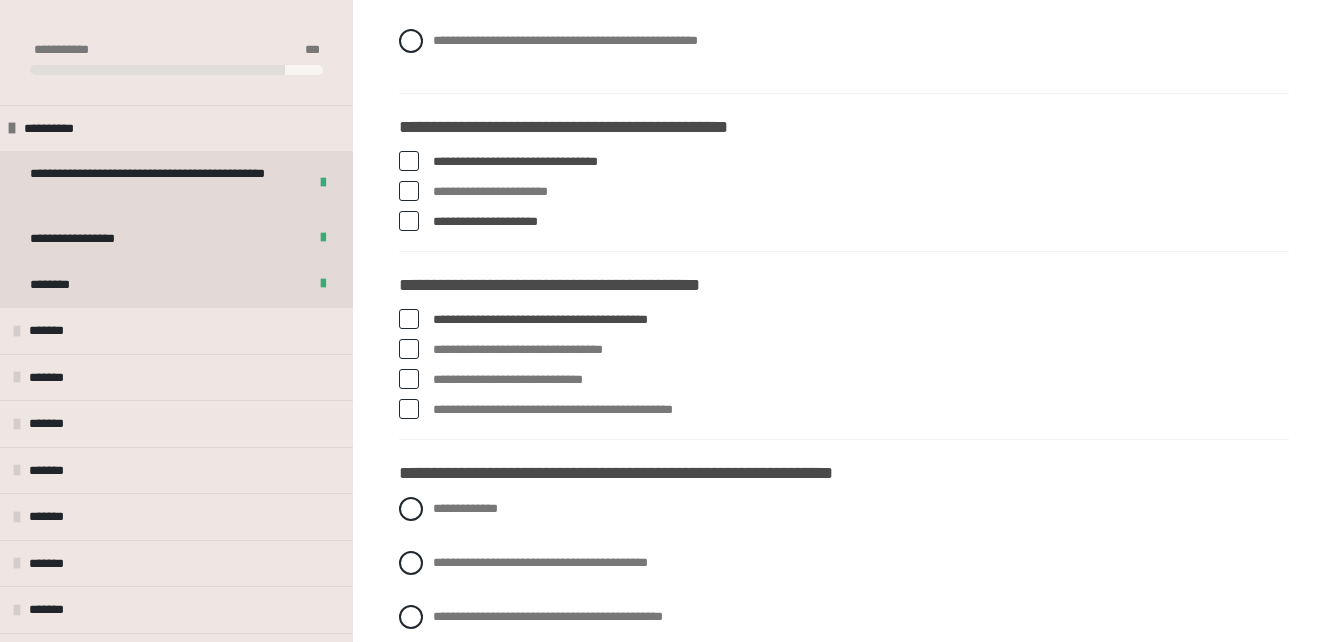 click at bounding box center [409, 349] 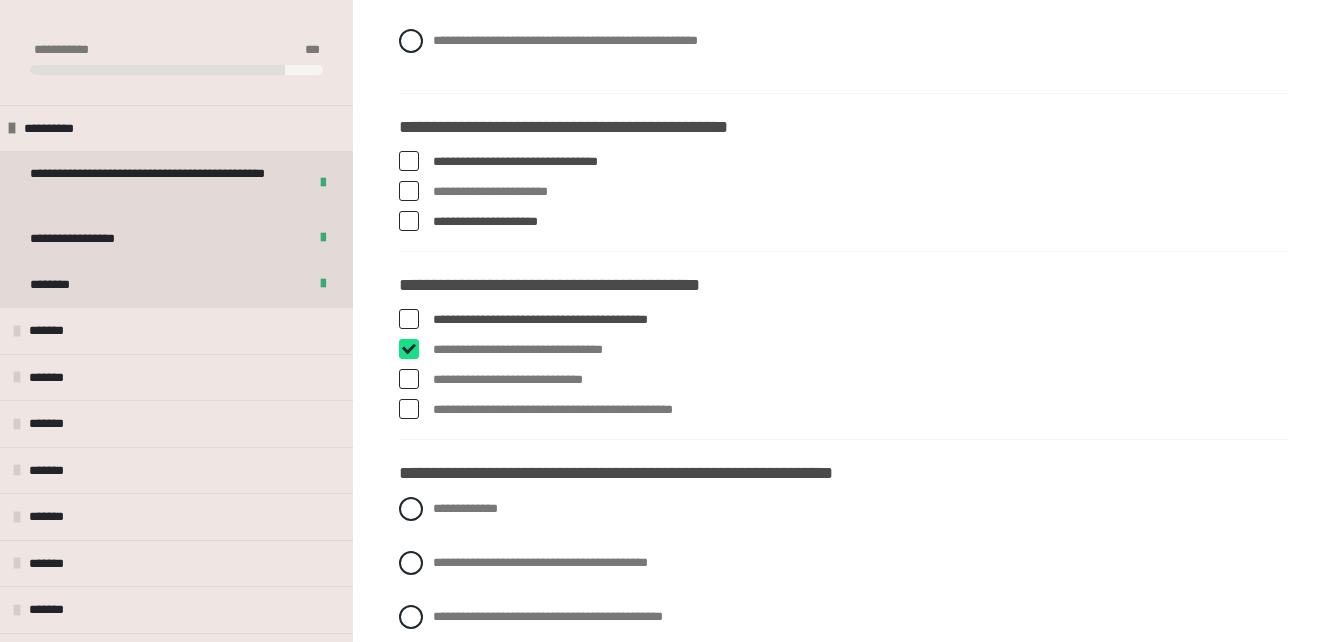 checkbox on "****" 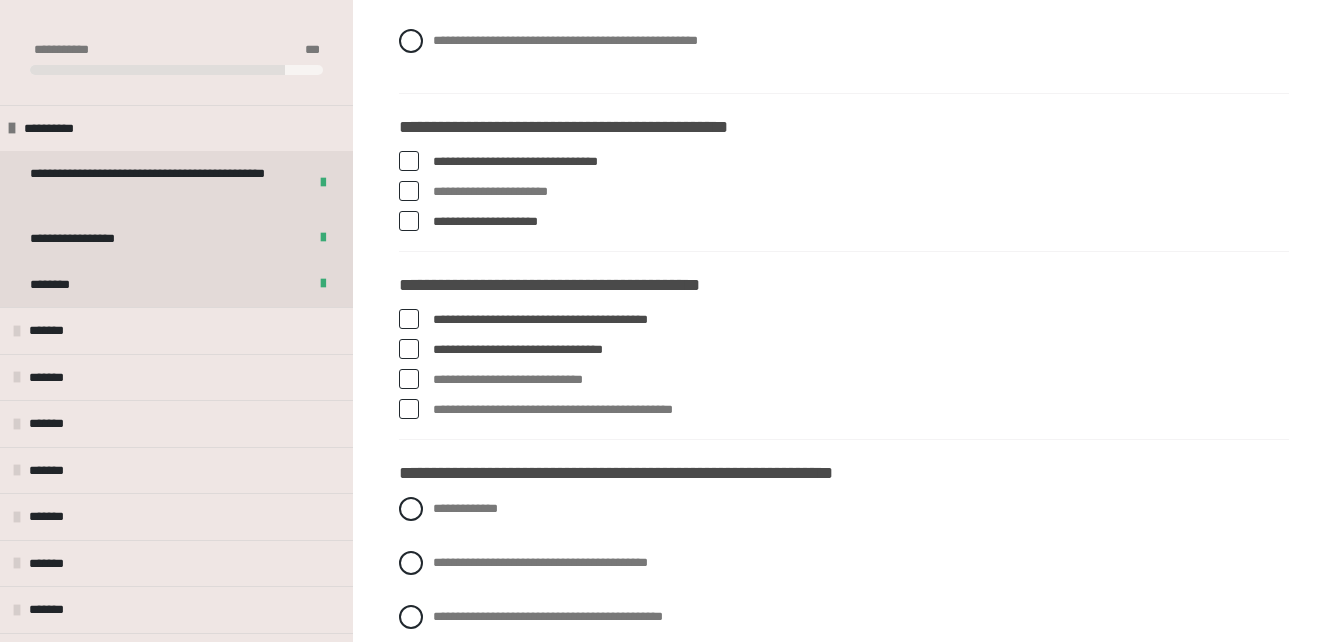 click at bounding box center (409, 409) 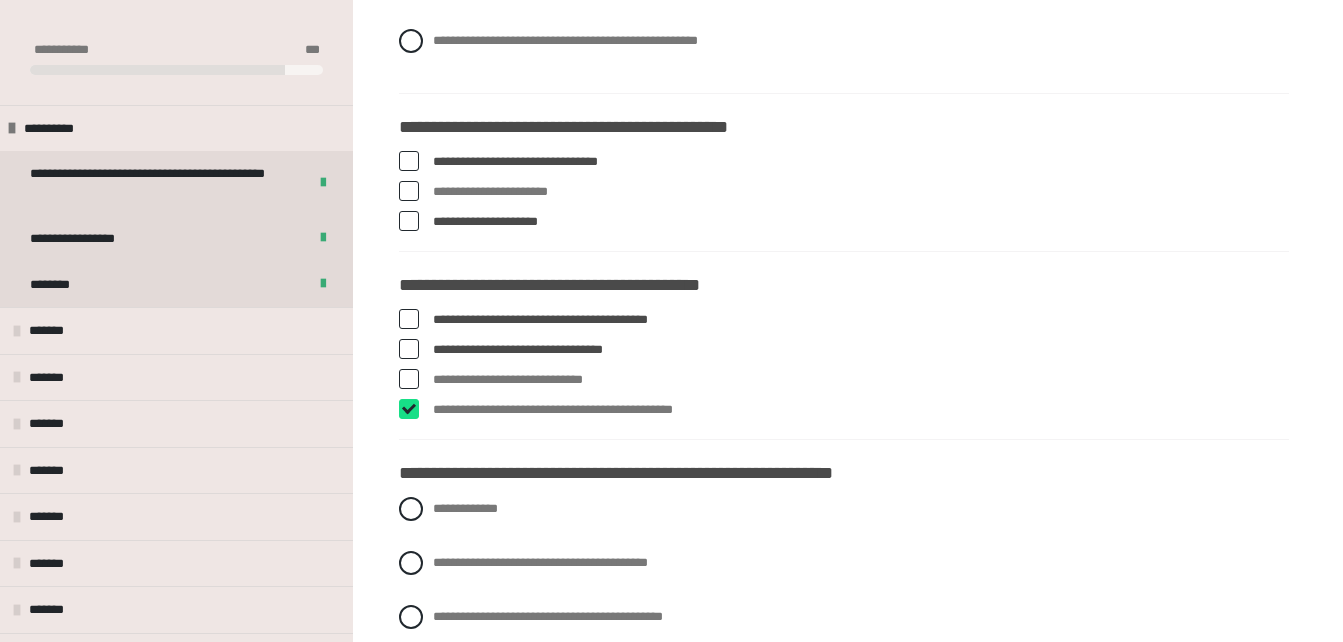checkbox on "****" 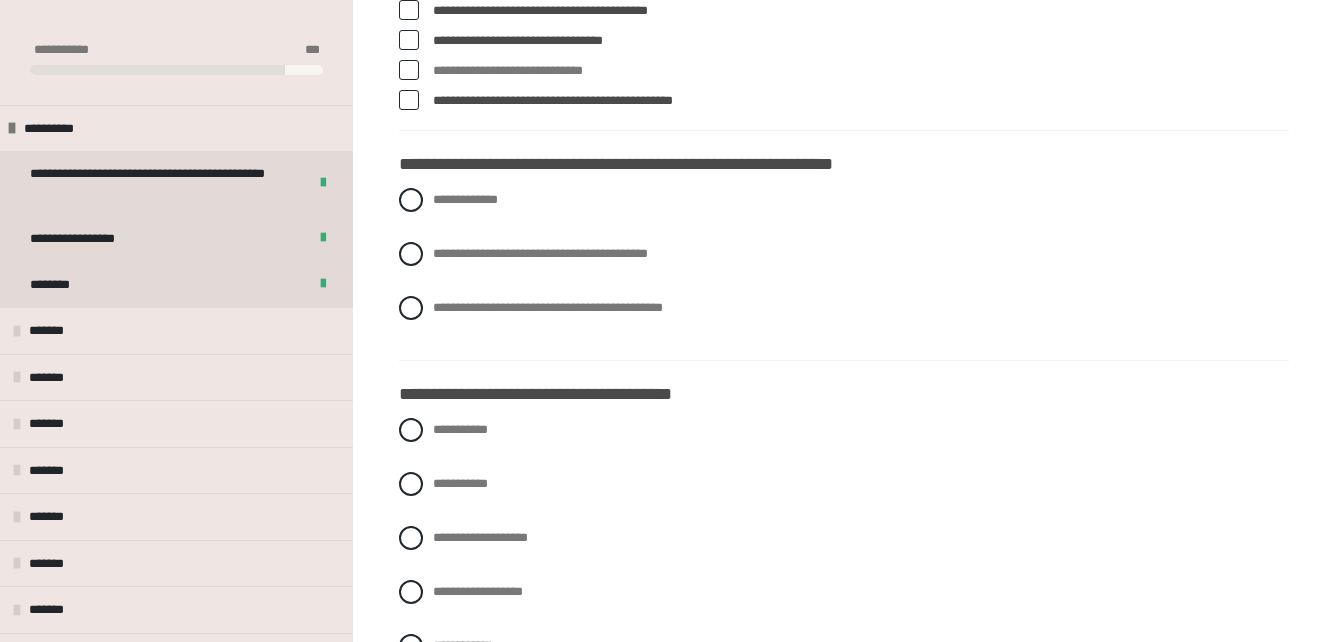 scroll, scrollTop: 1156, scrollLeft: 0, axis: vertical 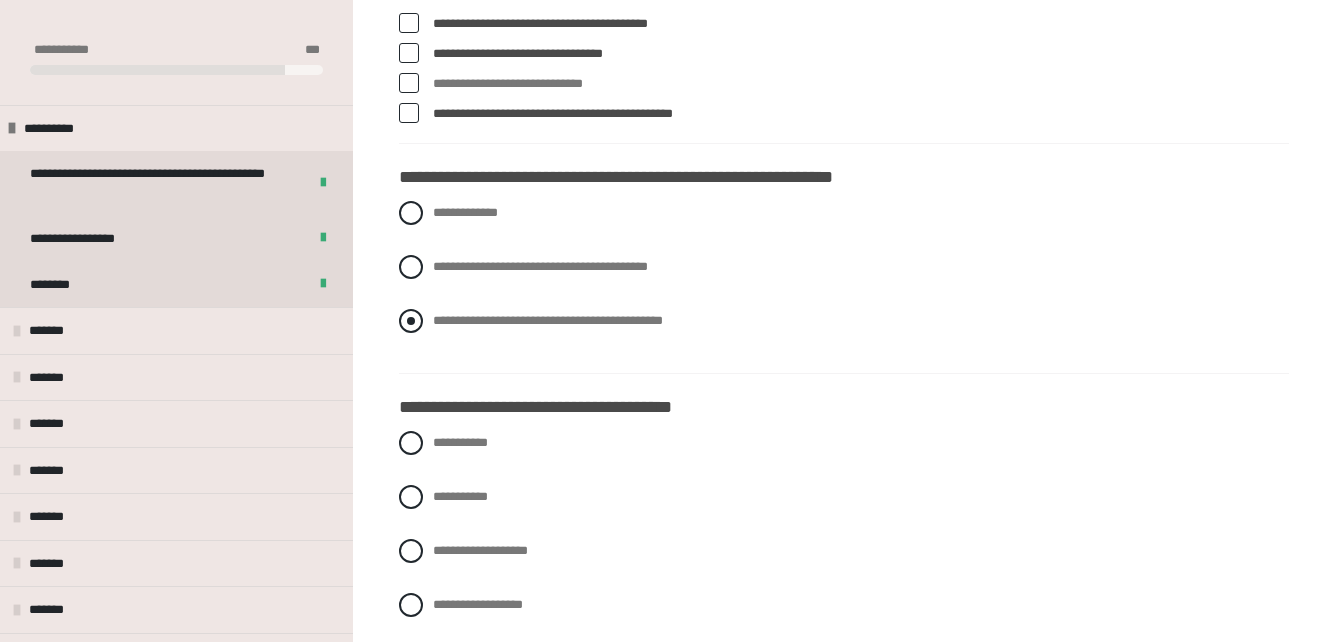click on "**********" at bounding box center (548, 320) 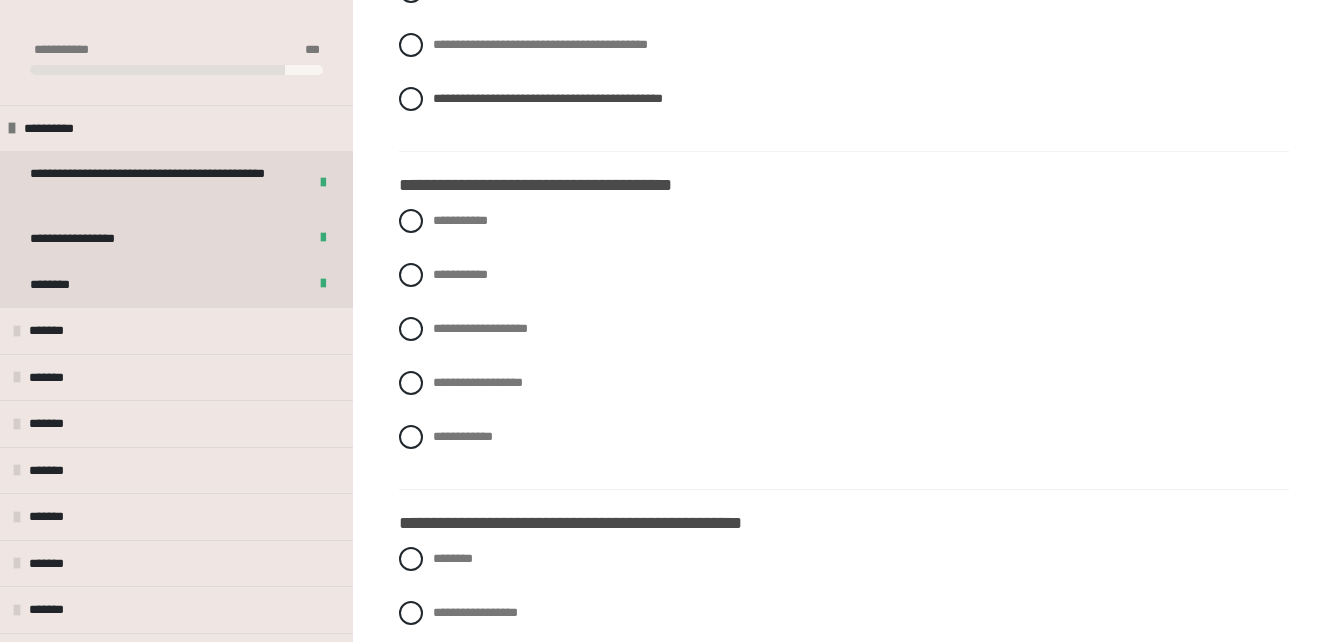 scroll, scrollTop: 1428, scrollLeft: 0, axis: vertical 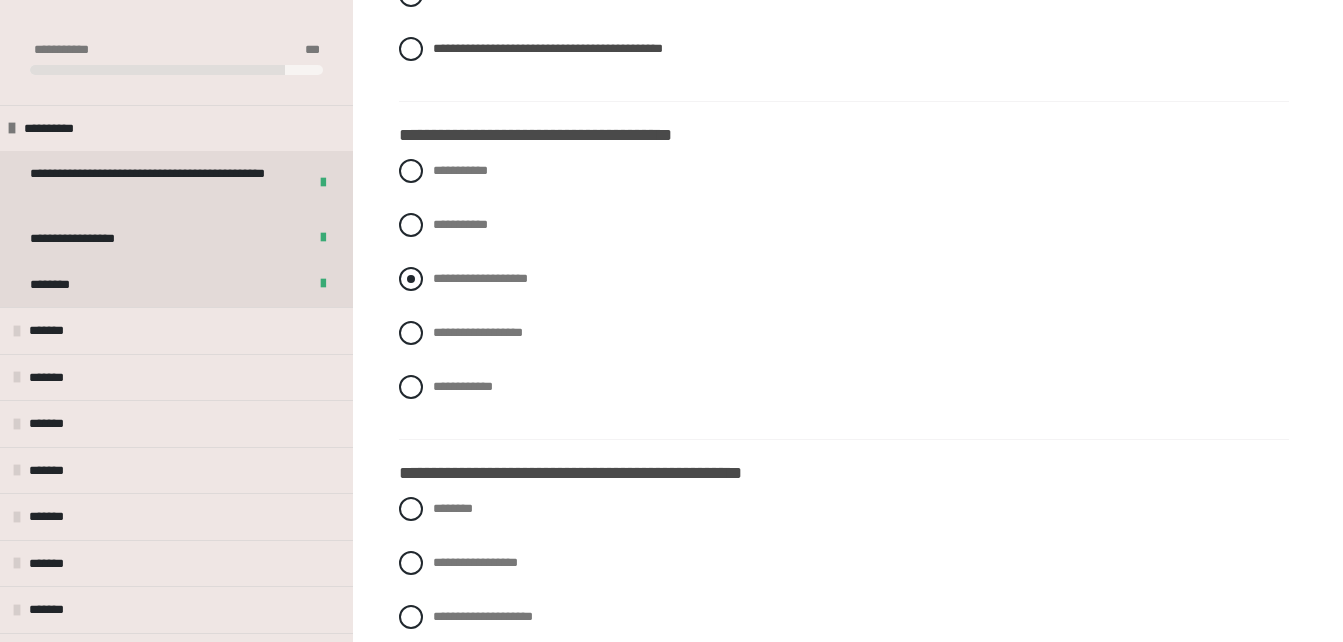 click on "**********" at bounding box center [480, 278] 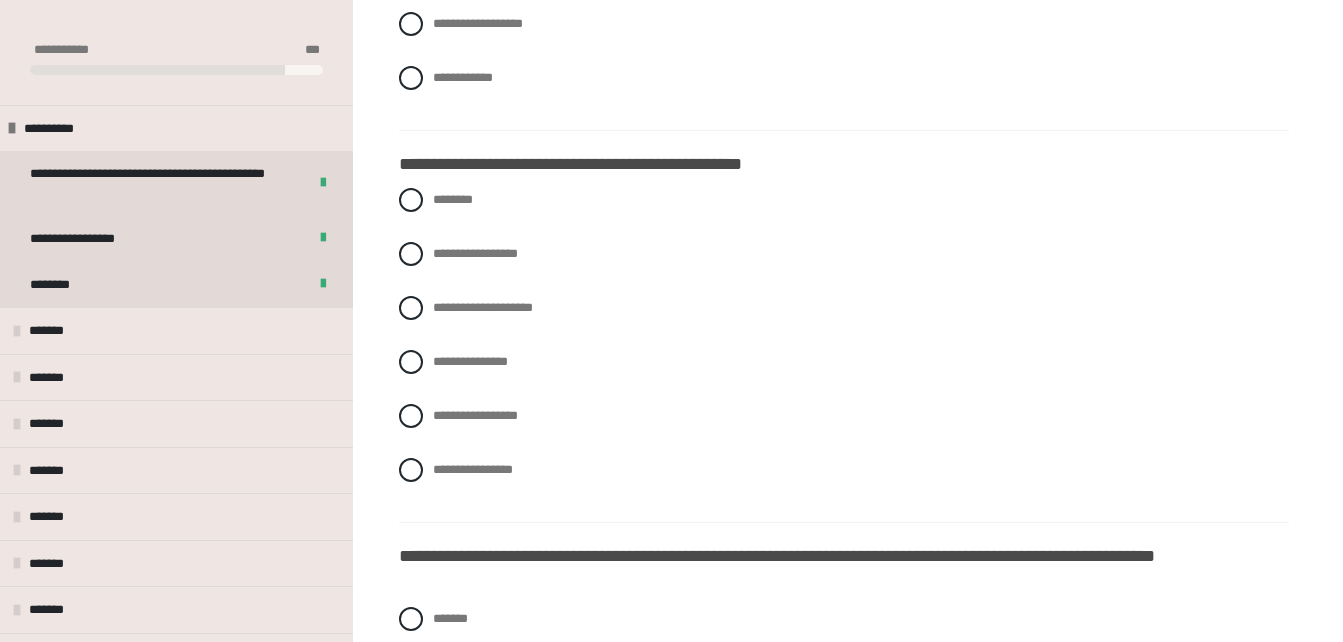 scroll, scrollTop: 1749, scrollLeft: 0, axis: vertical 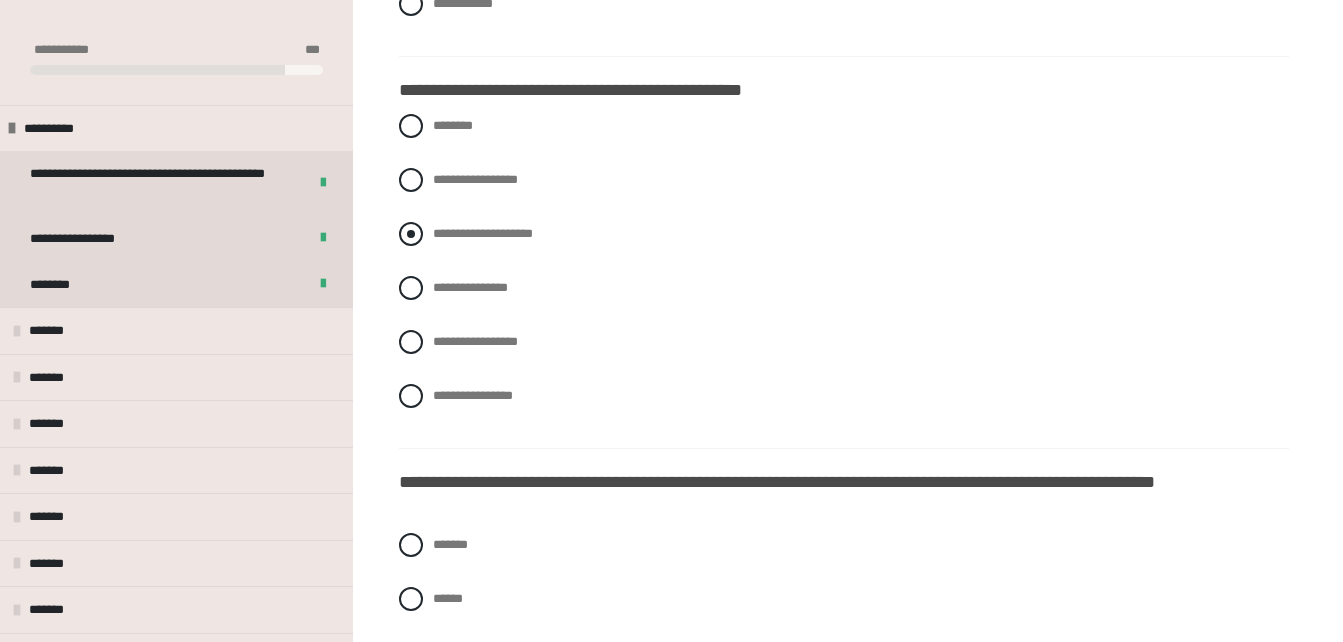 click at bounding box center [411, 234] 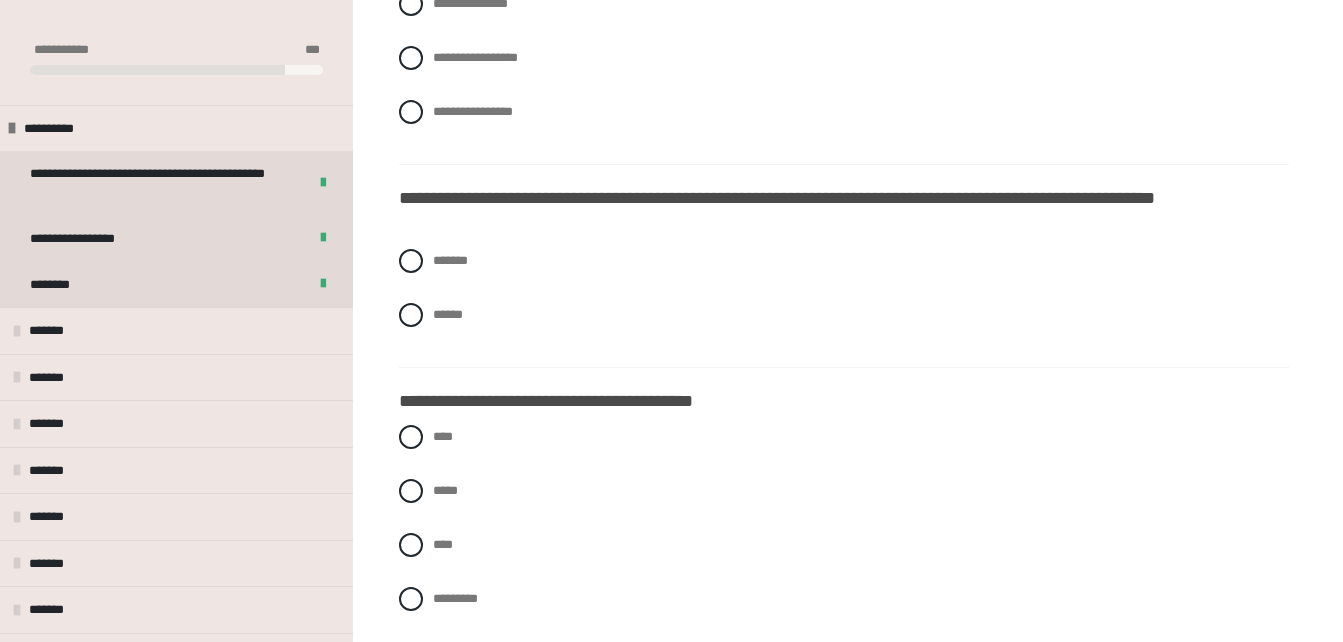 scroll, scrollTop: 2119, scrollLeft: 0, axis: vertical 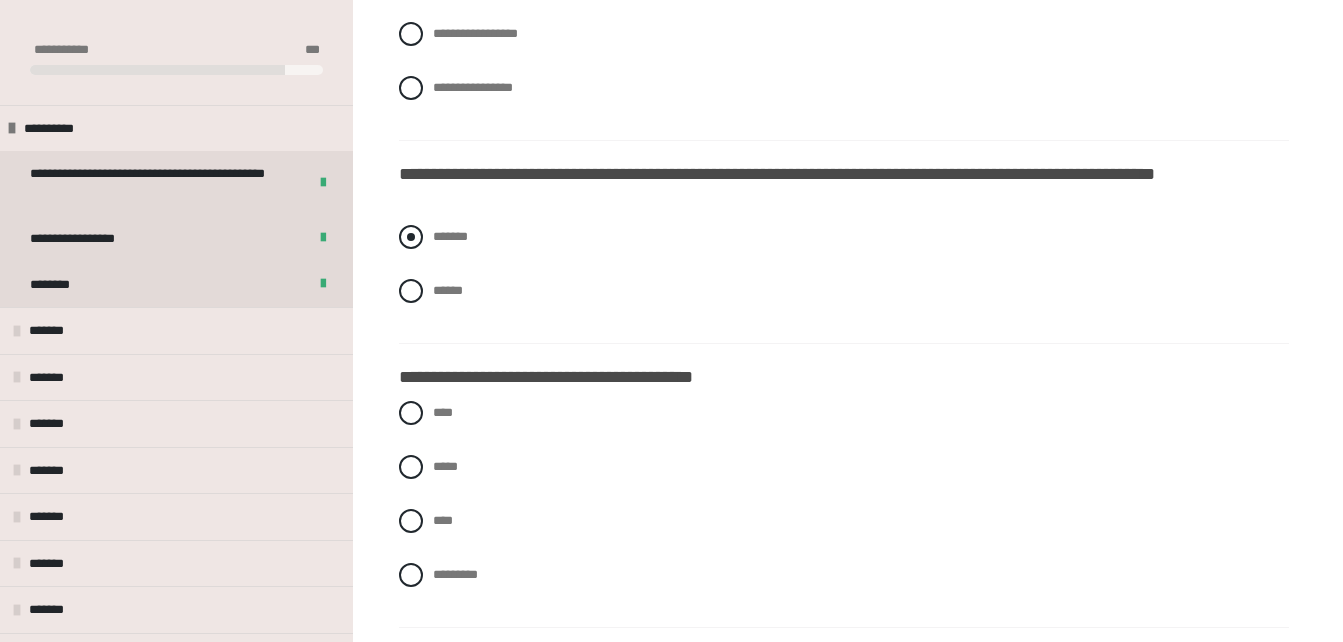 click on "*******" at bounding box center (844, 237) 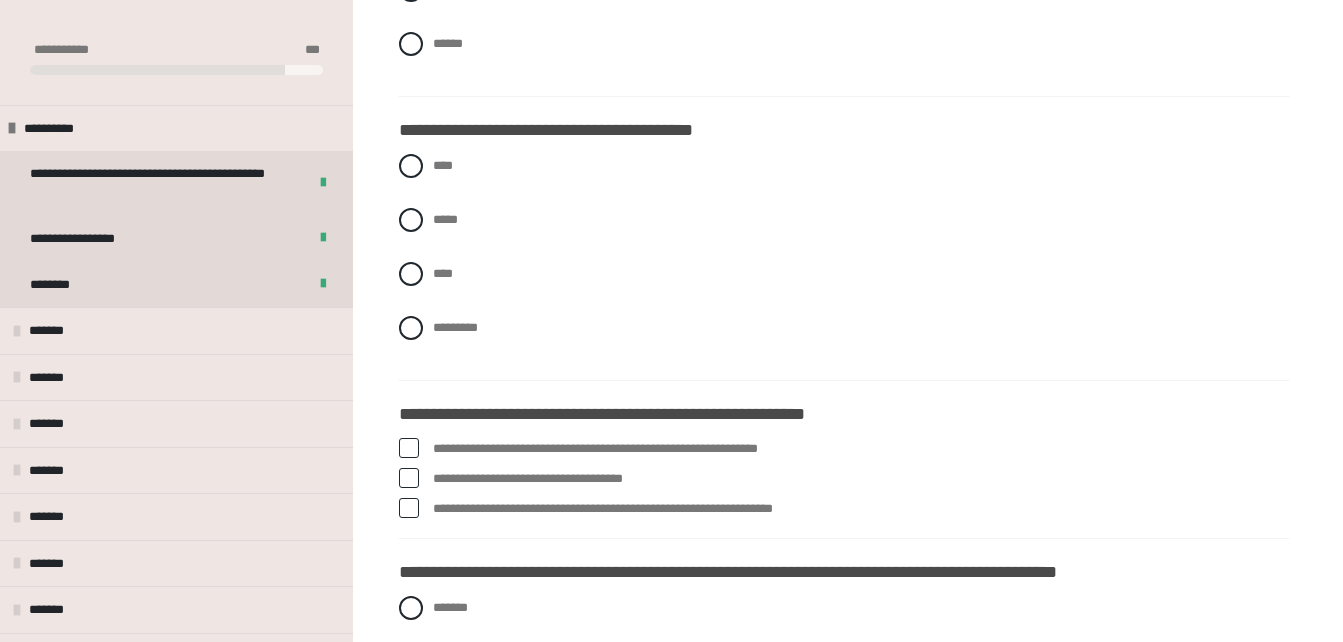 scroll, scrollTop: 2403, scrollLeft: 0, axis: vertical 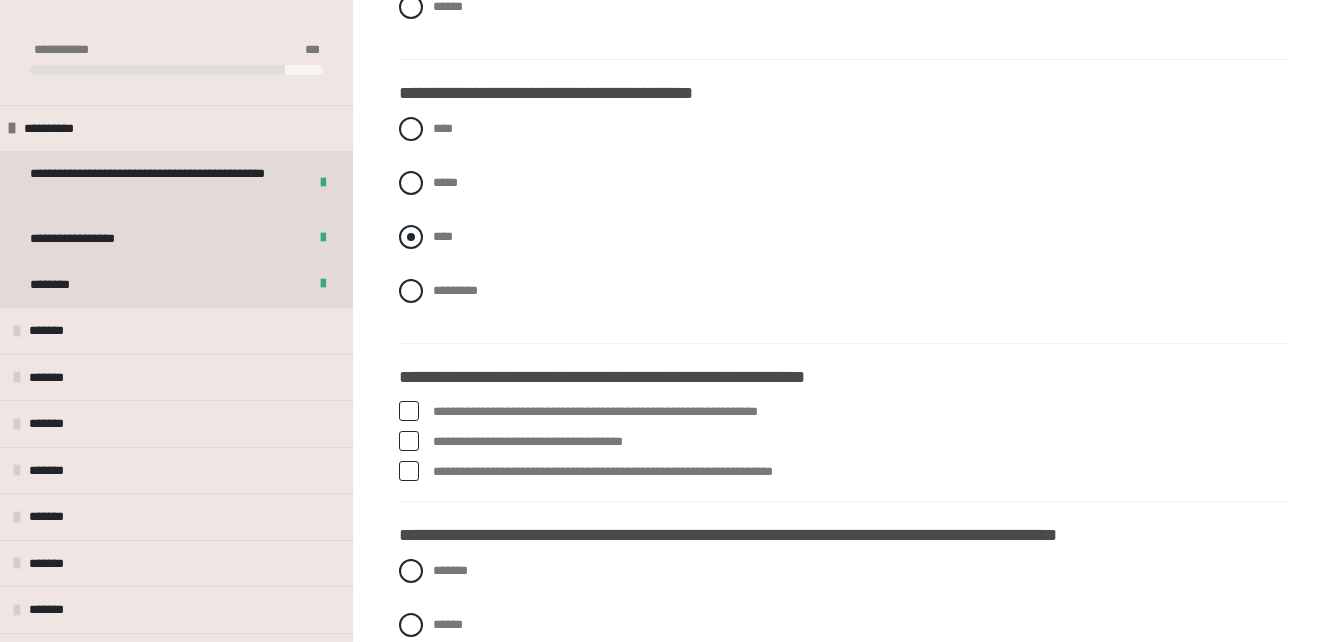 click on "****" at bounding box center [844, 237] 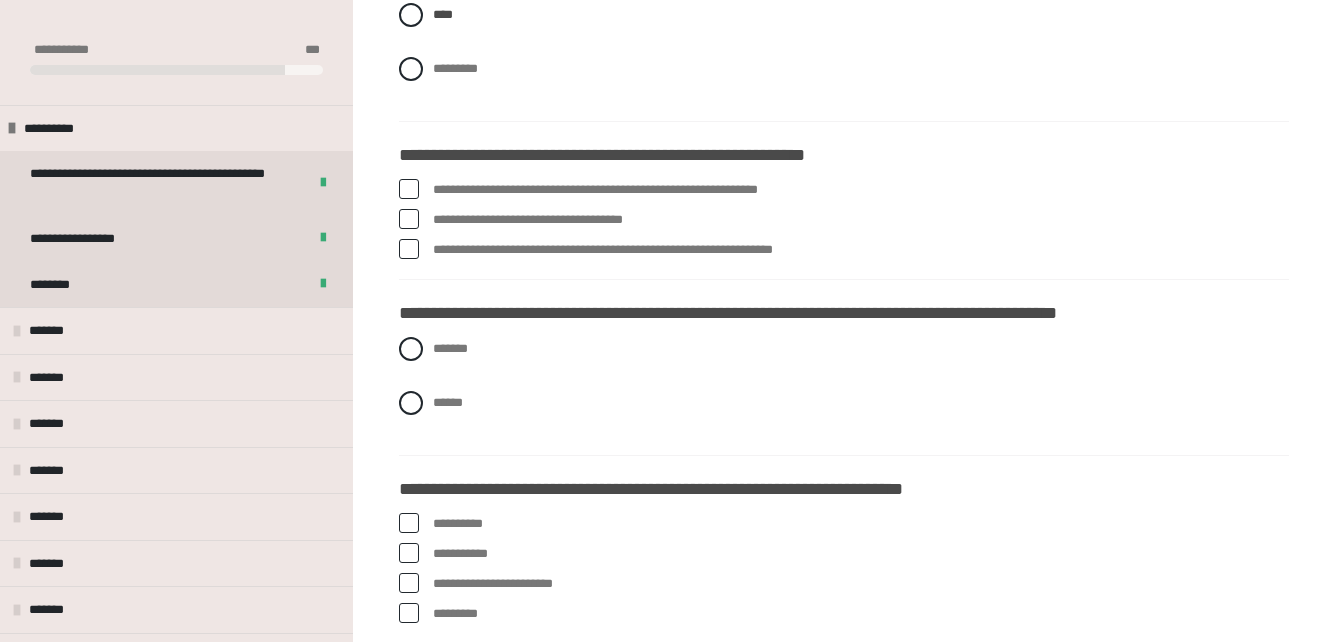 scroll, scrollTop: 2601, scrollLeft: 0, axis: vertical 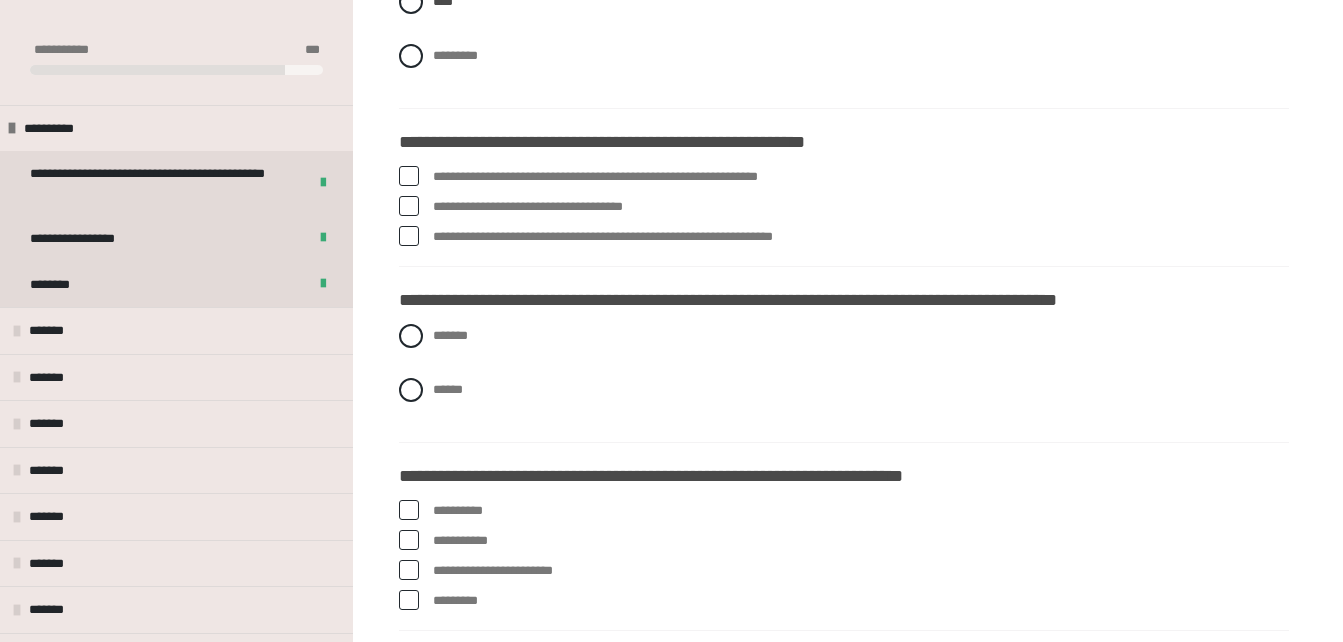 click on "**********" at bounding box center [861, 177] 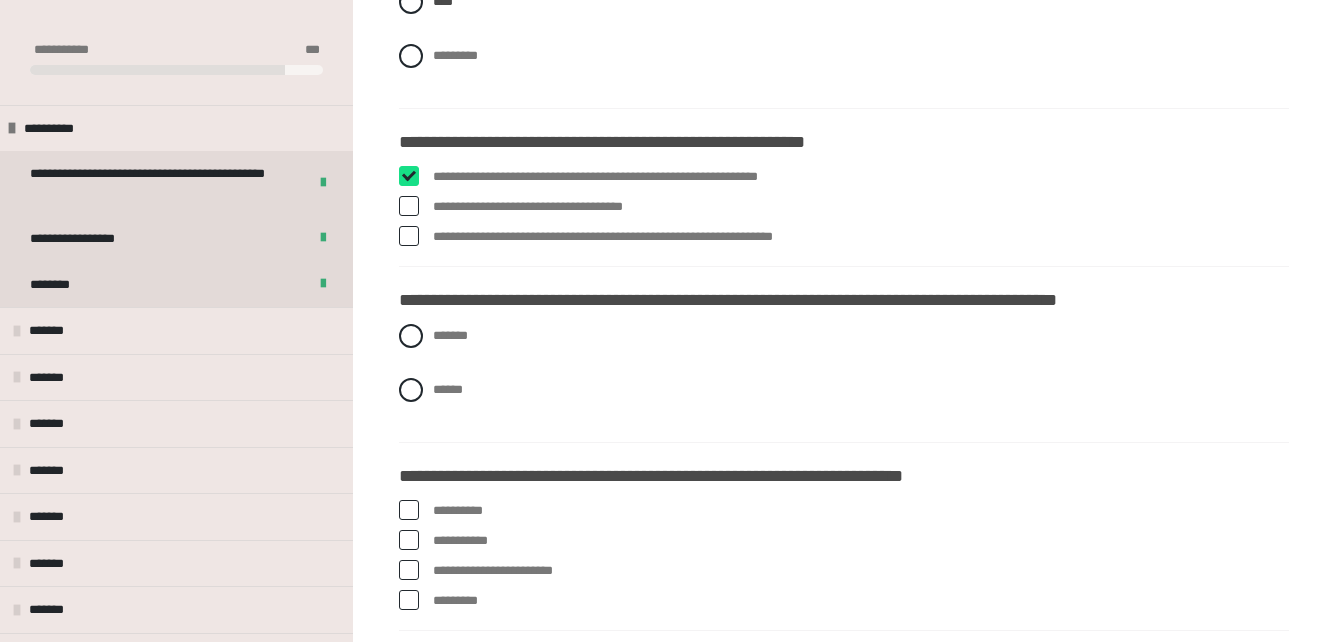 checkbox on "****" 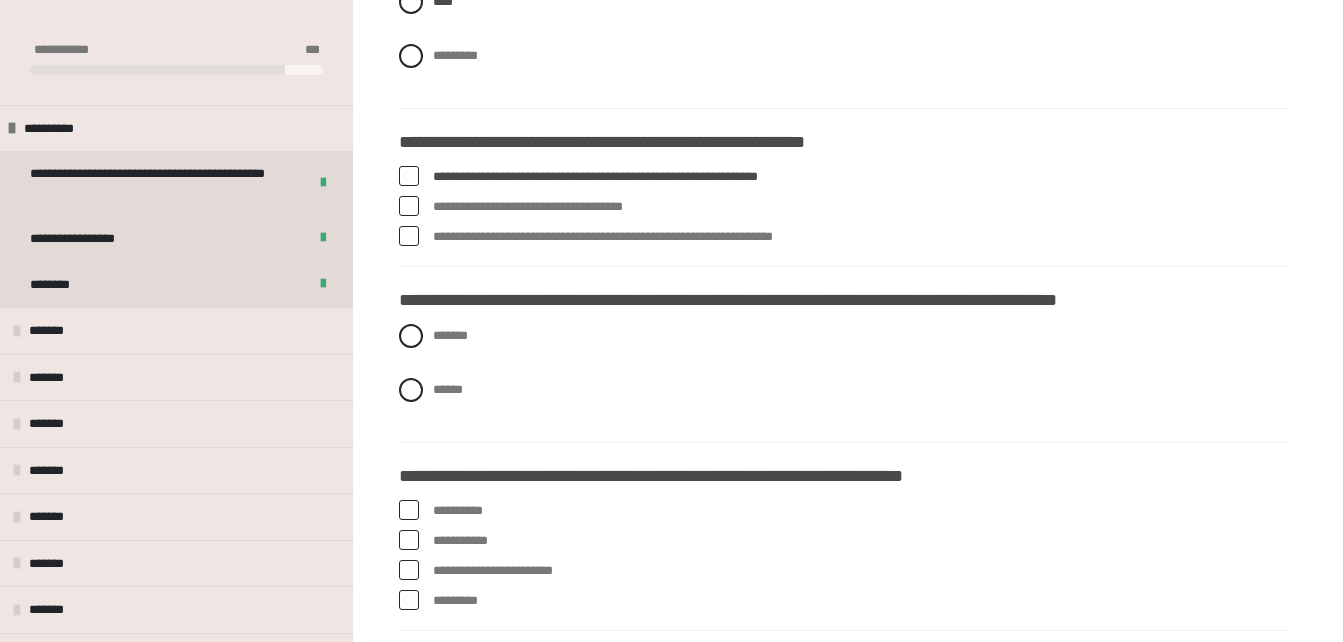 click at bounding box center [409, 236] 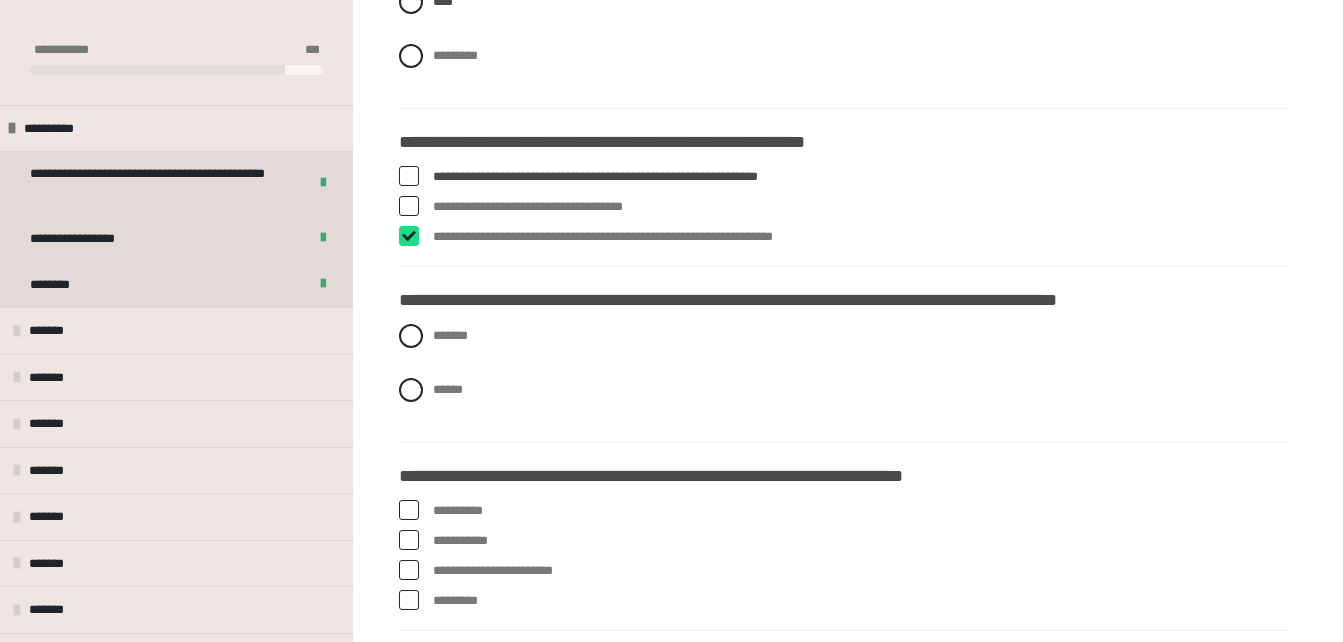checkbox on "****" 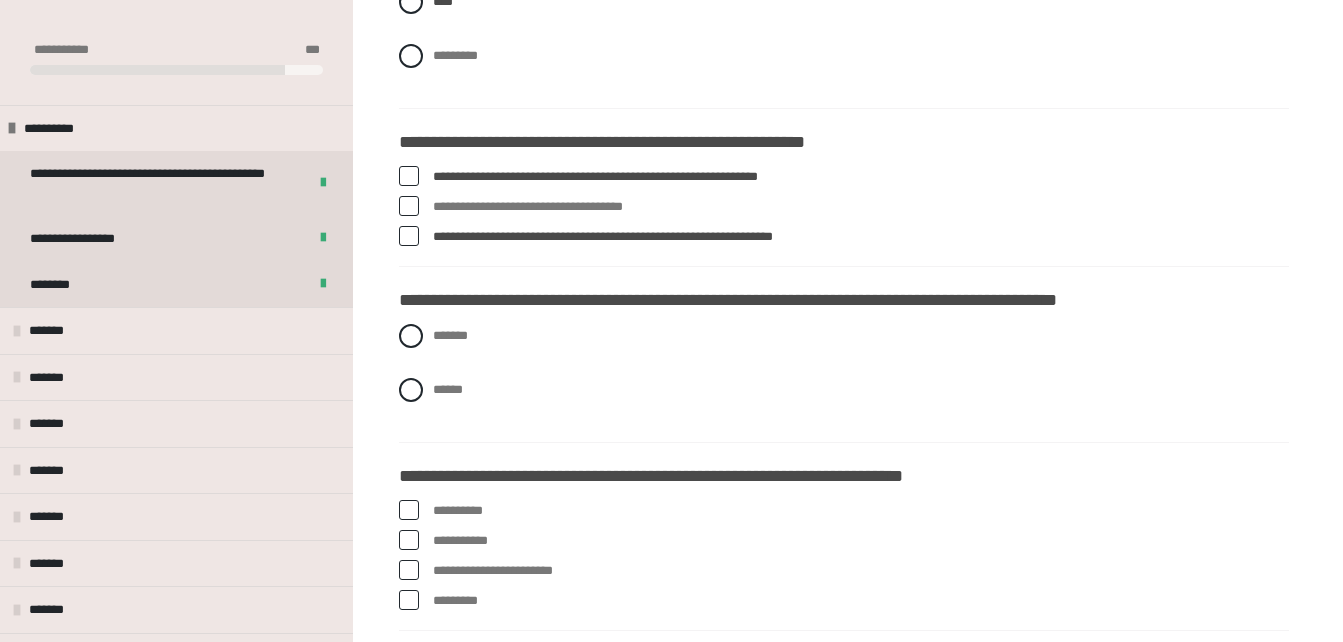 click at bounding box center (409, 206) 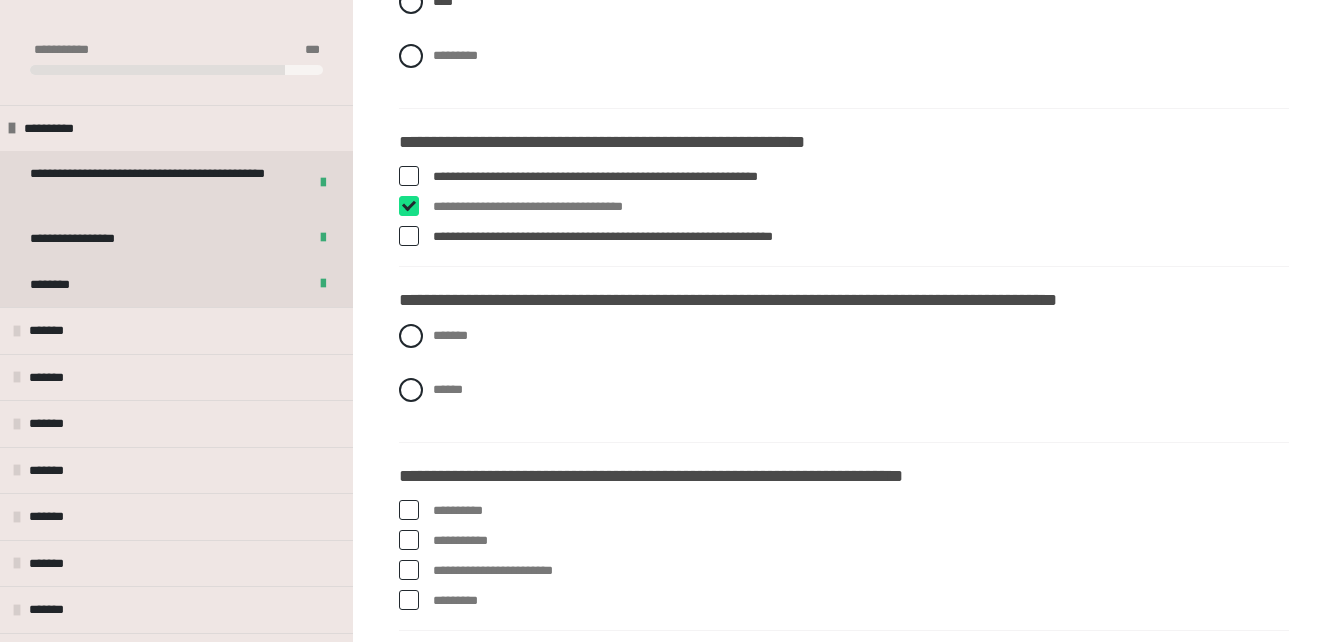 checkbox on "****" 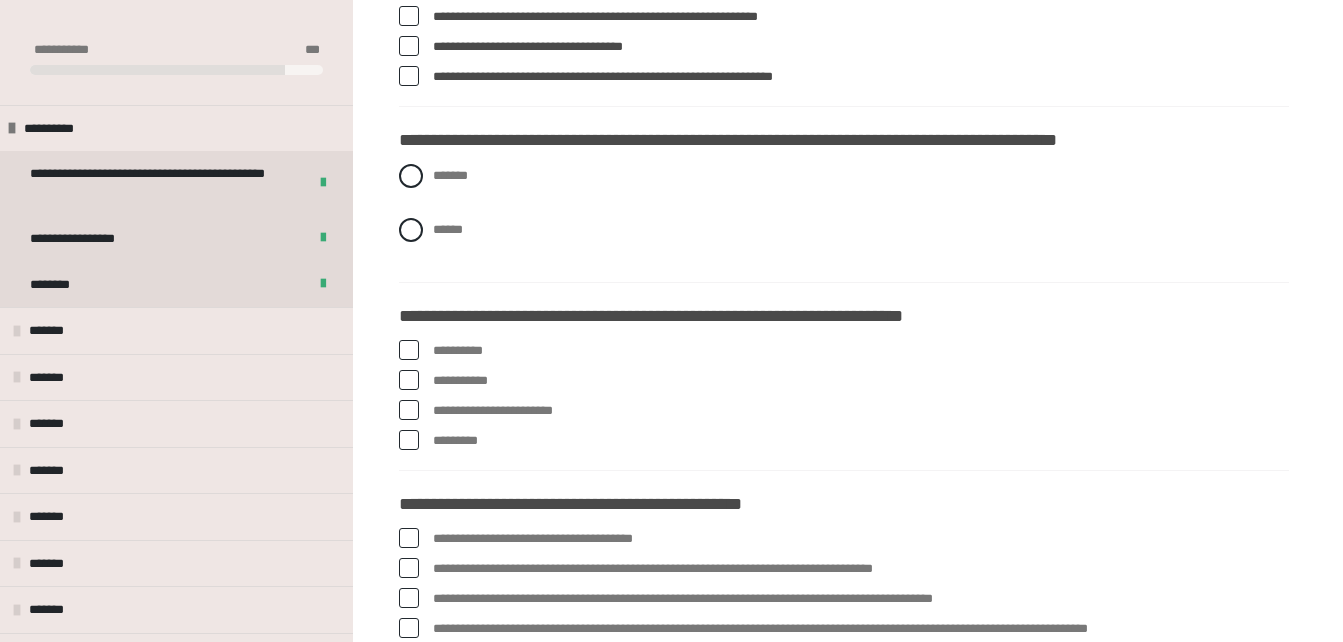 scroll, scrollTop: 2835, scrollLeft: 0, axis: vertical 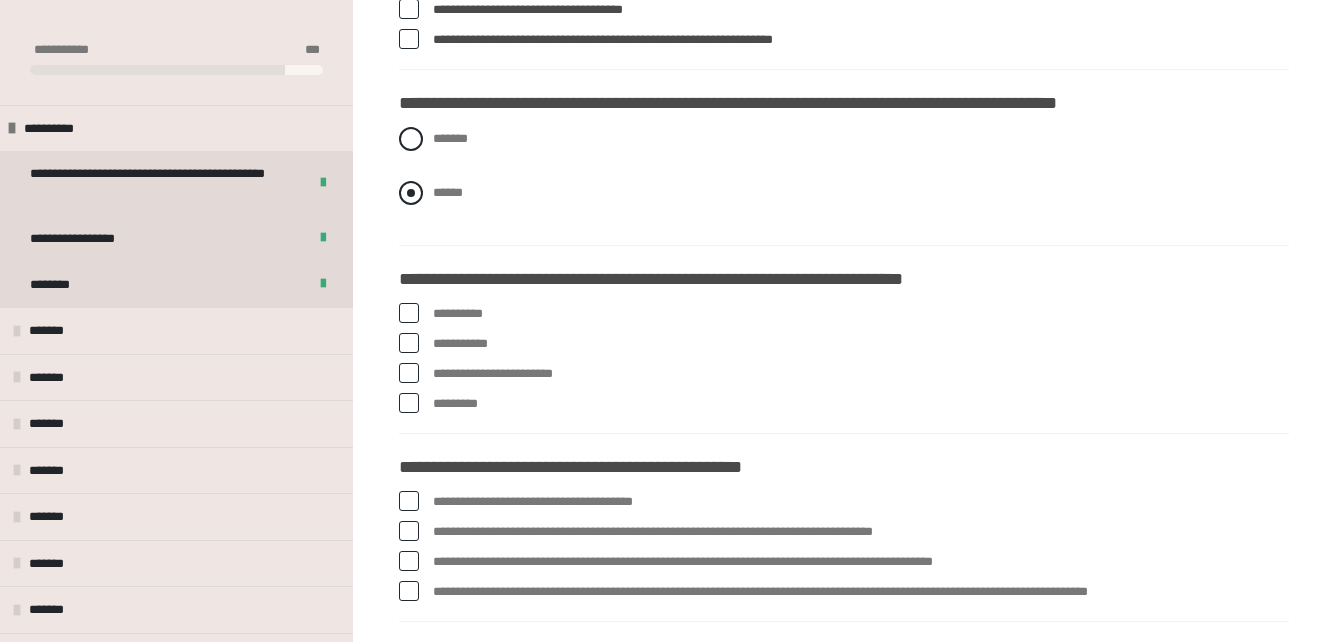 click at bounding box center (411, 193) 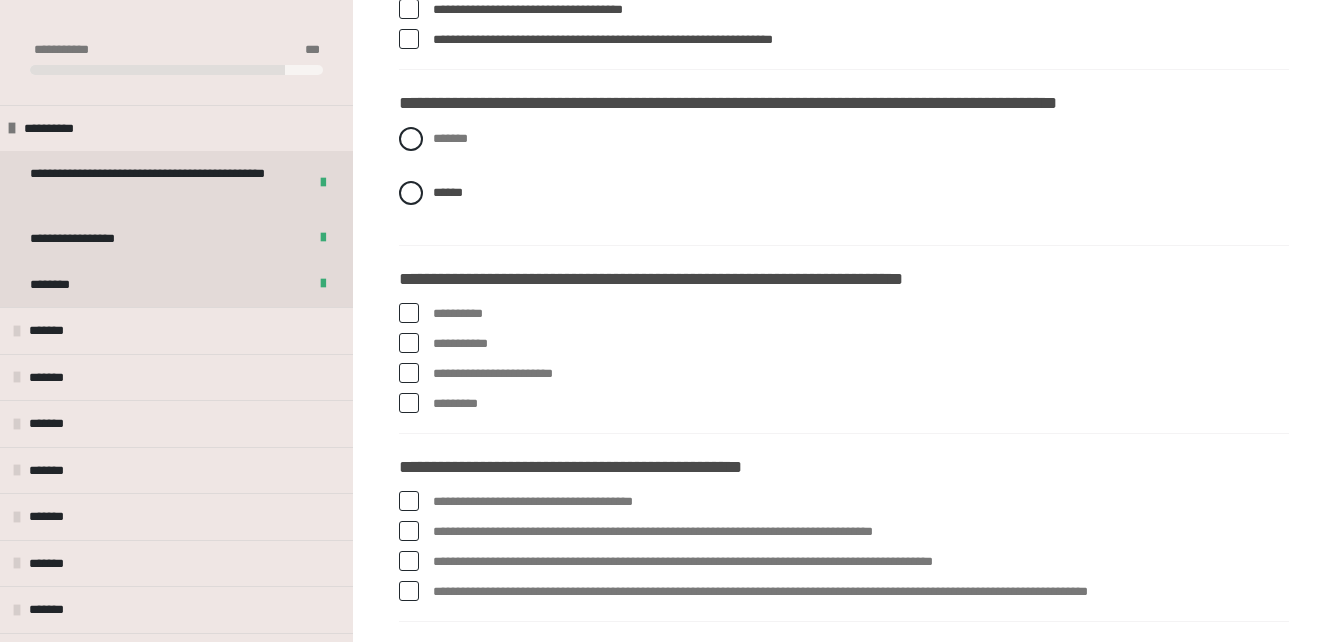 click at bounding box center [409, 403] 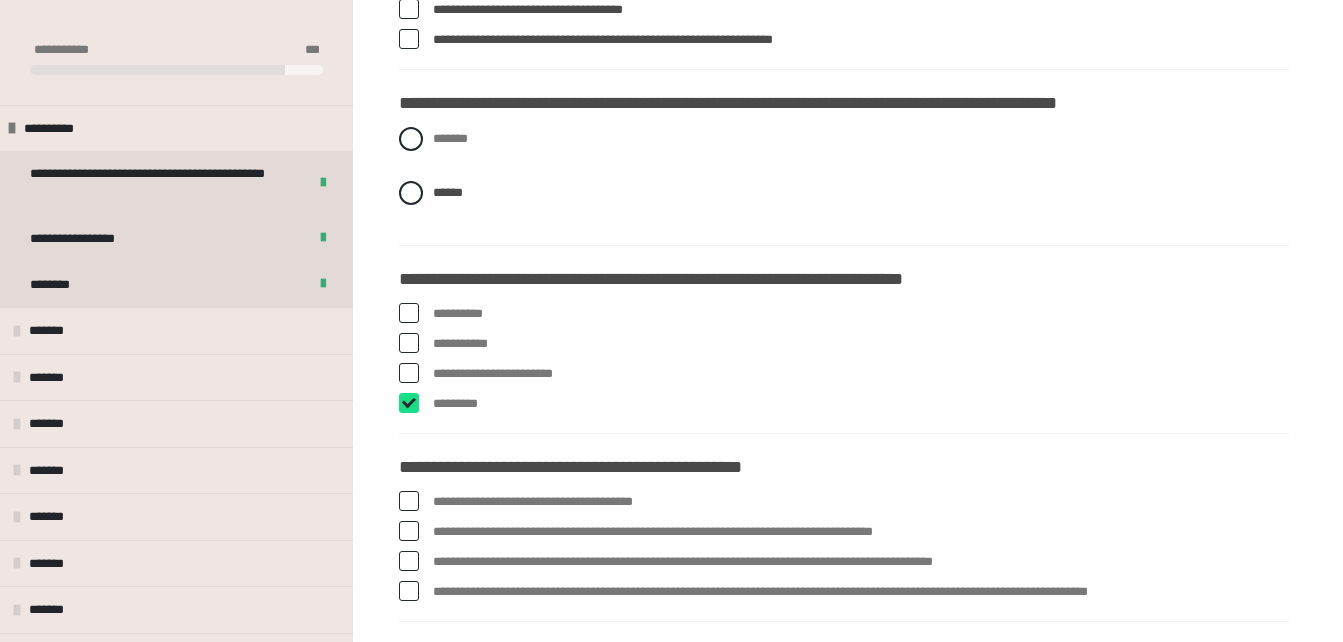 checkbox on "****" 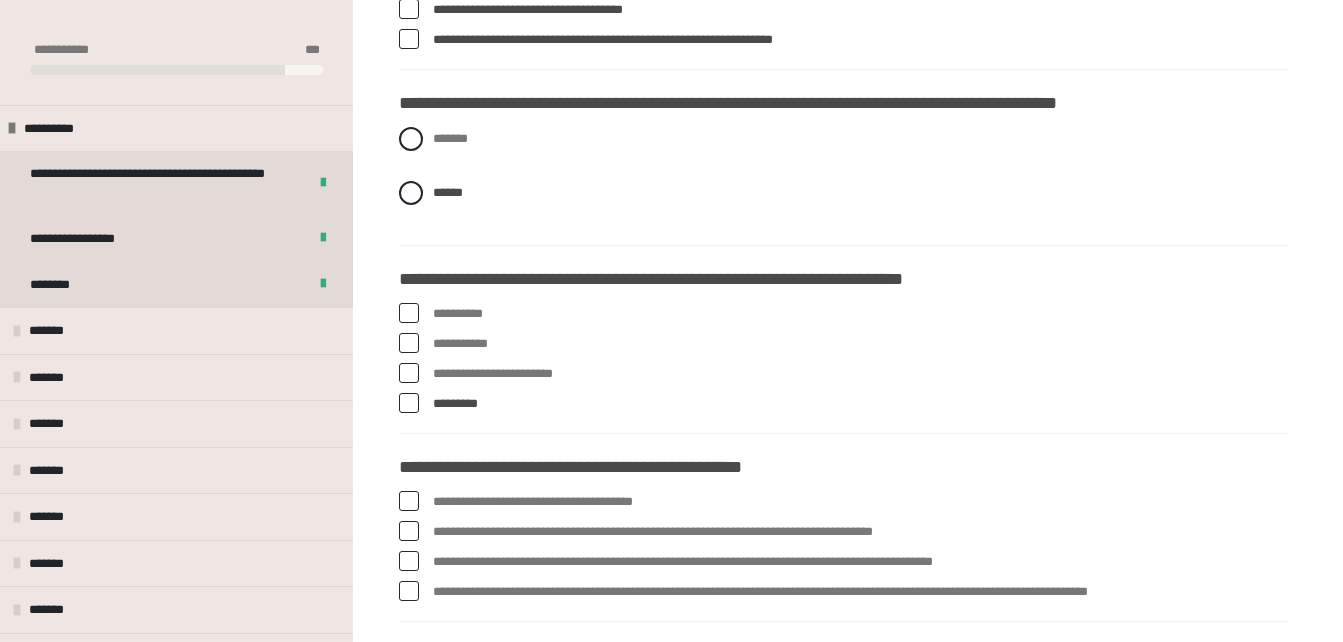click at bounding box center [409, 373] 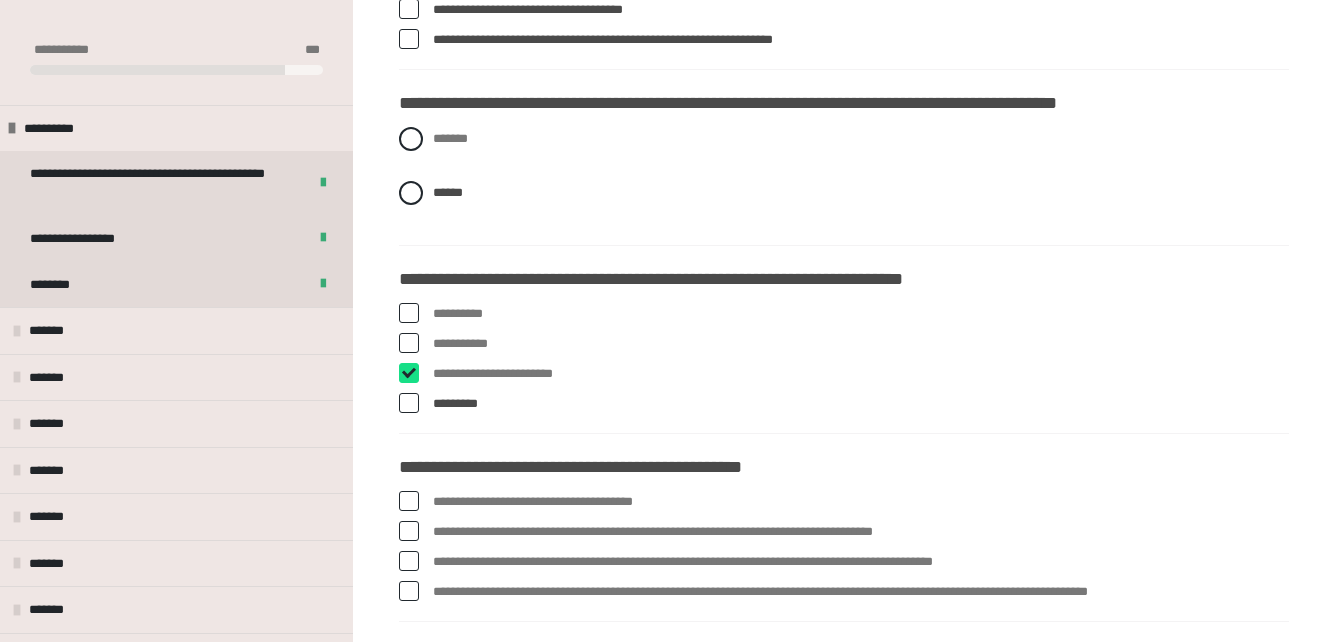 checkbox on "****" 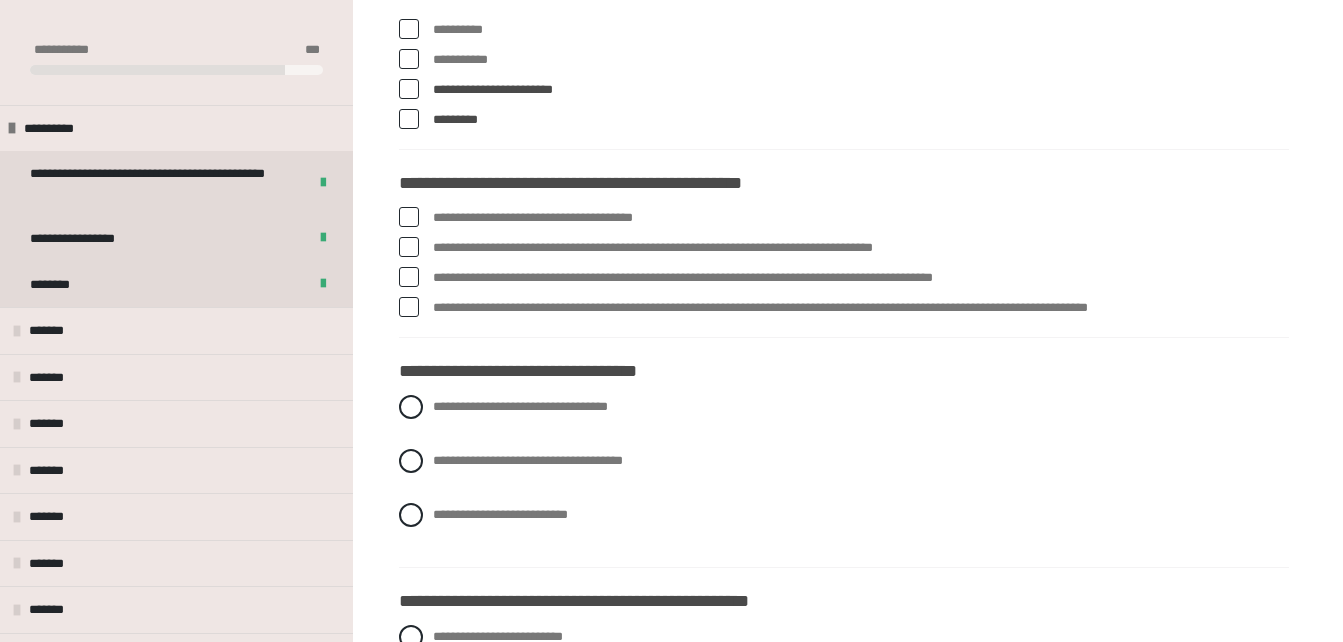 scroll, scrollTop: 3193, scrollLeft: 0, axis: vertical 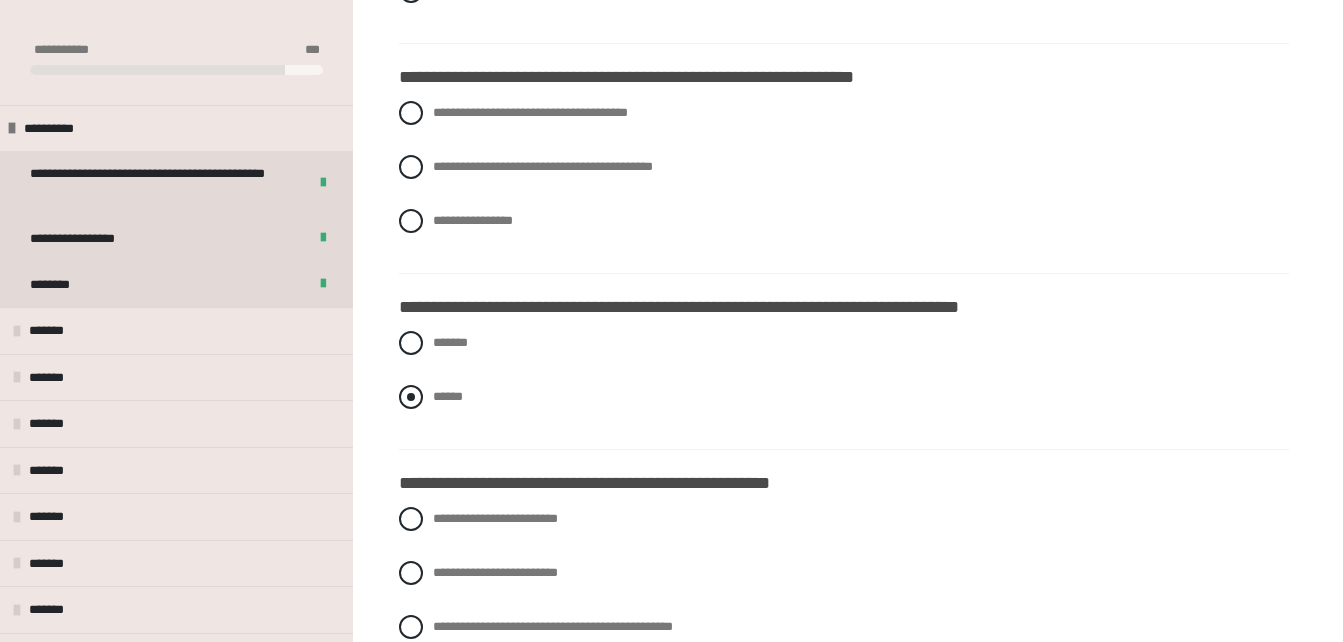 click on "******" at bounding box center [439, 391] 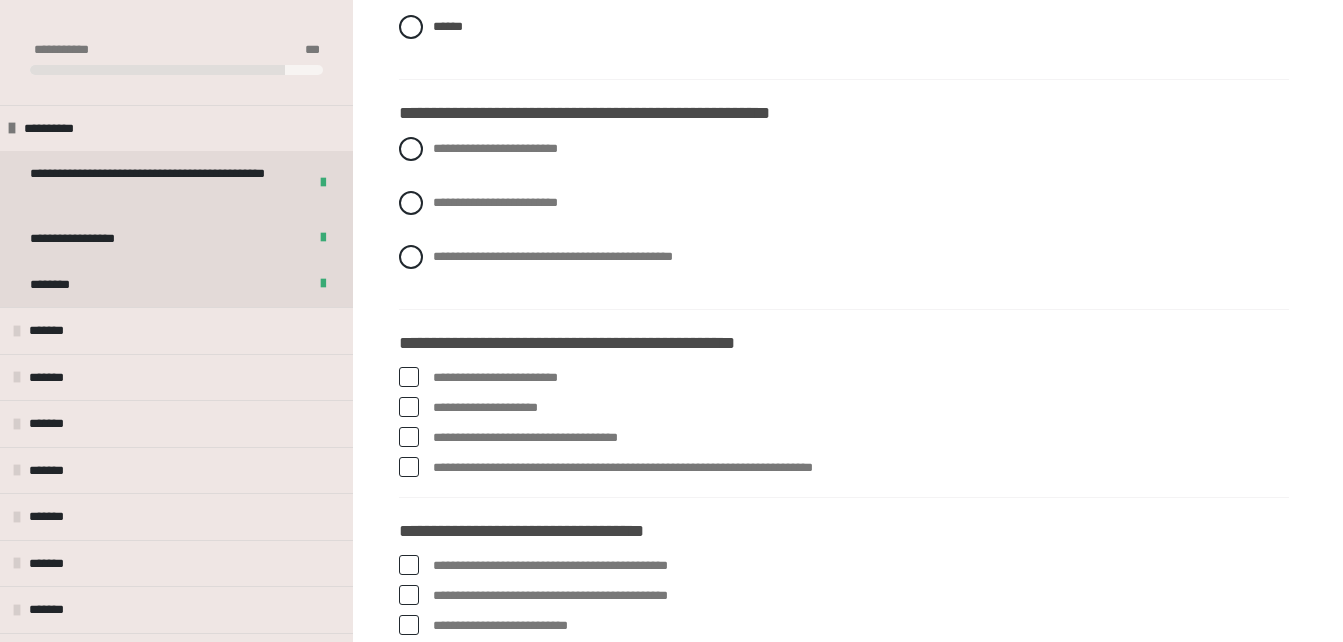 scroll, scrollTop: 5946, scrollLeft: 0, axis: vertical 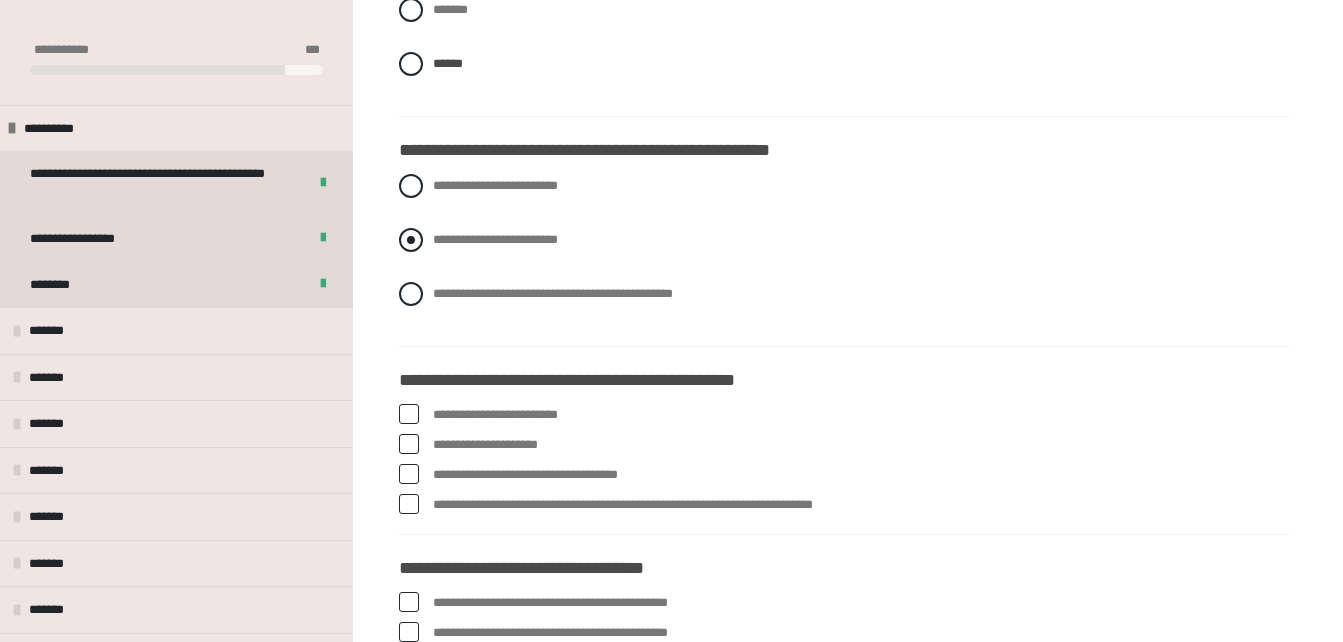 click on "**********" at bounding box center [495, 239] 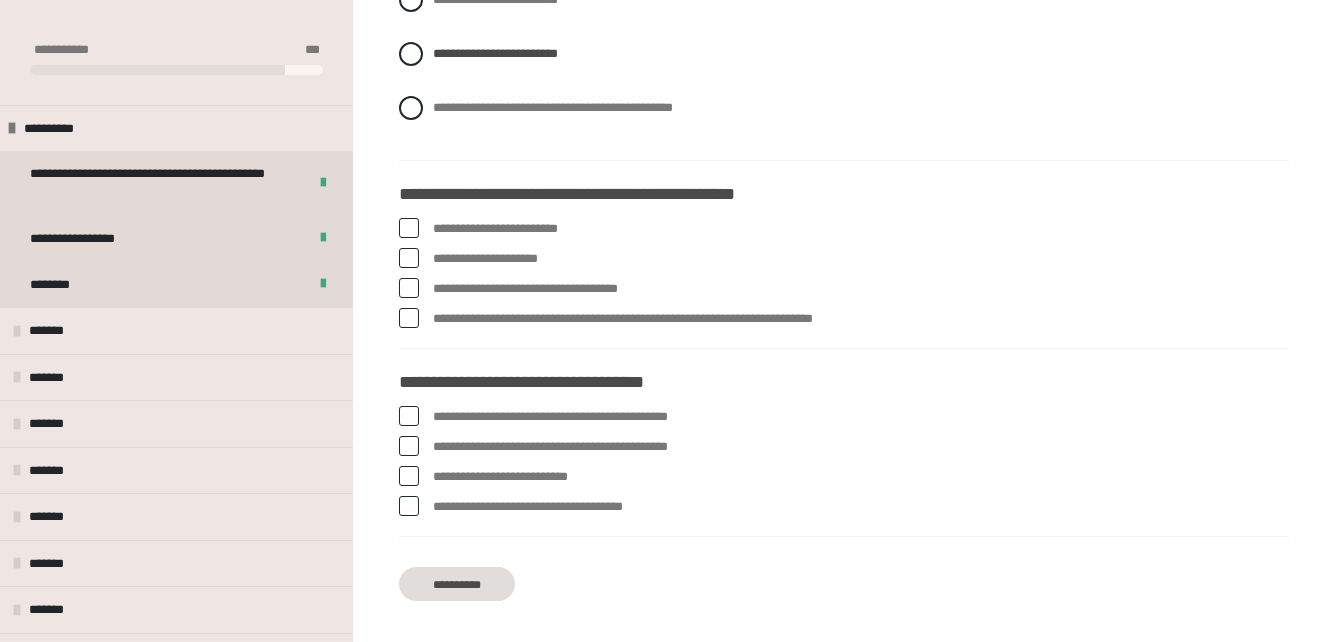 scroll, scrollTop: 6033, scrollLeft: 0, axis: vertical 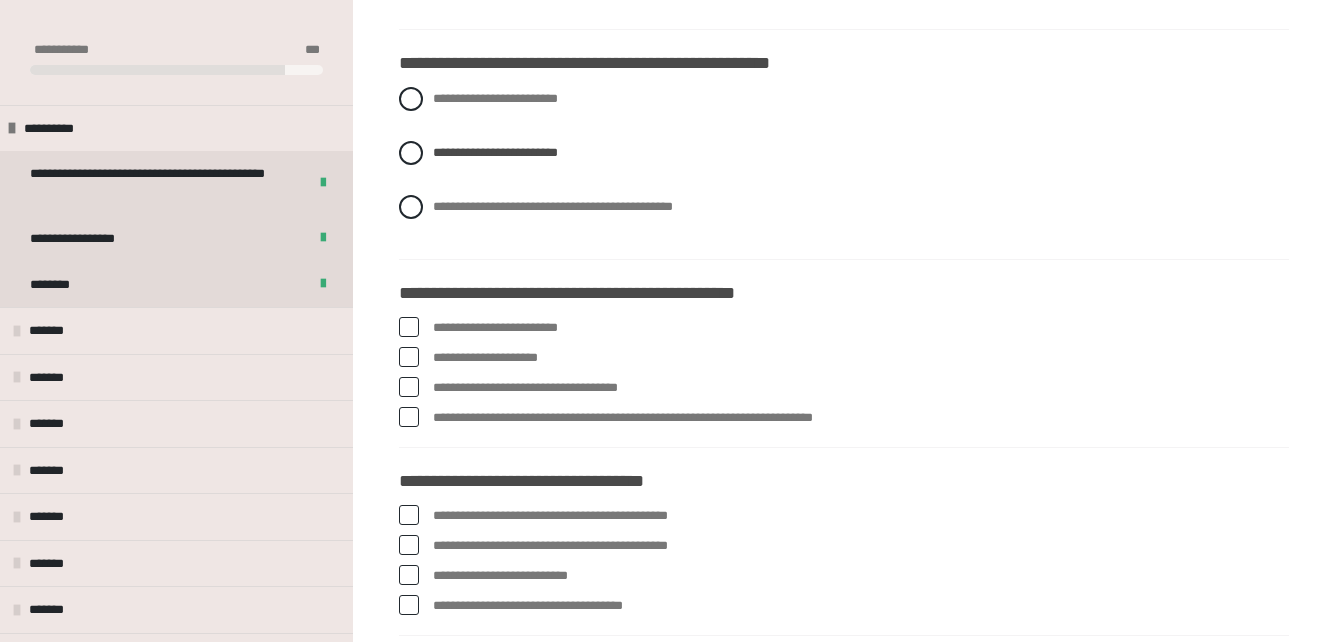 click at bounding box center [409, 327] 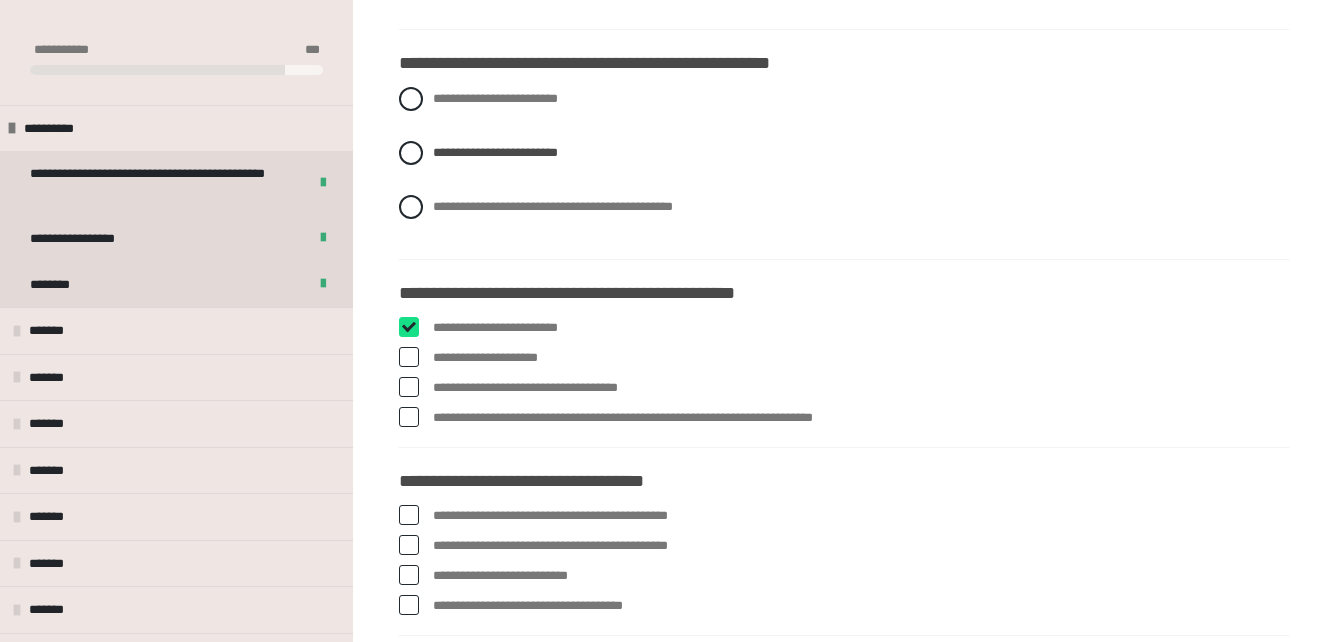 checkbox on "****" 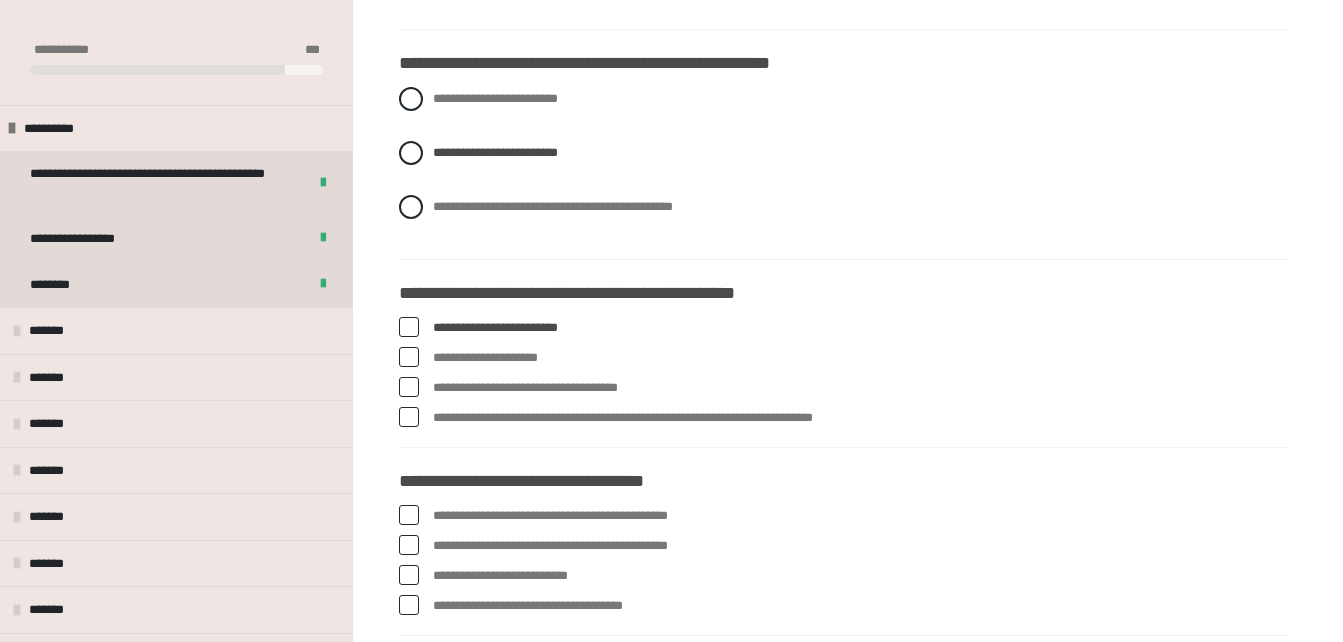 click at bounding box center [409, 387] 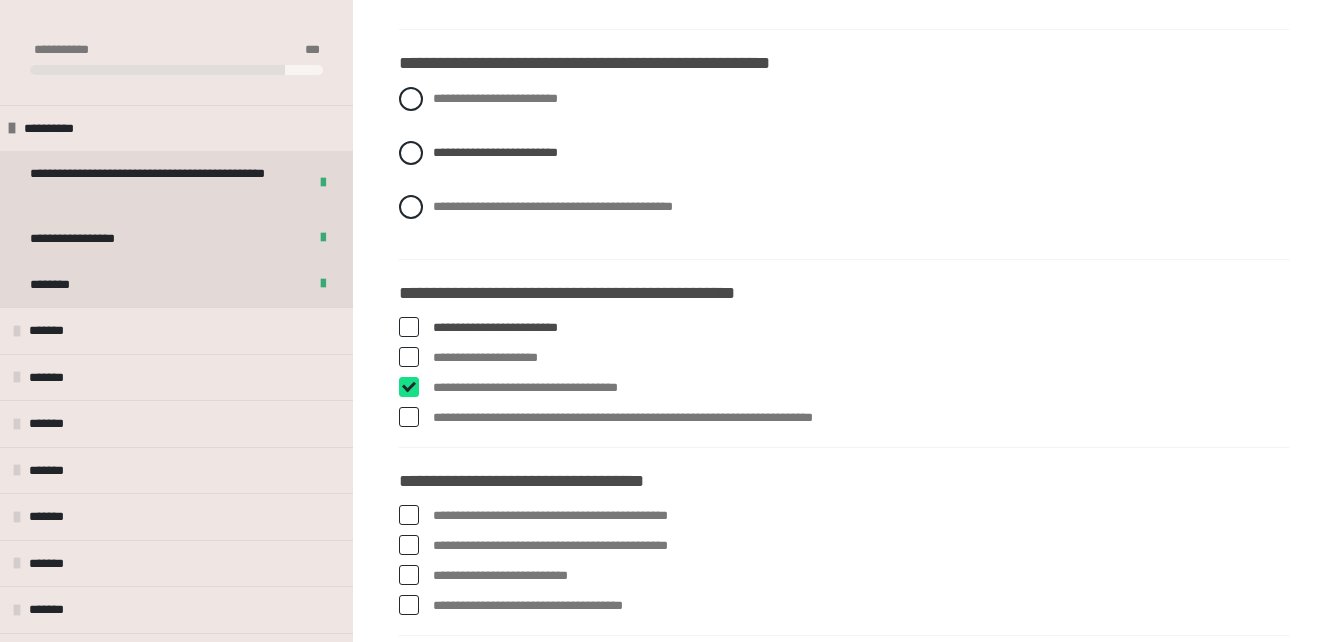 checkbox on "****" 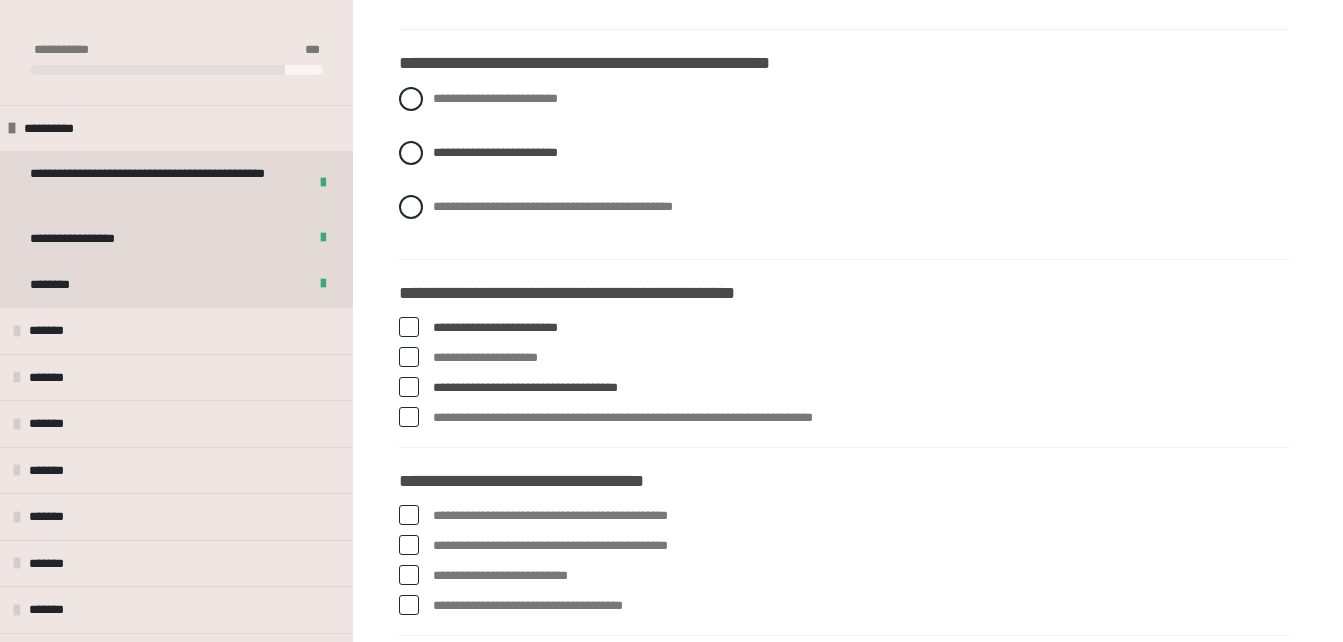 click on "**********" at bounding box center (844, 377) 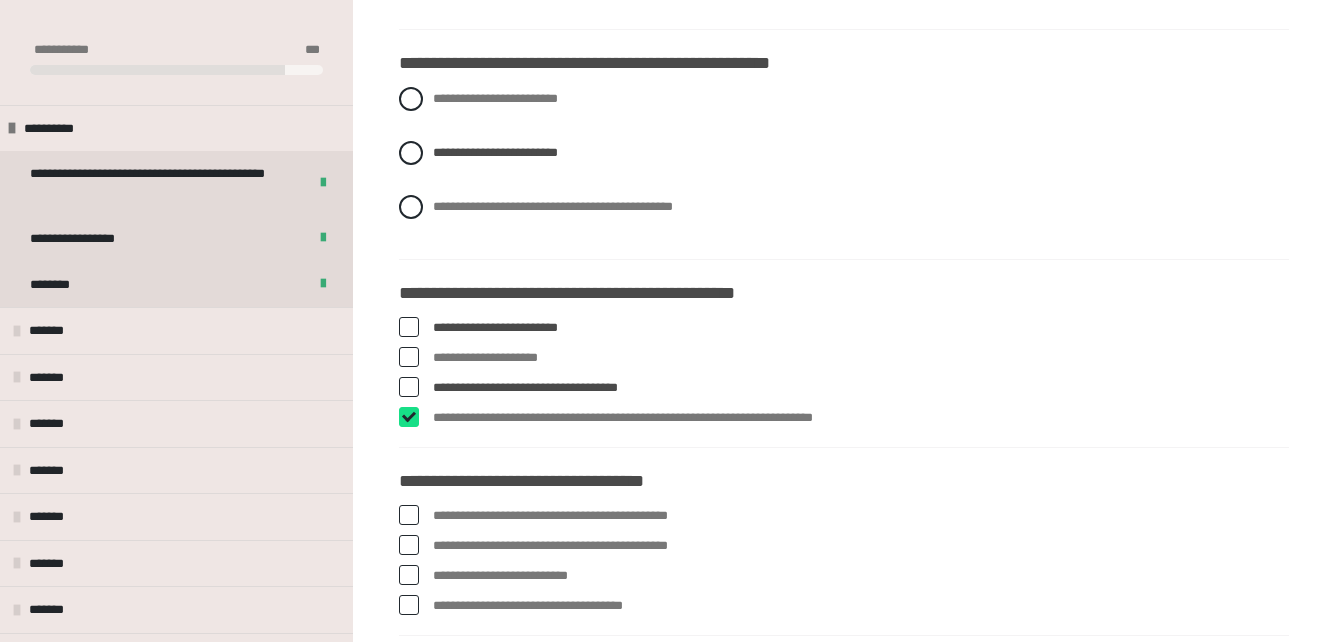 checkbox on "****" 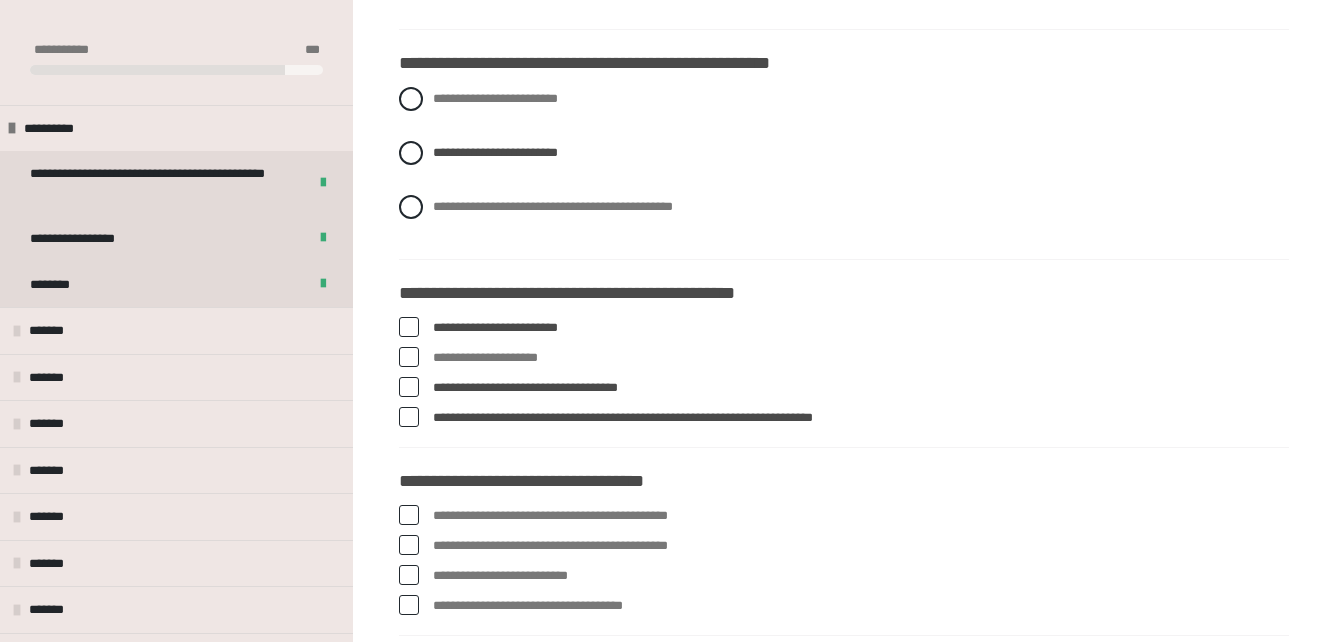 click on "**********" at bounding box center [844, 377] 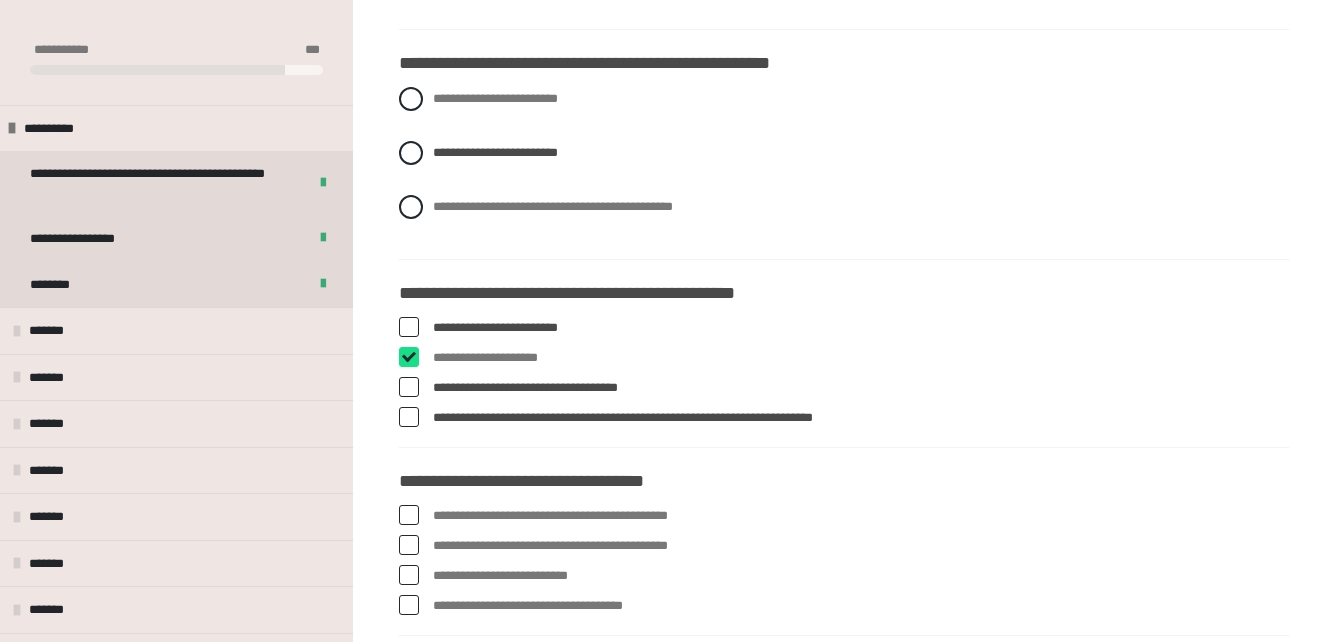 checkbox on "****" 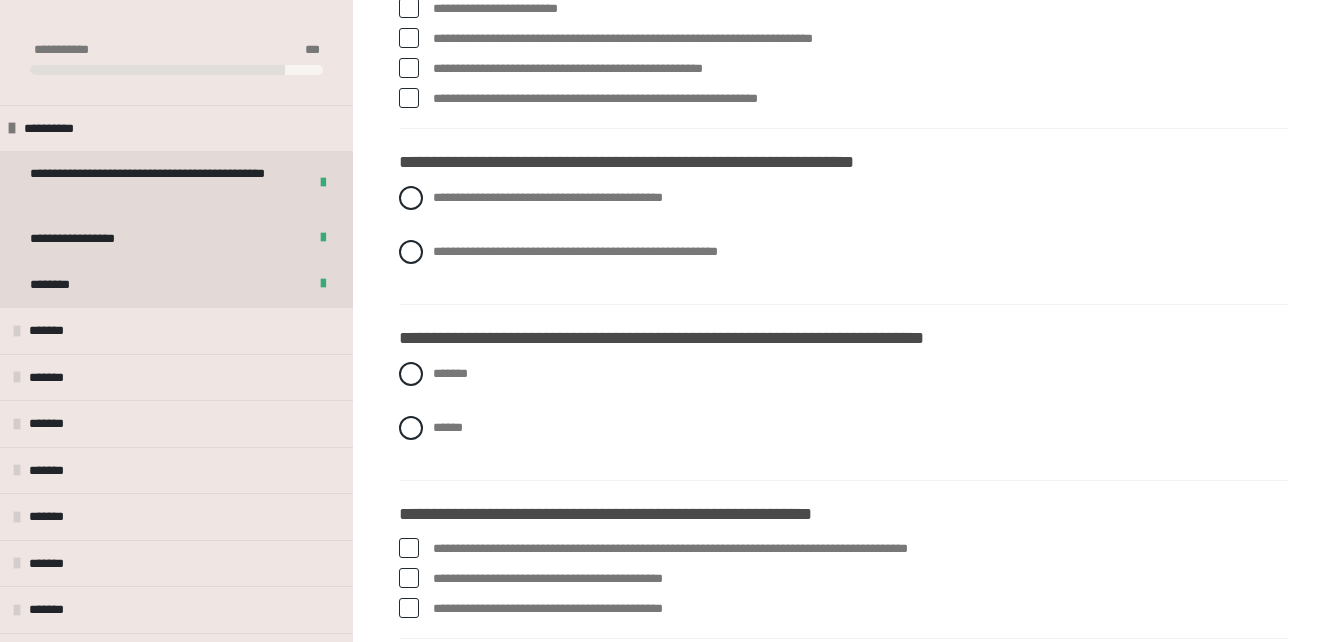 scroll, scrollTop: 3909, scrollLeft: 0, axis: vertical 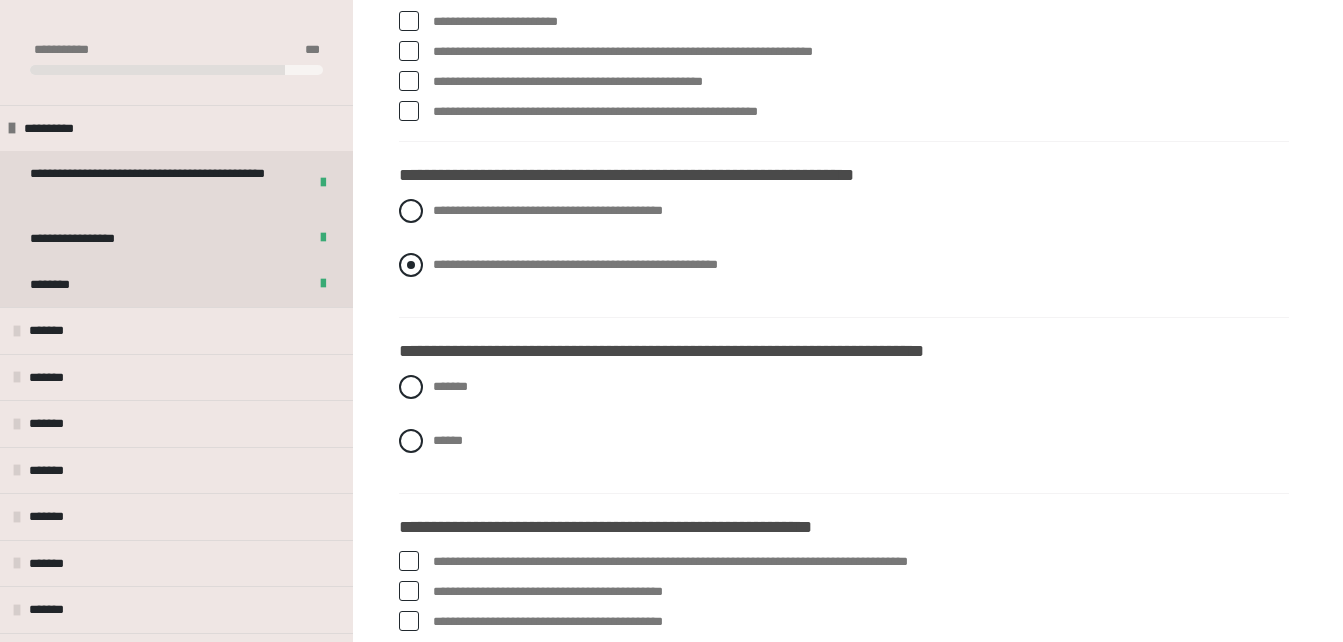 click on "**********" at bounding box center (575, 264) 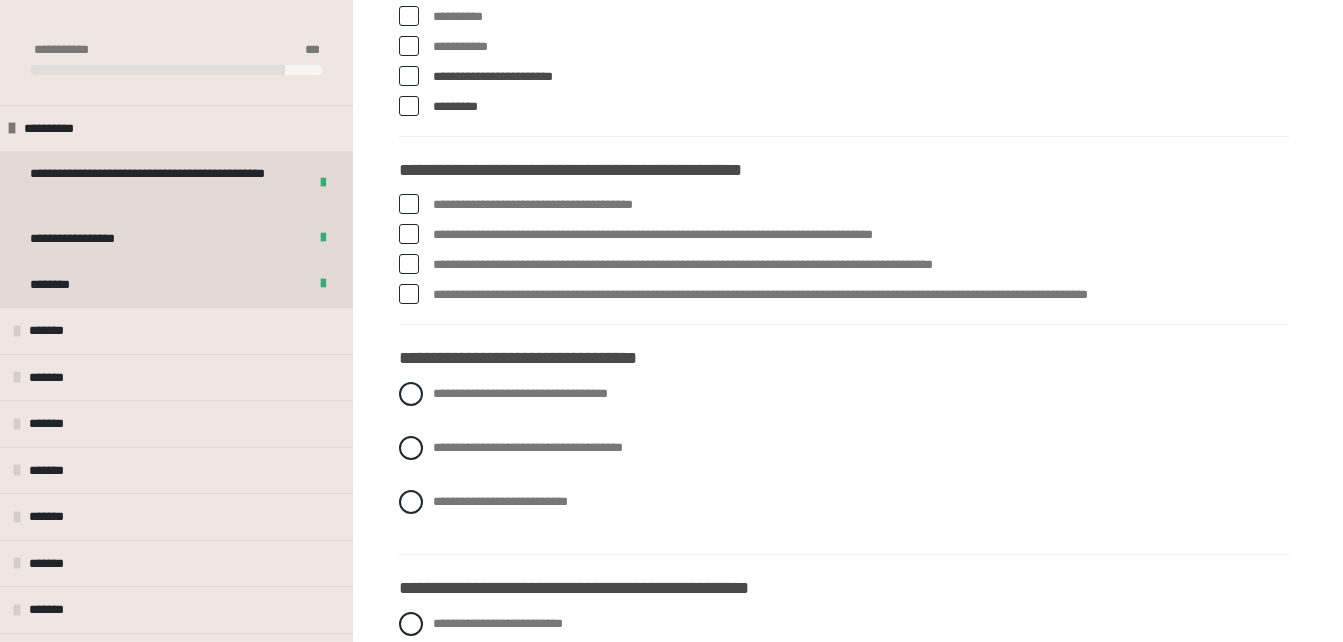 scroll, scrollTop: 3156, scrollLeft: 0, axis: vertical 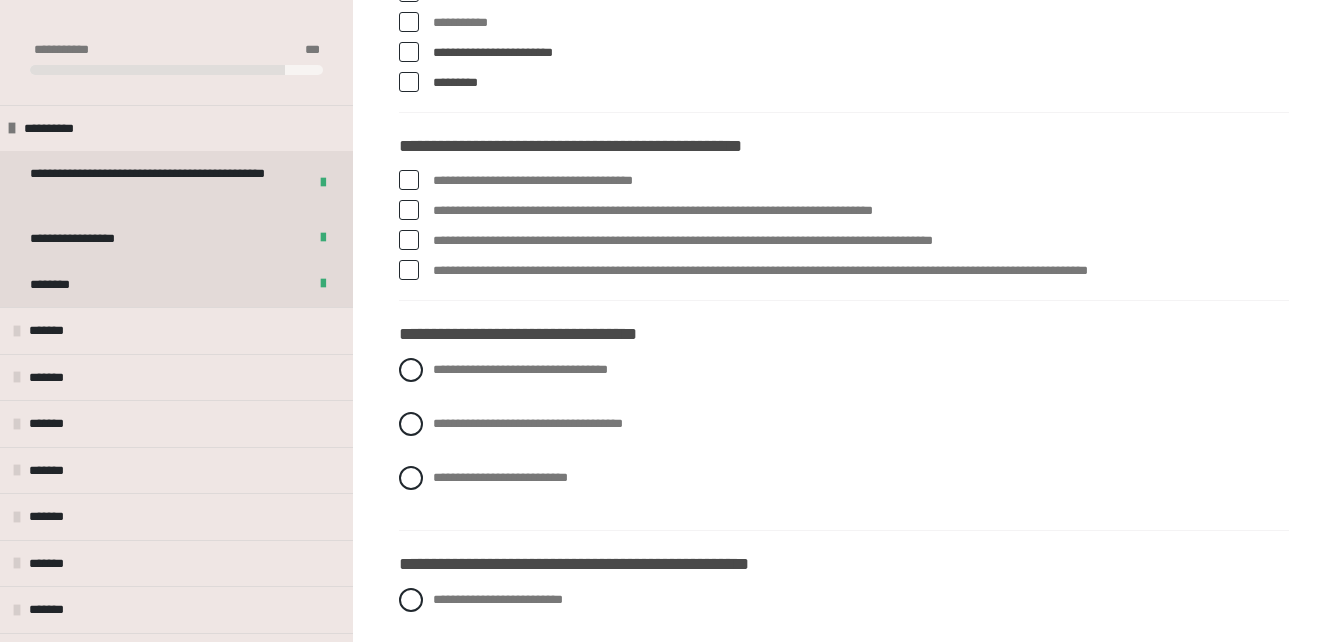 click at bounding box center (409, 180) 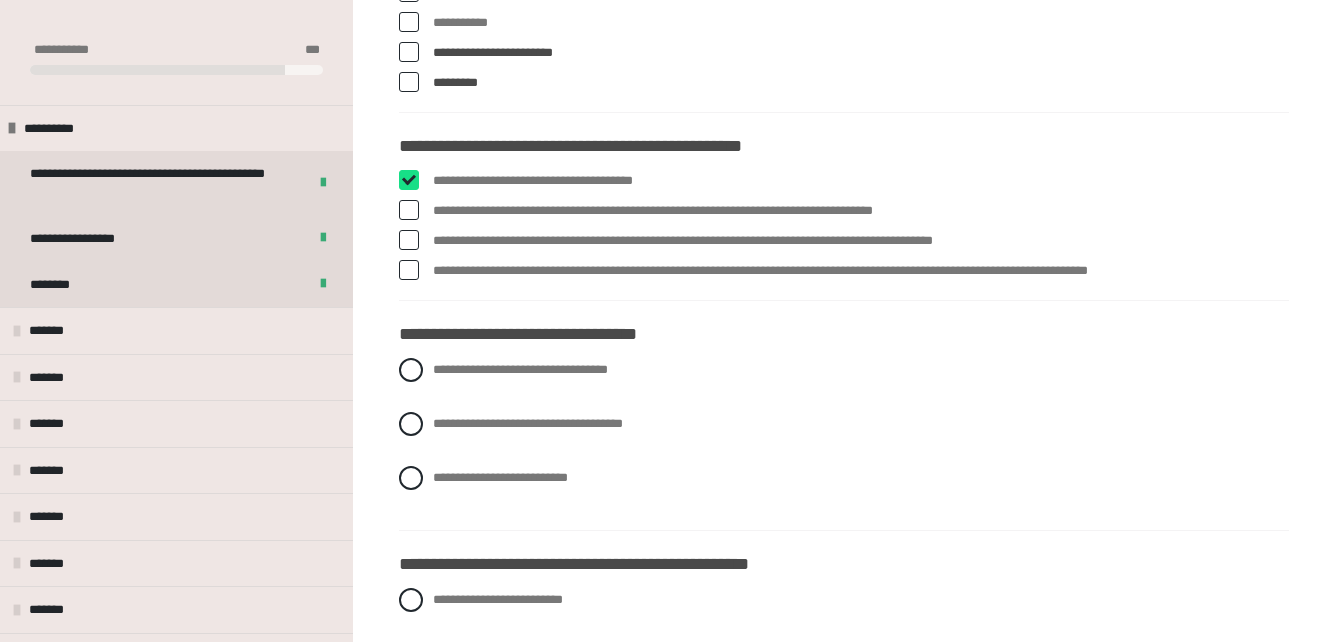 checkbox on "****" 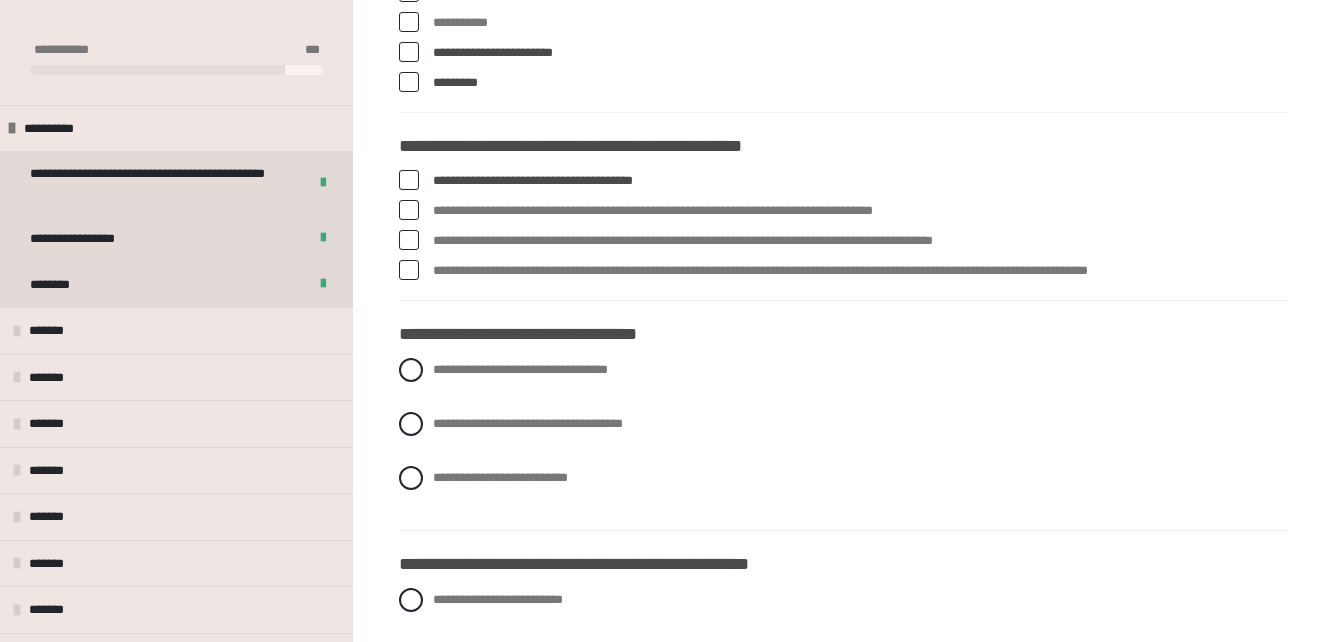 click at bounding box center [409, 210] 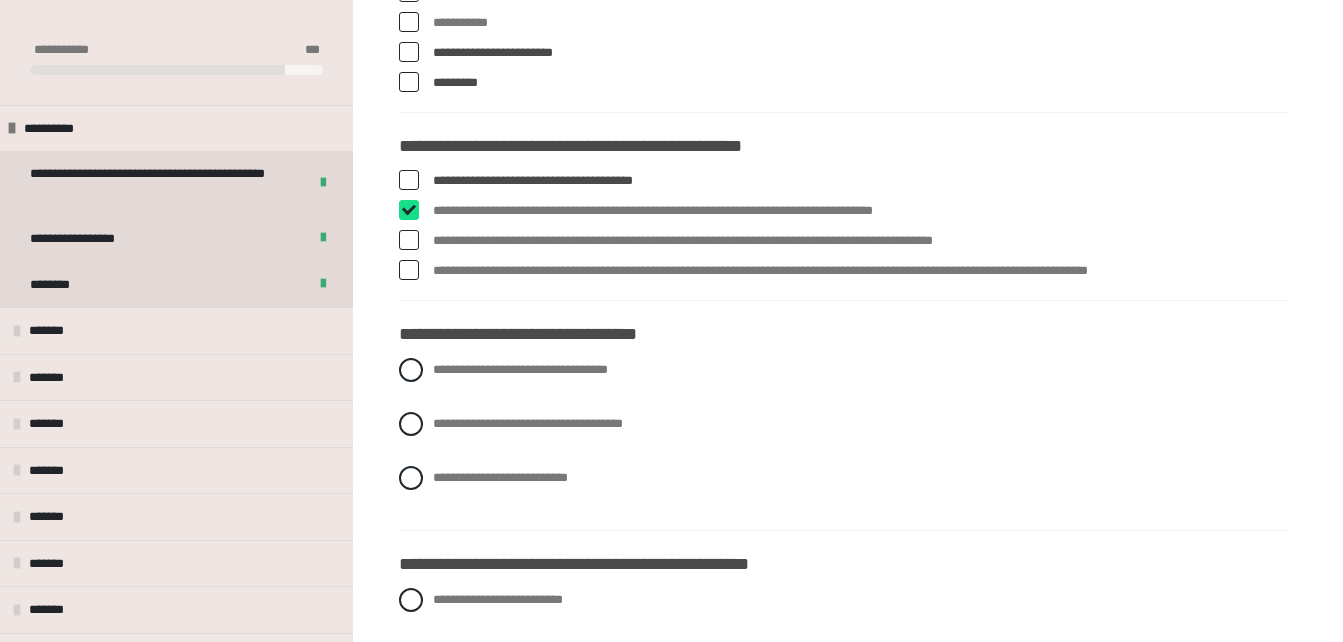 checkbox on "****" 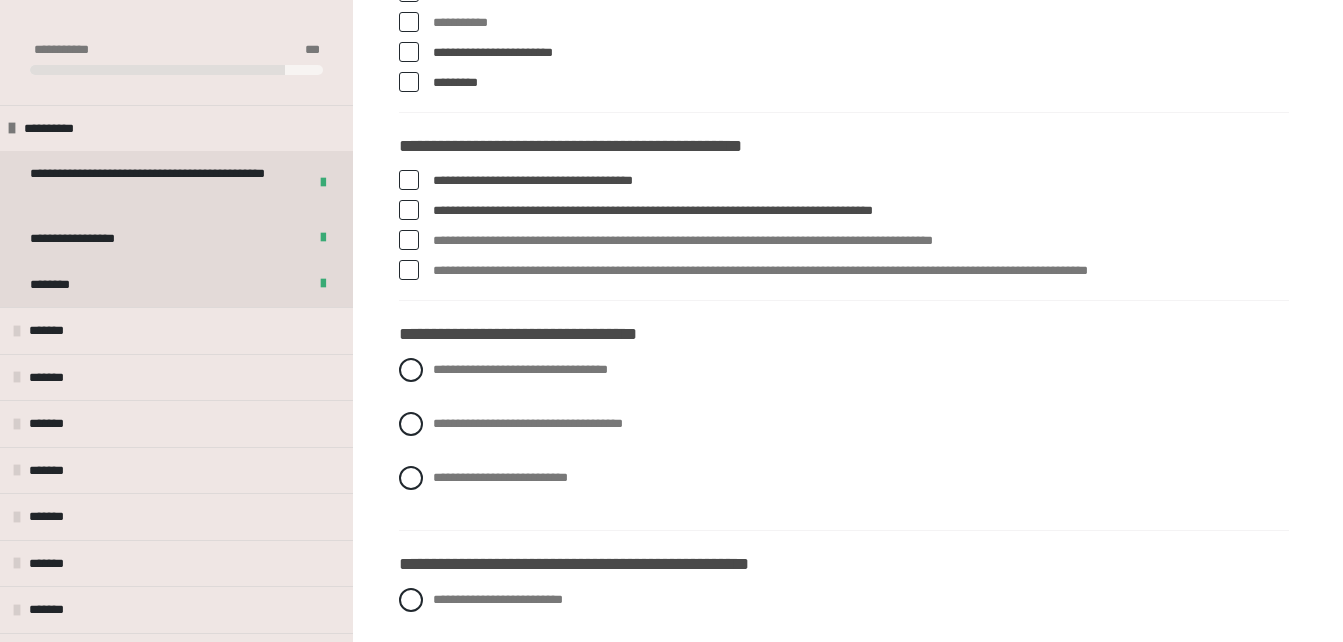 click at bounding box center [409, 270] 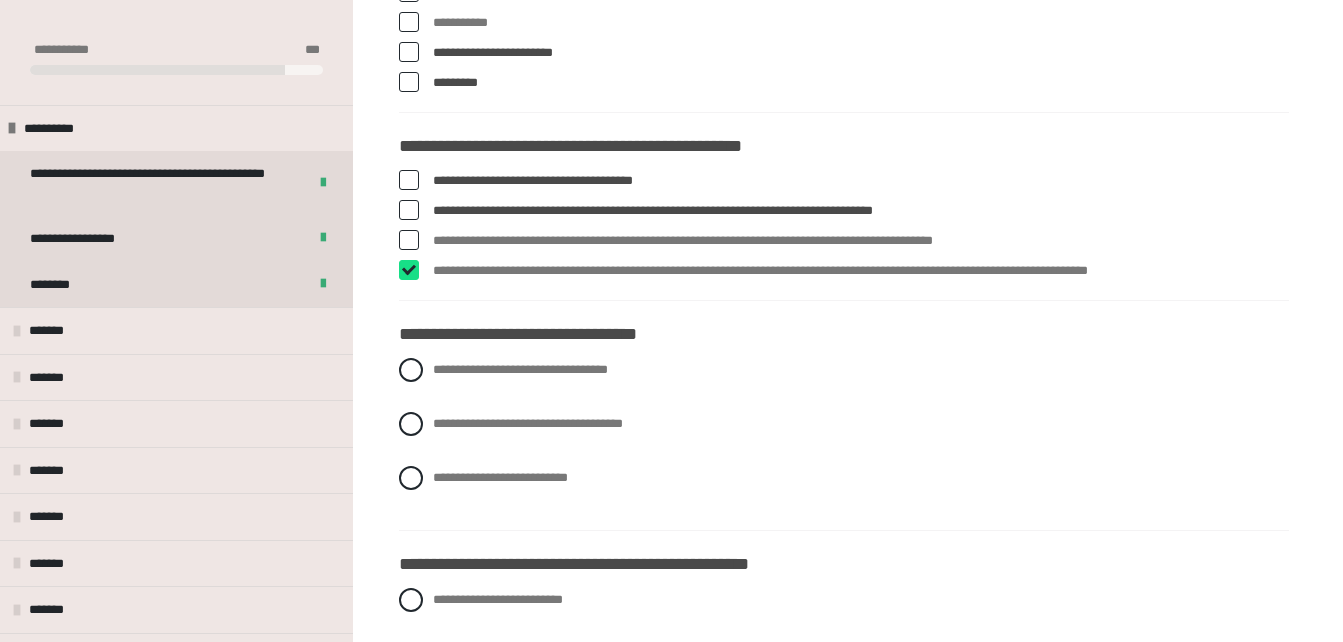 checkbox on "****" 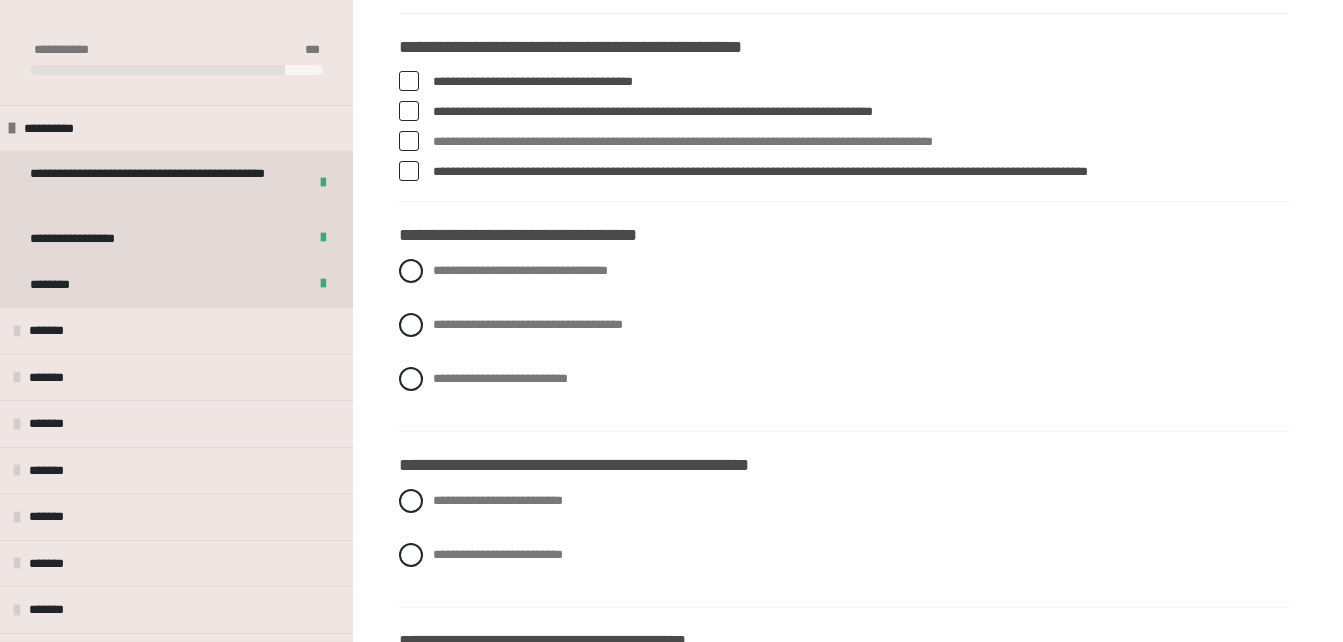 scroll, scrollTop: 3304, scrollLeft: 0, axis: vertical 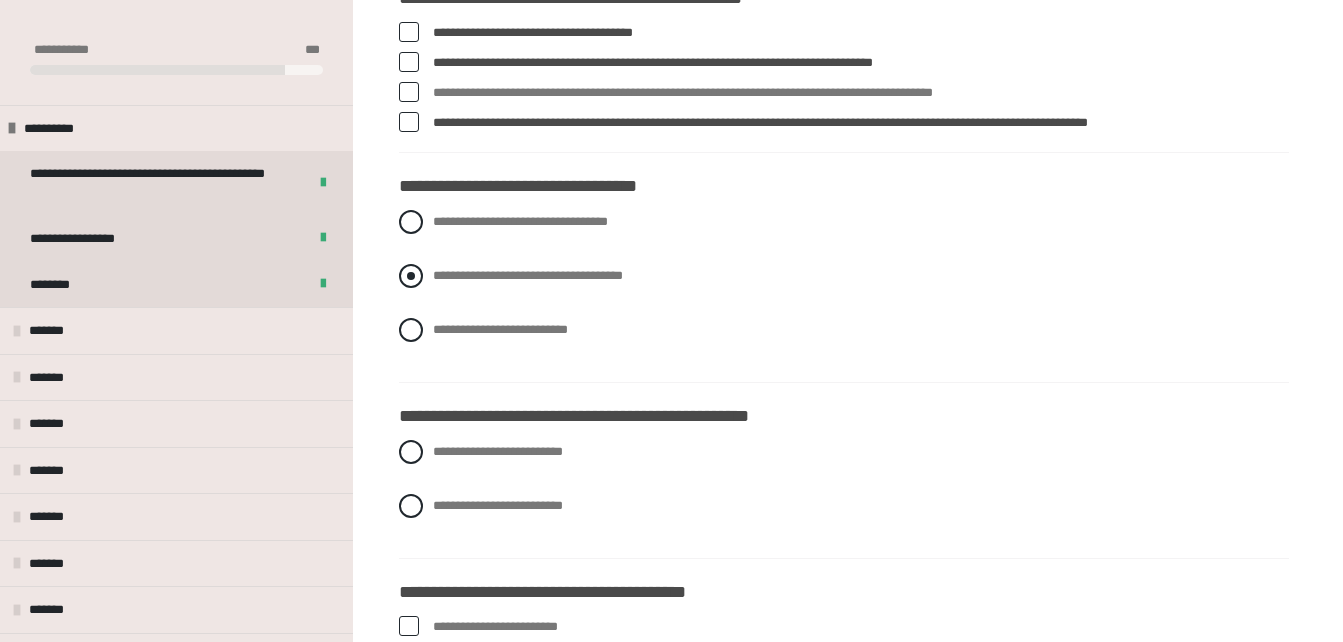 click on "**********" at bounding box center (528, 275) 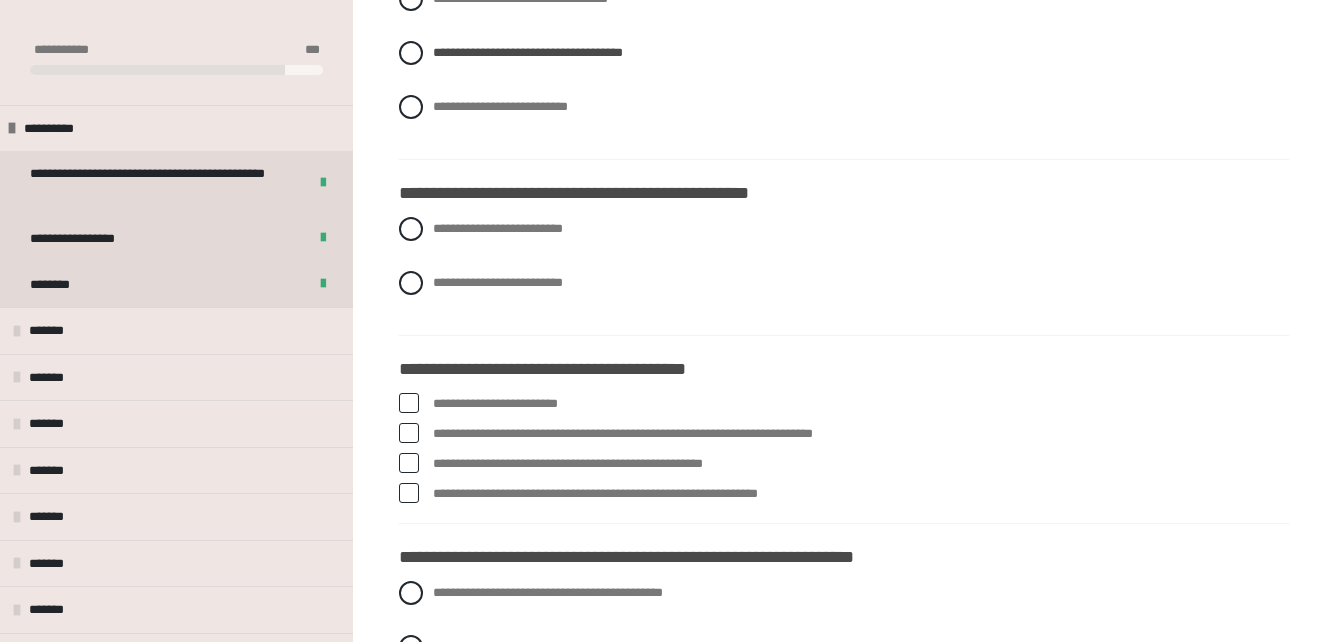 scroll, scrollTop: 3613, scrollLeft: 0, axis: vertical 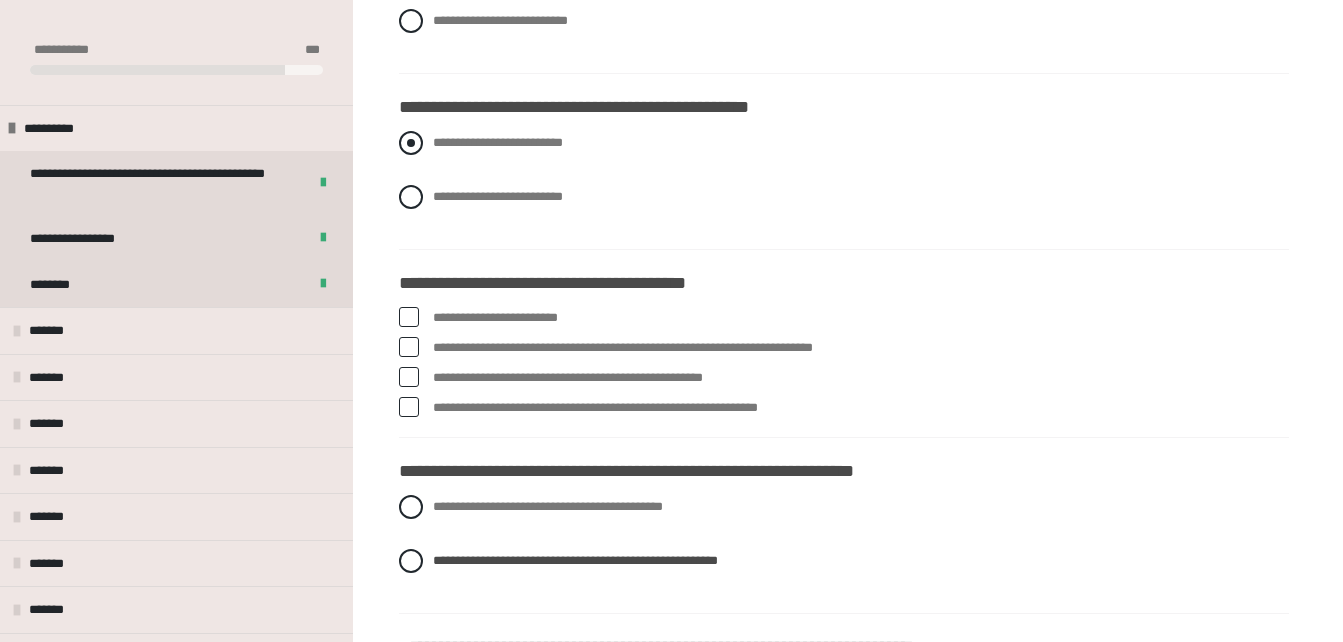 click at bounding box center [411, 143] 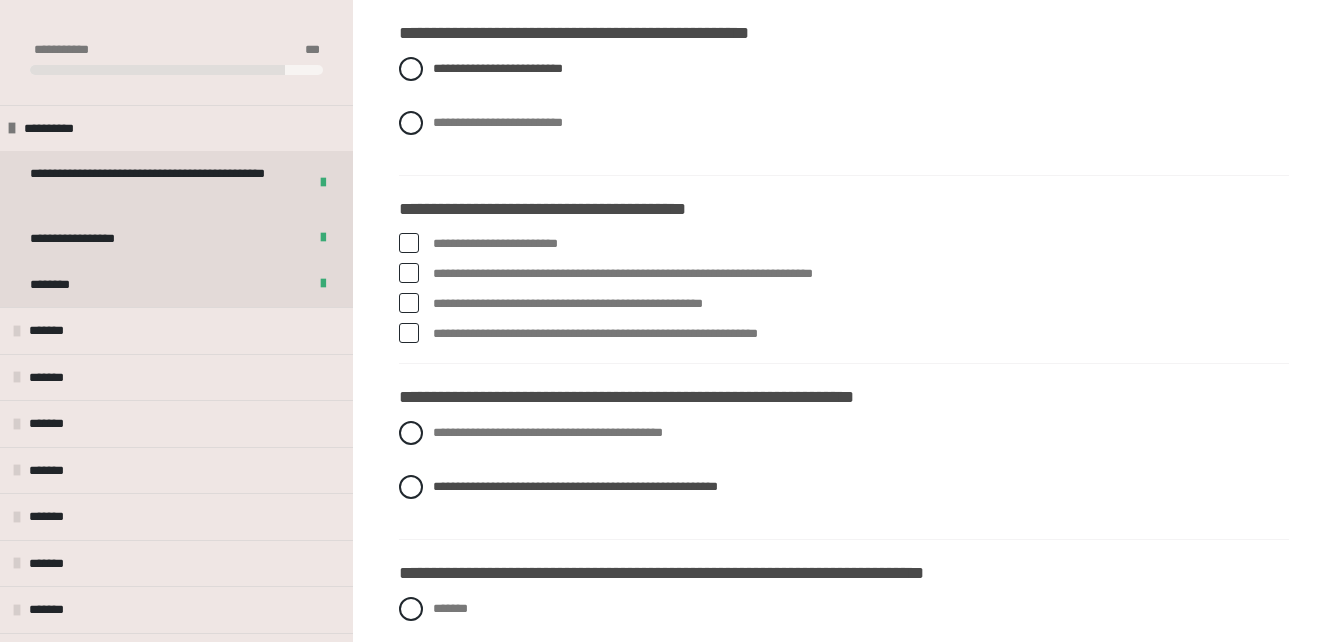 scroll, scrollTop: 3712, scrollLeft: 0, axis: vertical 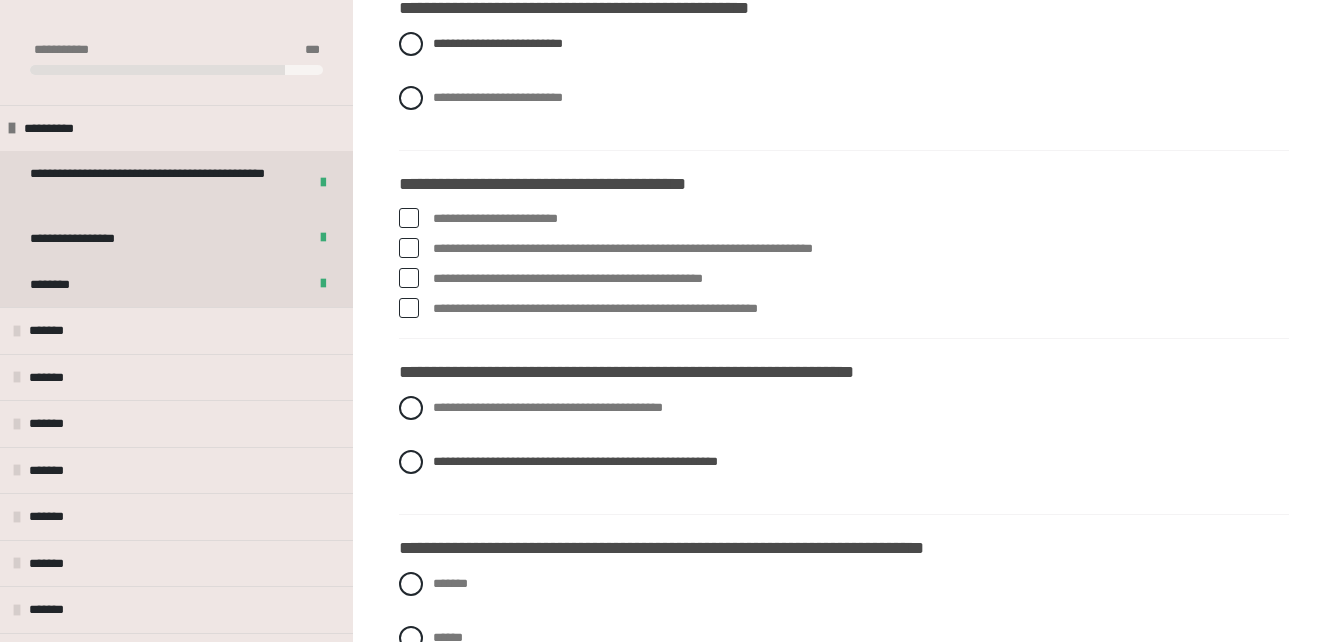click at bounding box center (409, 308) 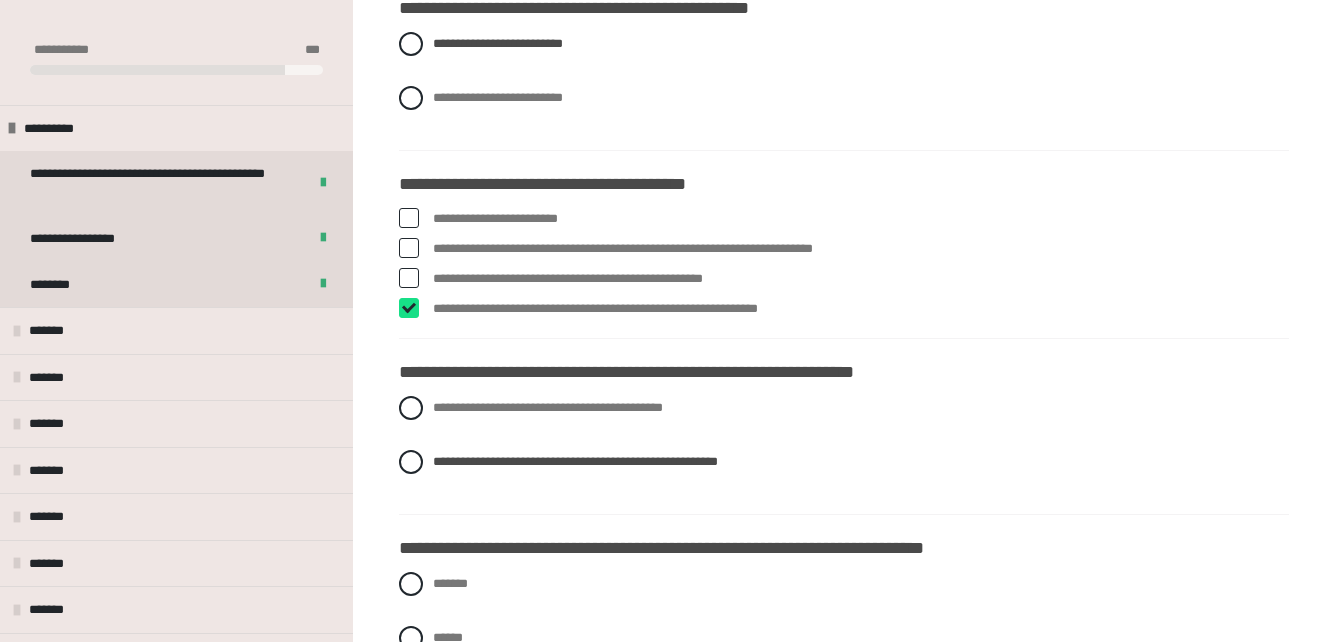 checkbox on "****" 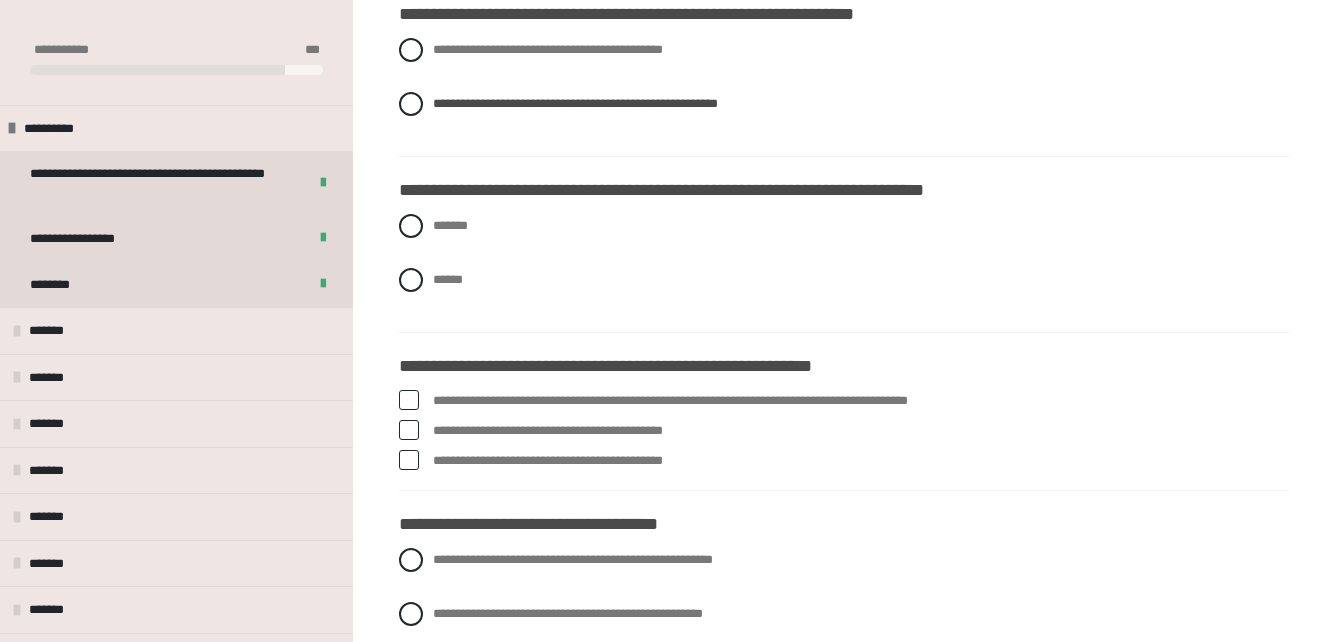 scroll, scrollTop: 4119, scrollLeft: 0, axis: vertical 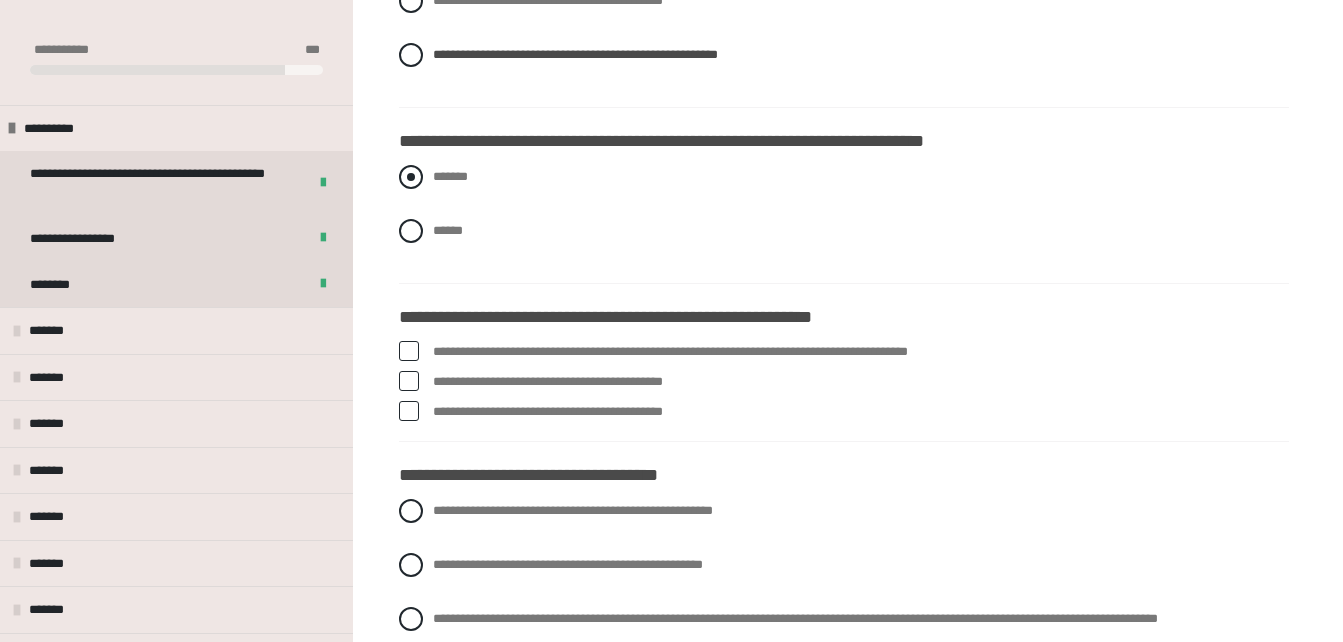 click on "*******" at bounding box center [450, 176] 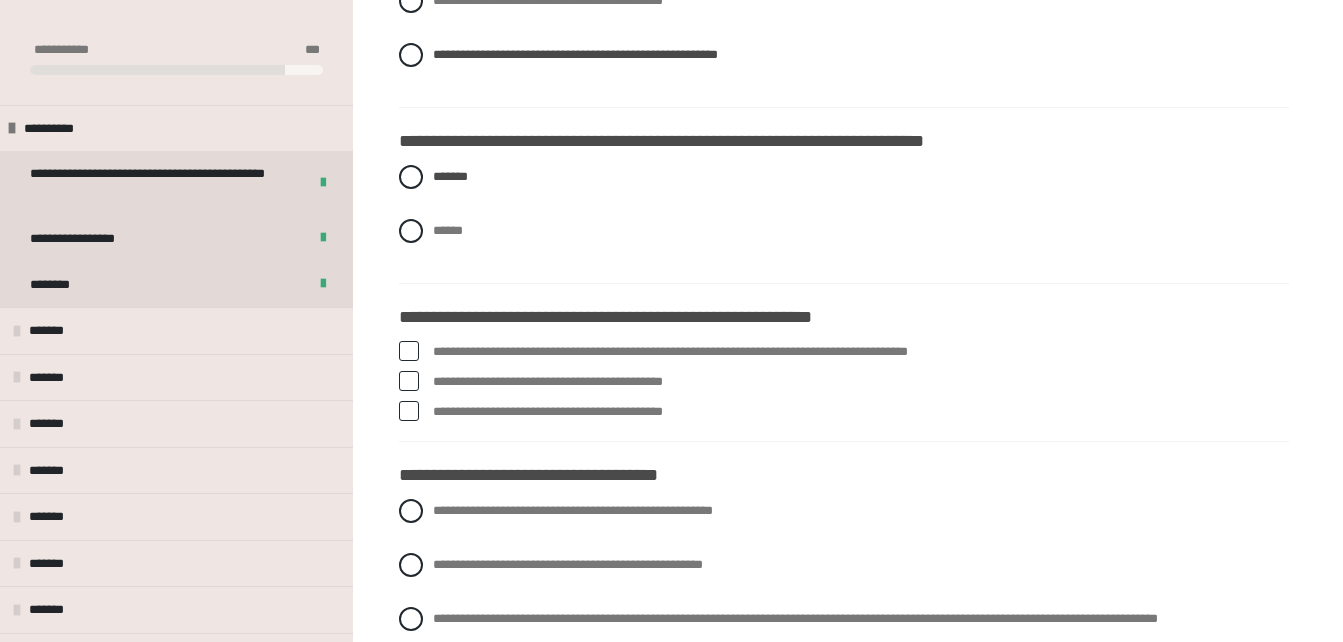 scroll, scrollTop: 4304, scrollLeft: 0, axis: vertical 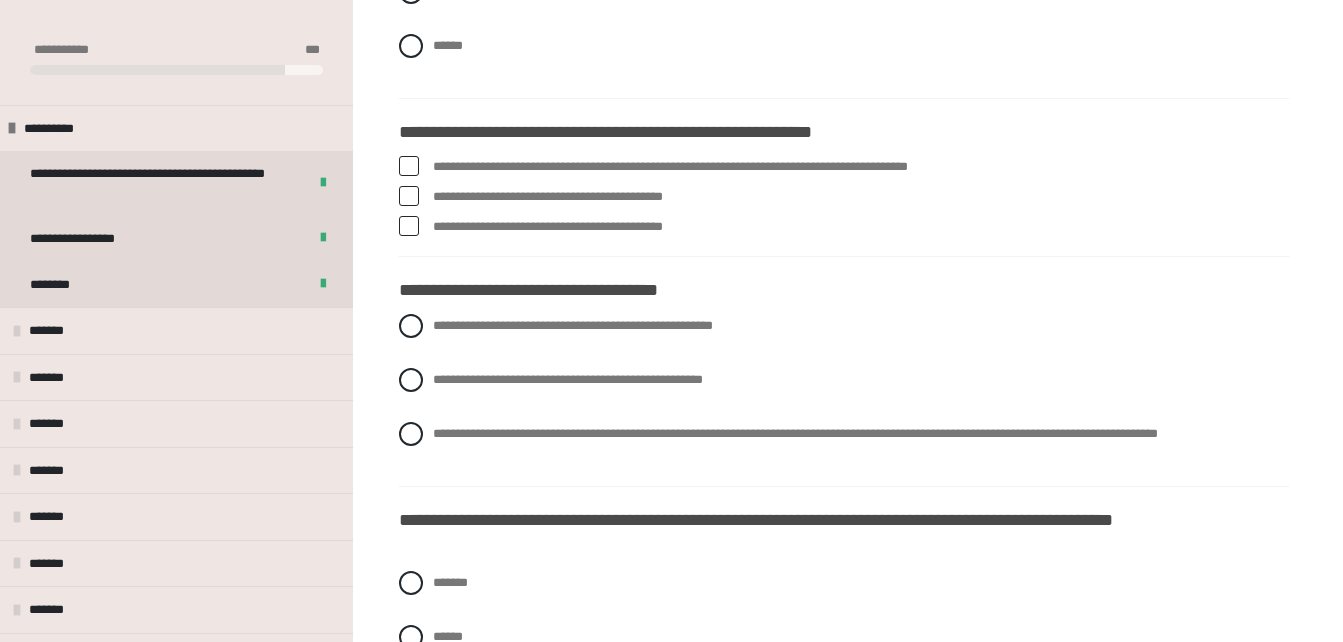 click on "**********" at bounding box center [844, -725] 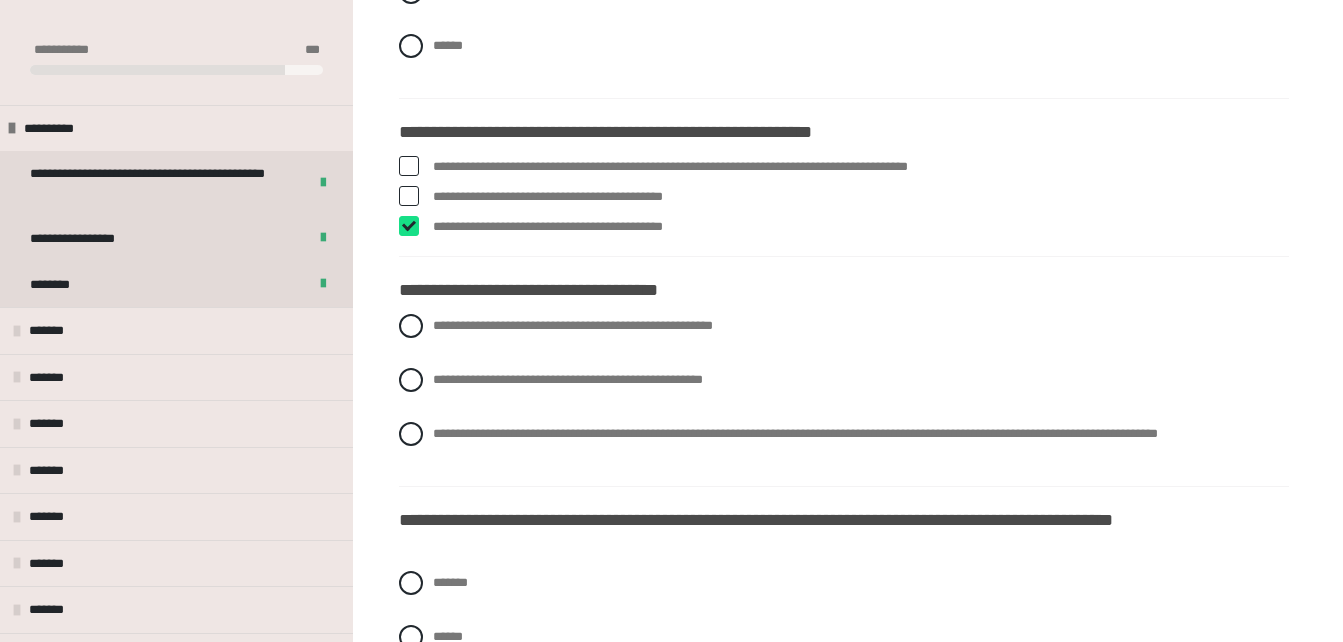 checkbox on "****" 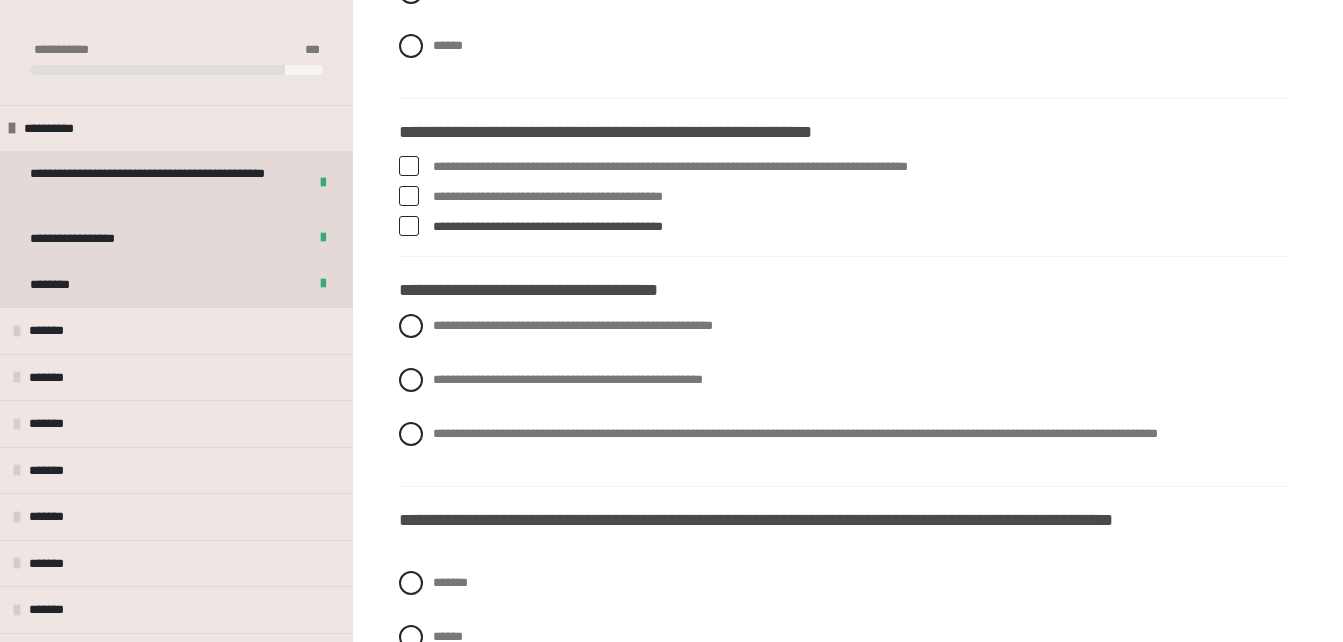 click at bounding box center (409, 196) 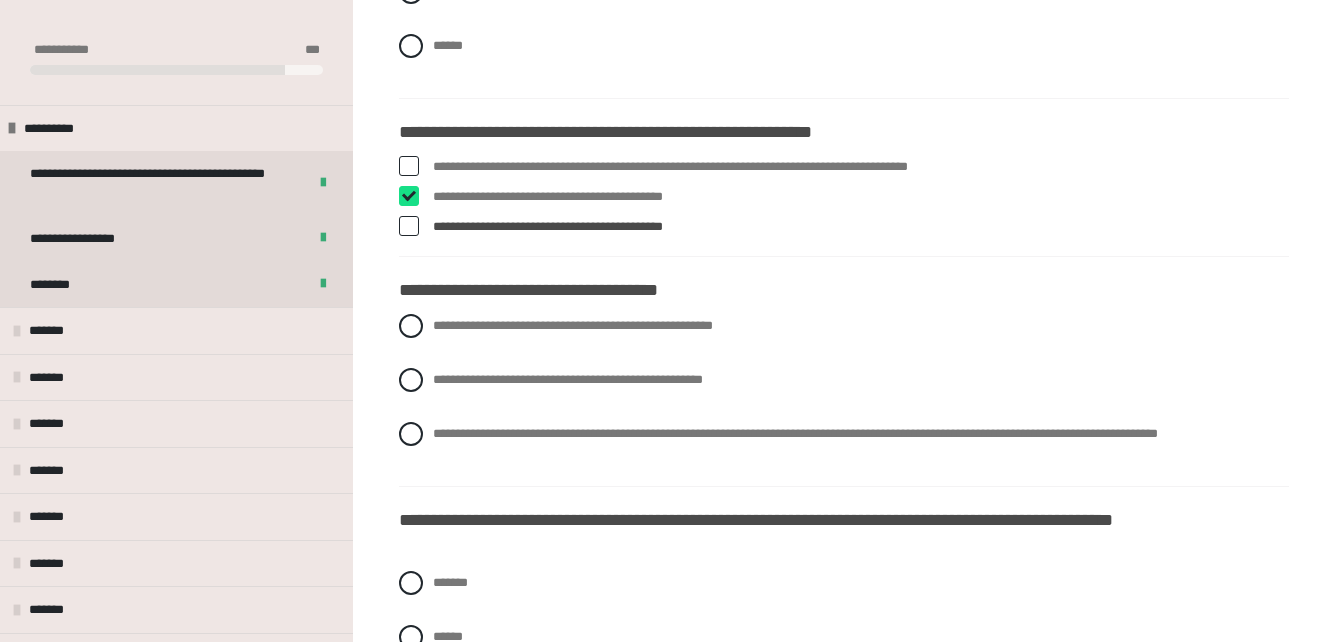 checkbox on "****" 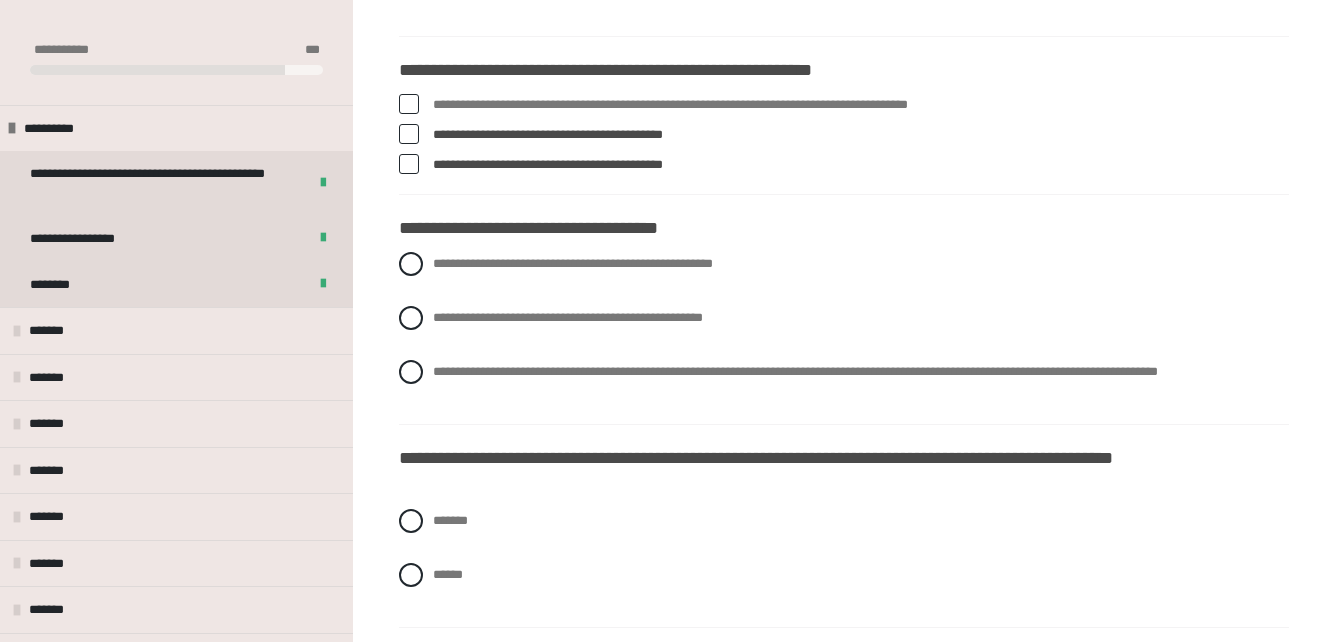 scroll, scrollTop: 4403, scrollLeft: 0, axis: vertical 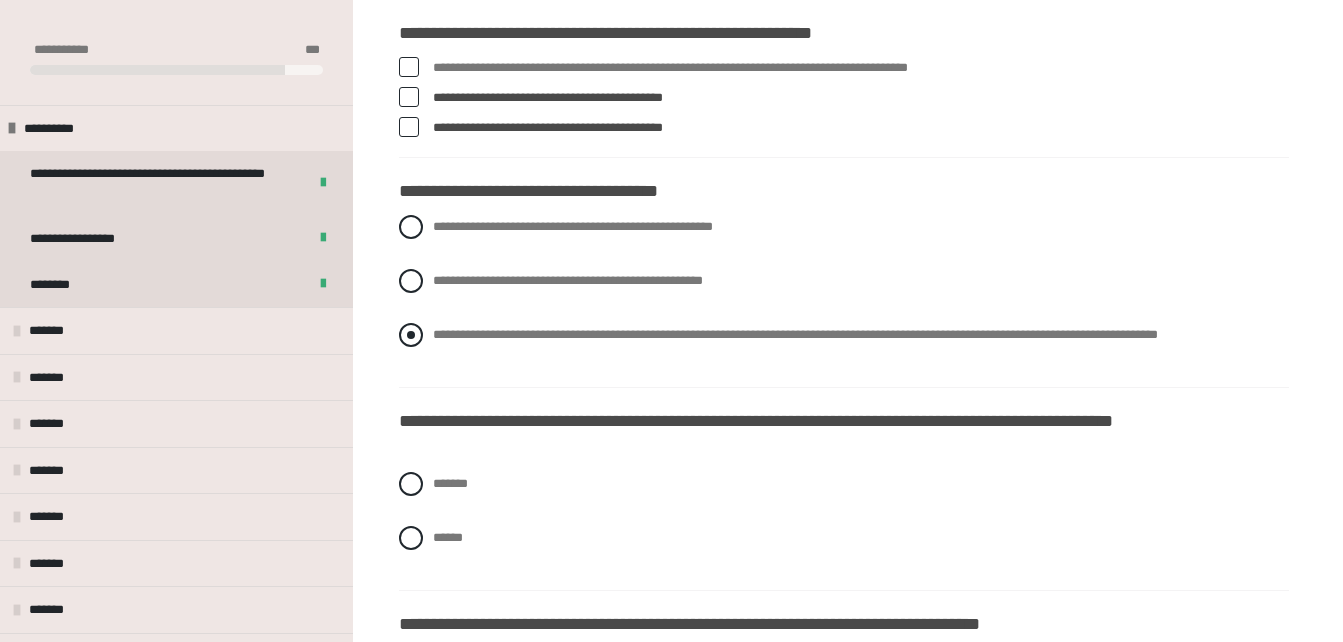 click on "**********" at bounding box center (844, 335) 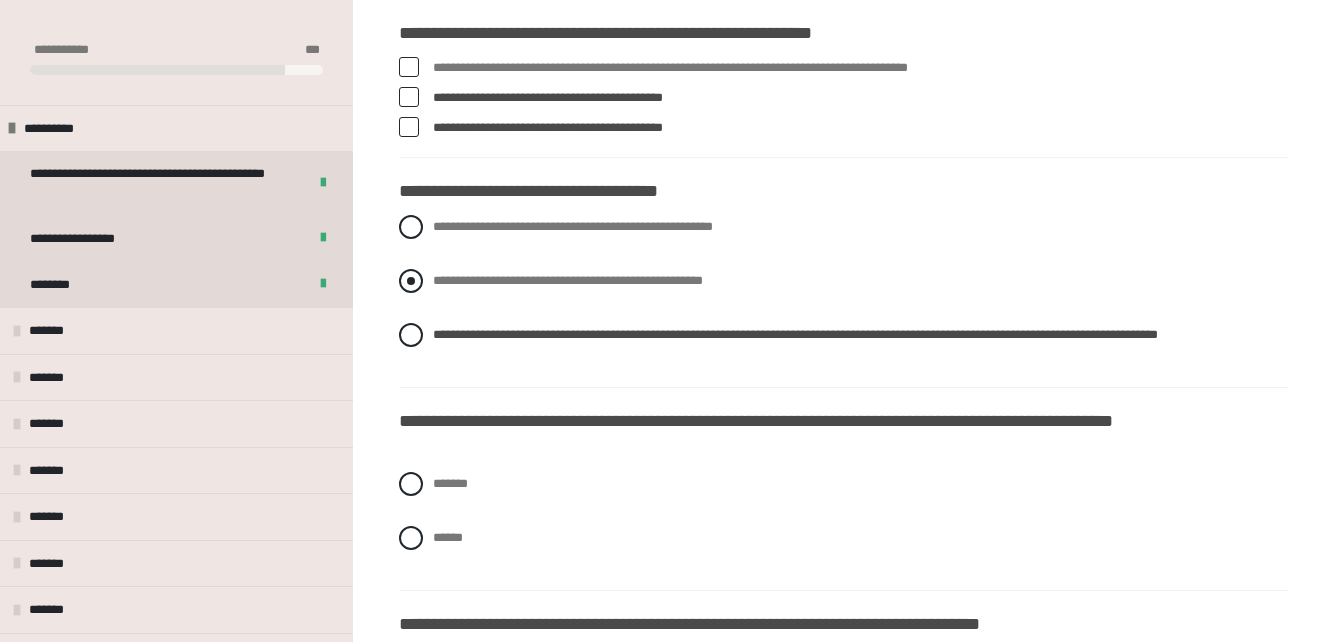 click on "**********" at bounding box center [844, 281] 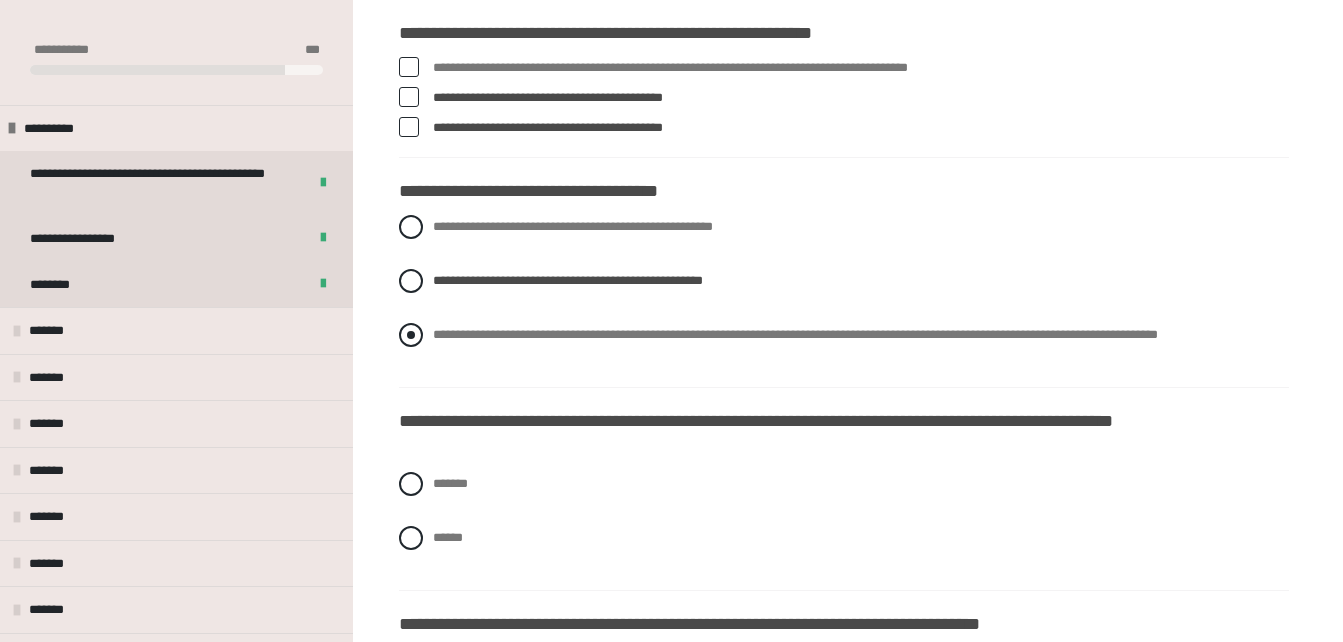 click on "**********" at bounding box center [844, 335] 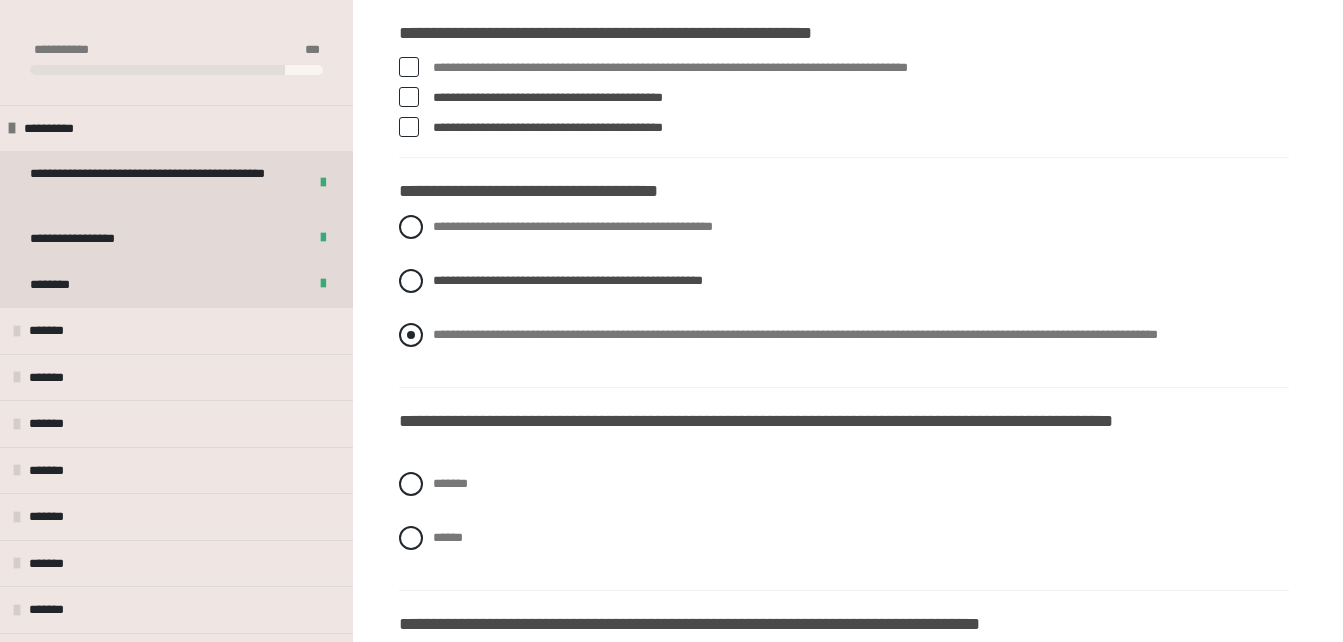 radio on "****" 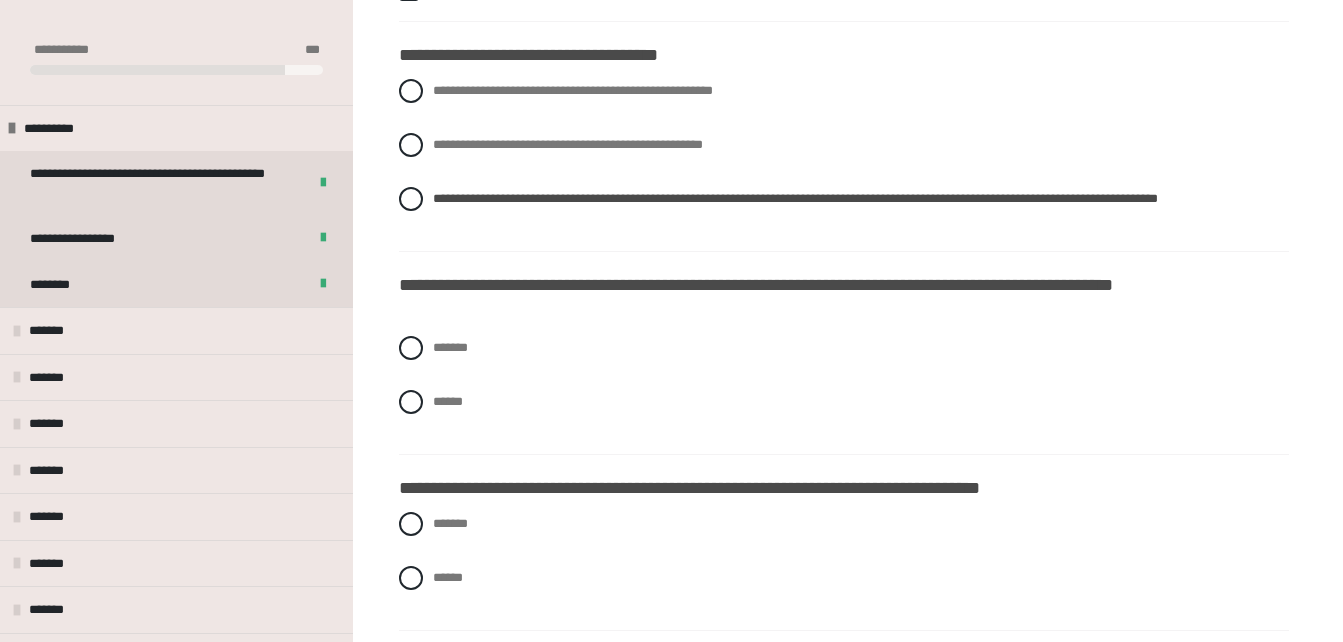 scroll, scrollTop: 4564, scrollLeft: 0, axis: vertical 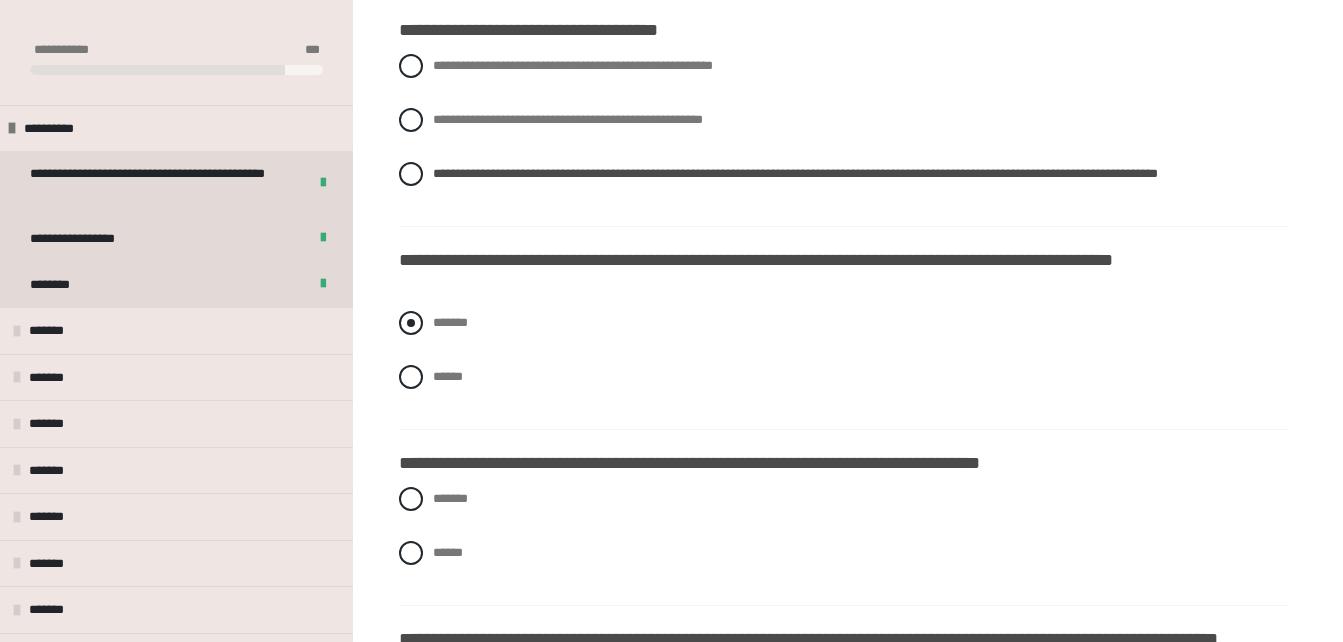 click at bounding box center [411, 323] 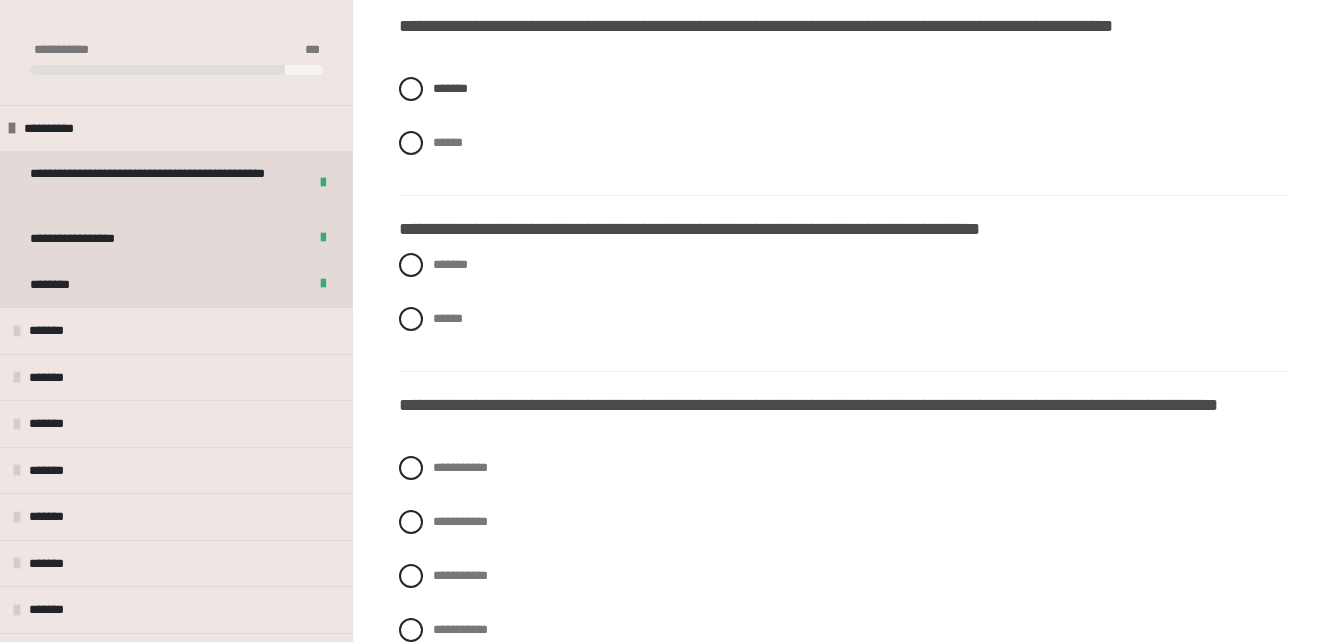 scroll, scrollTop: 4848, scrollLeft: 0, axis: vertical 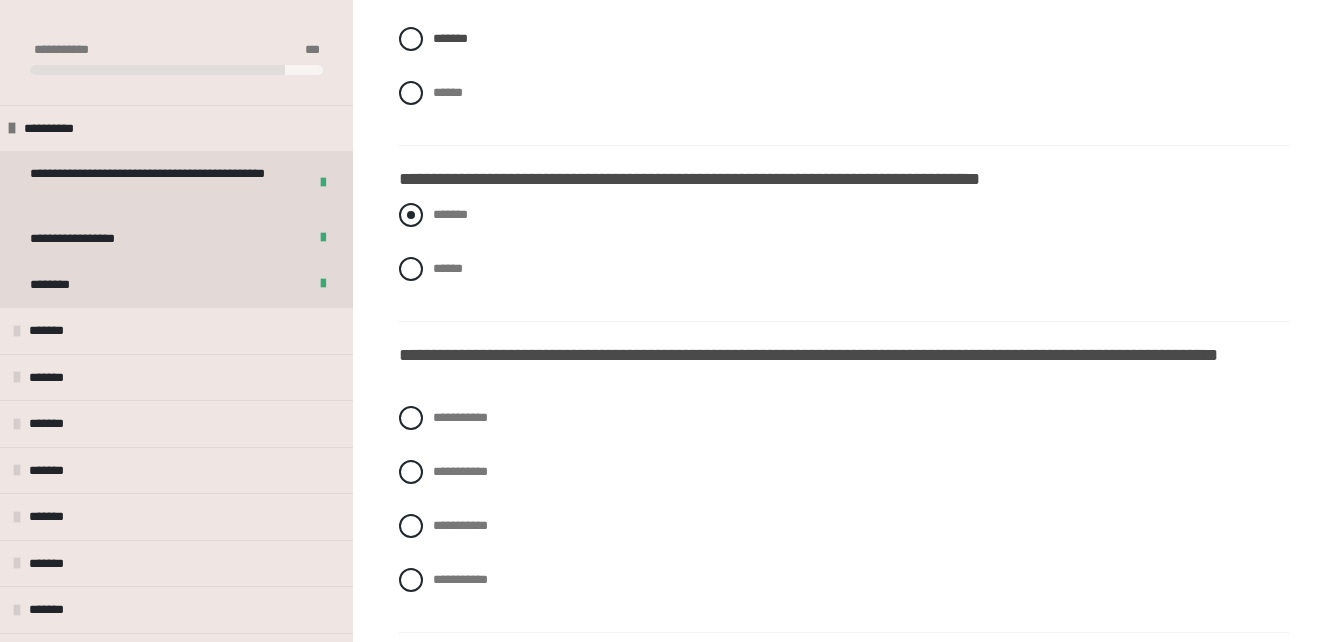 click at bounding box center [411, 215] 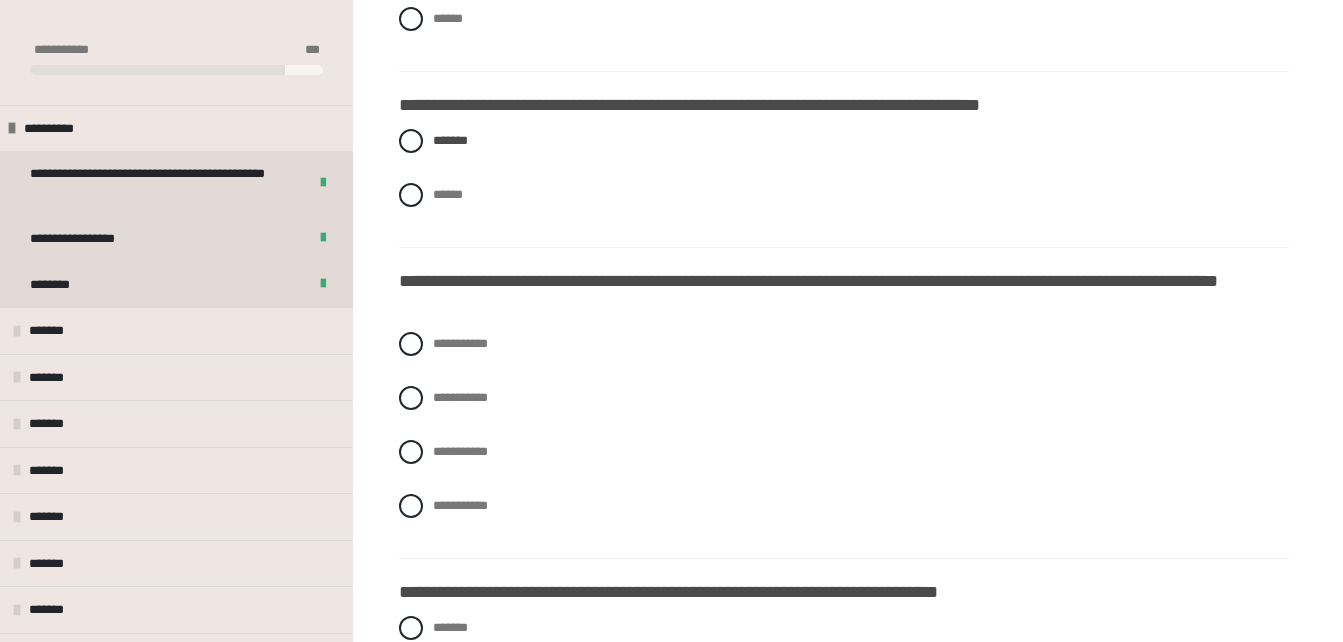 scroll, scrollTop: 4959, scrollLeft: 0, axis: vertical 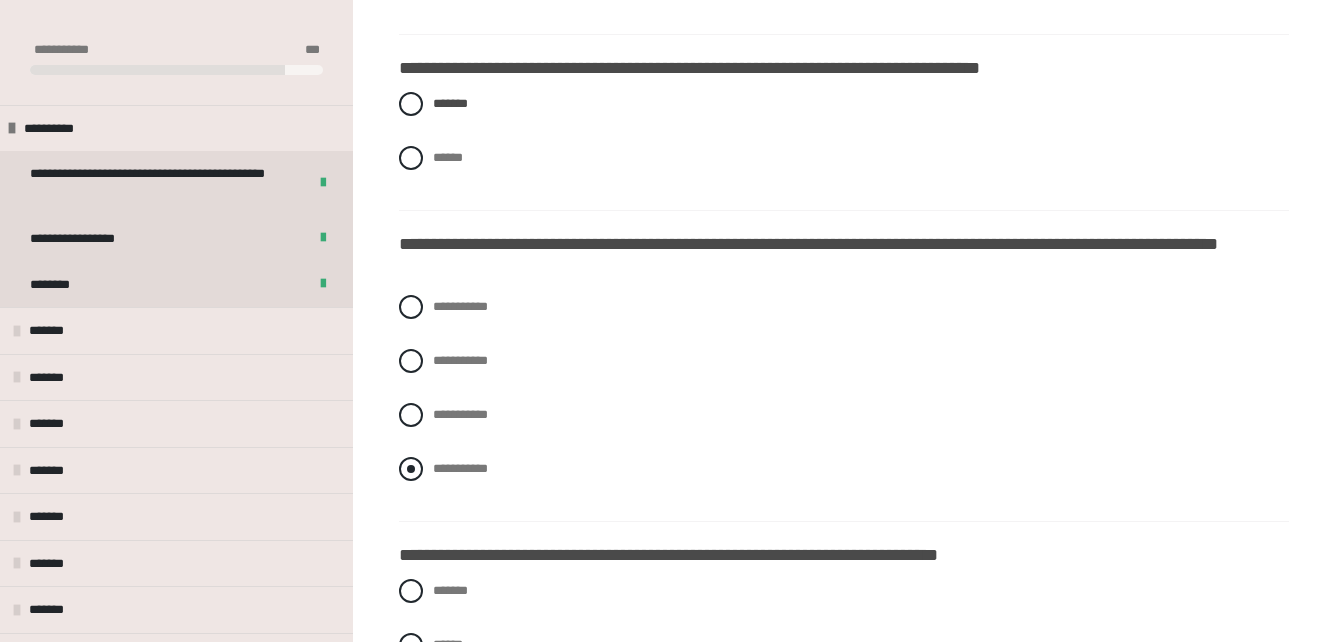 click on "**********" at bounding box center (844, 469) 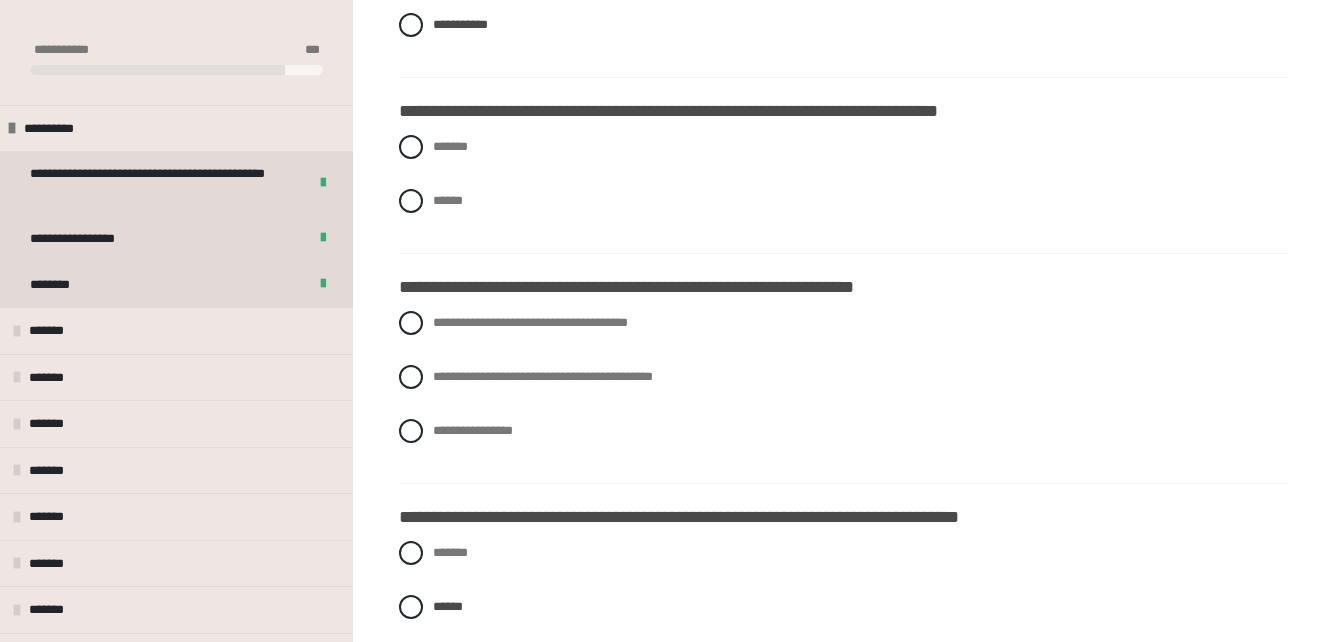 scroll, scrollTop: 5428, scrollLeft: 0, axis: vertical 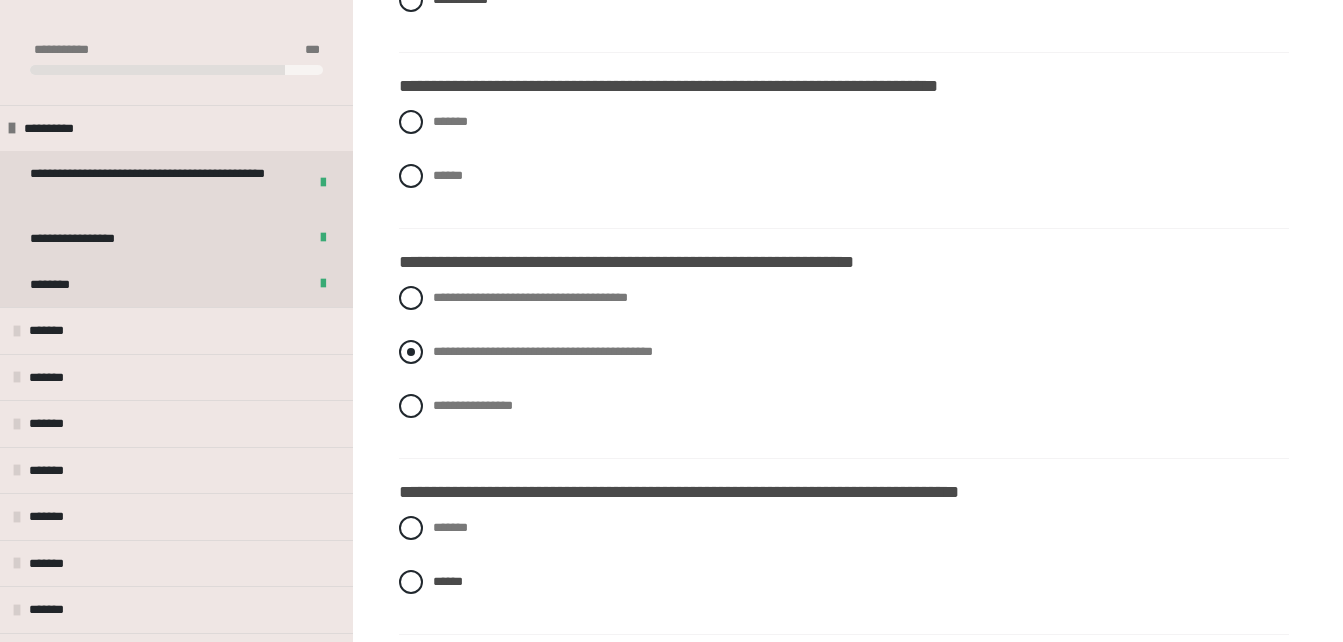 click on "**********" at bounding box center (543, 351) 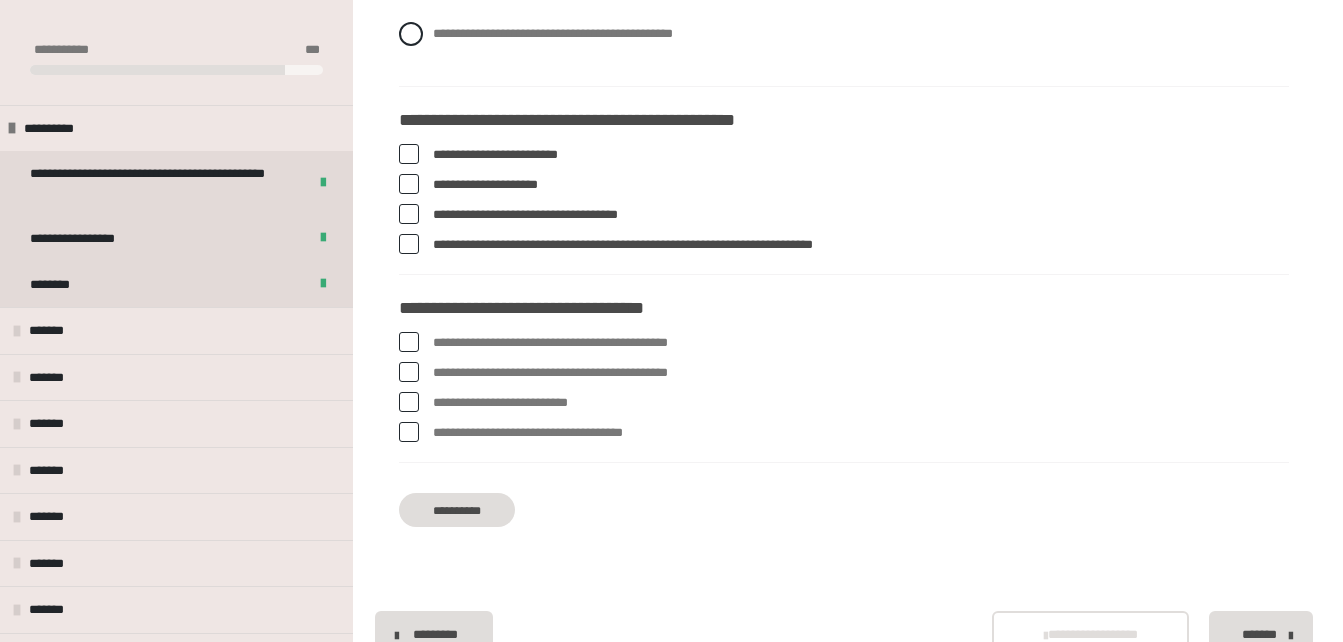 scroll, scrollTop: 6181, scrollLeft: 0, axis: vertical 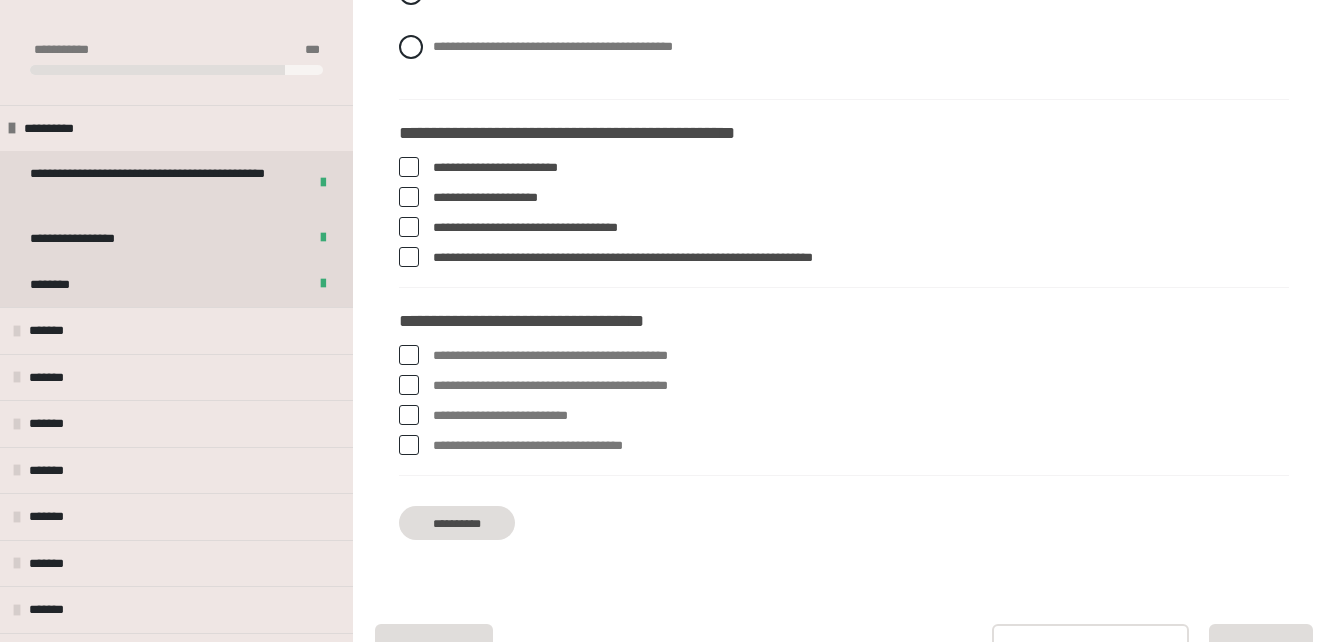 click on "**********" at bounding box center (844, 386) 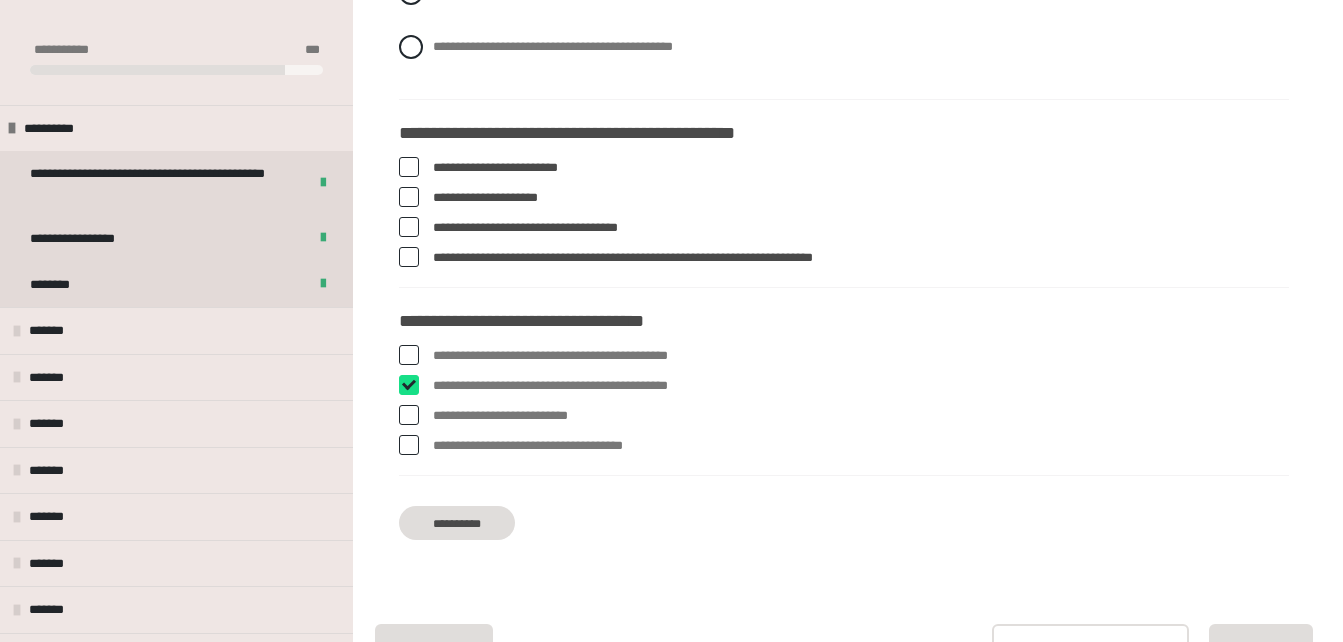 checkbox on "****" 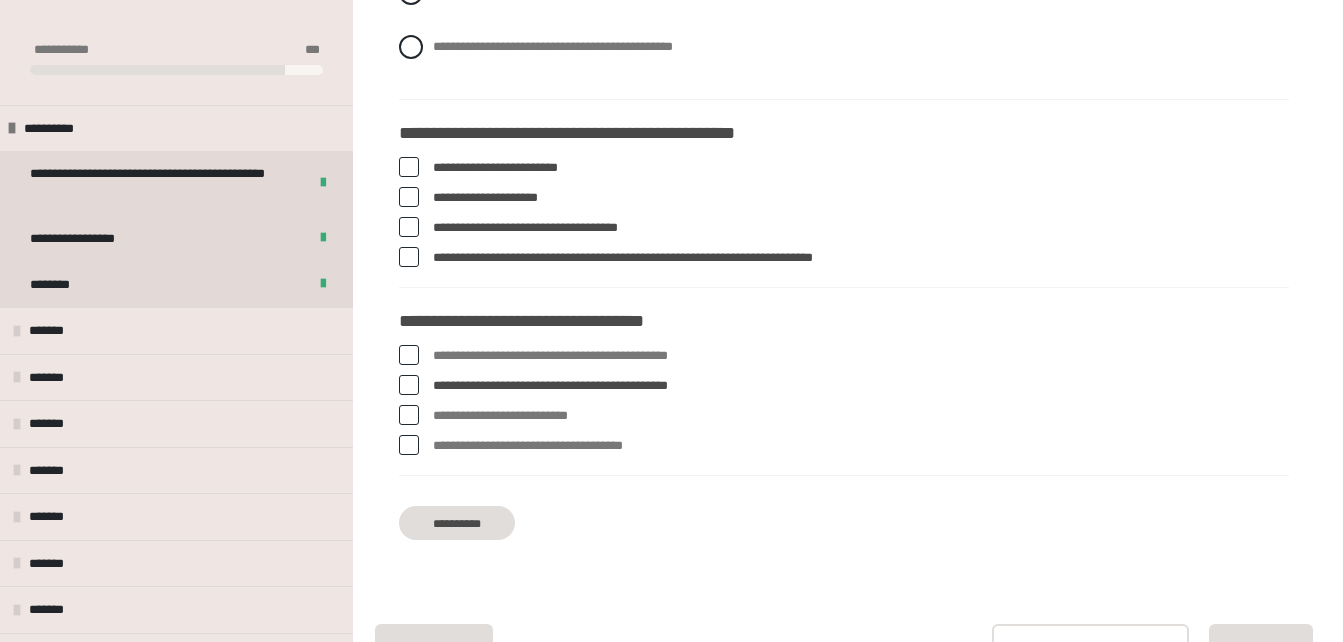 click on "**********" at bounding box center (844, 446) 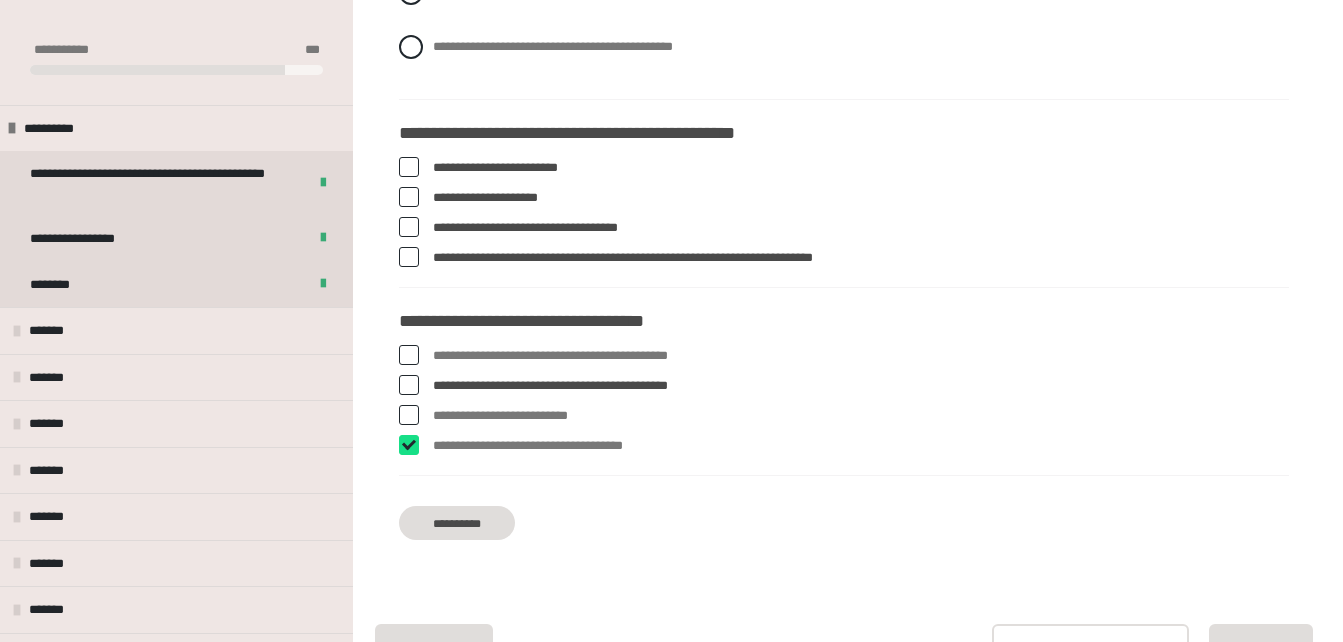 checkbox on "****" 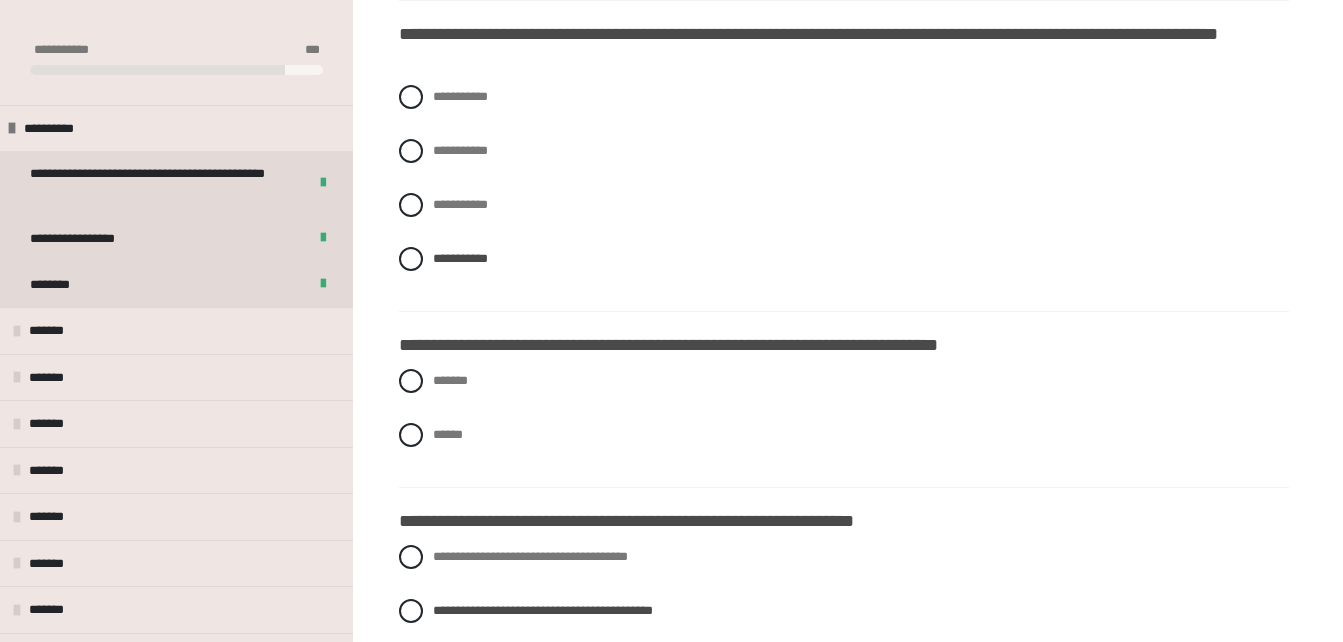 scroll, scrollTop: 5156, scrollLeft: 0, axis: vertical 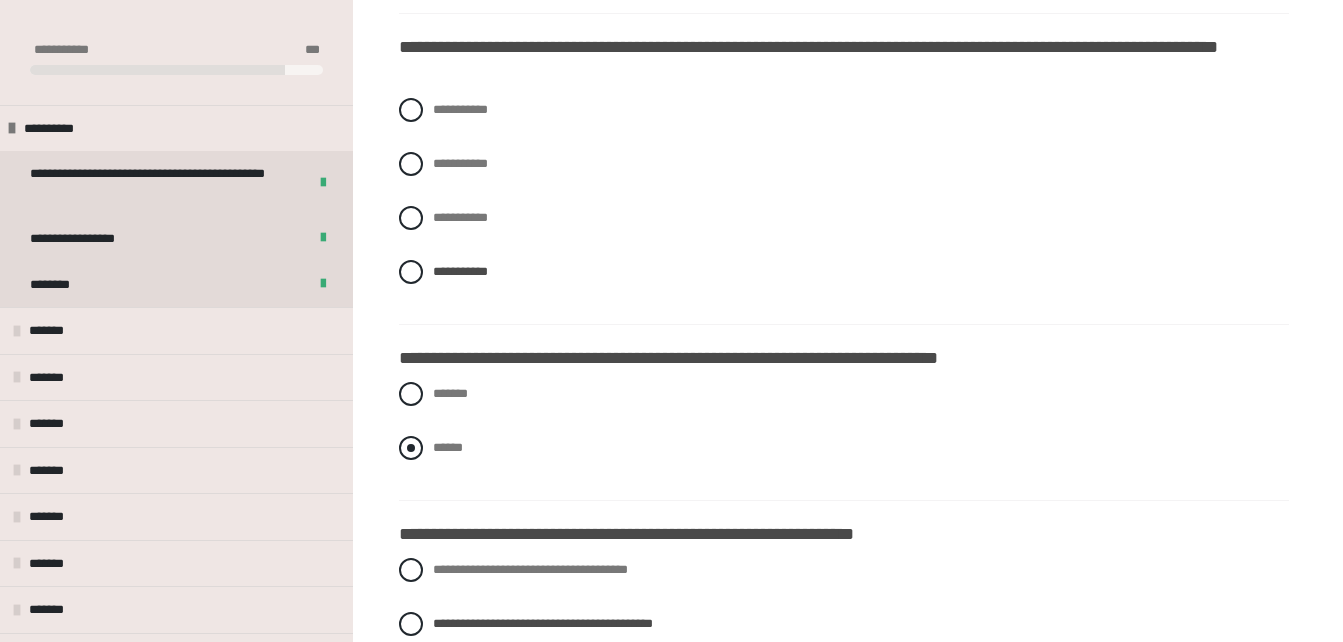 click on "******" at bounding box center (844, 448) 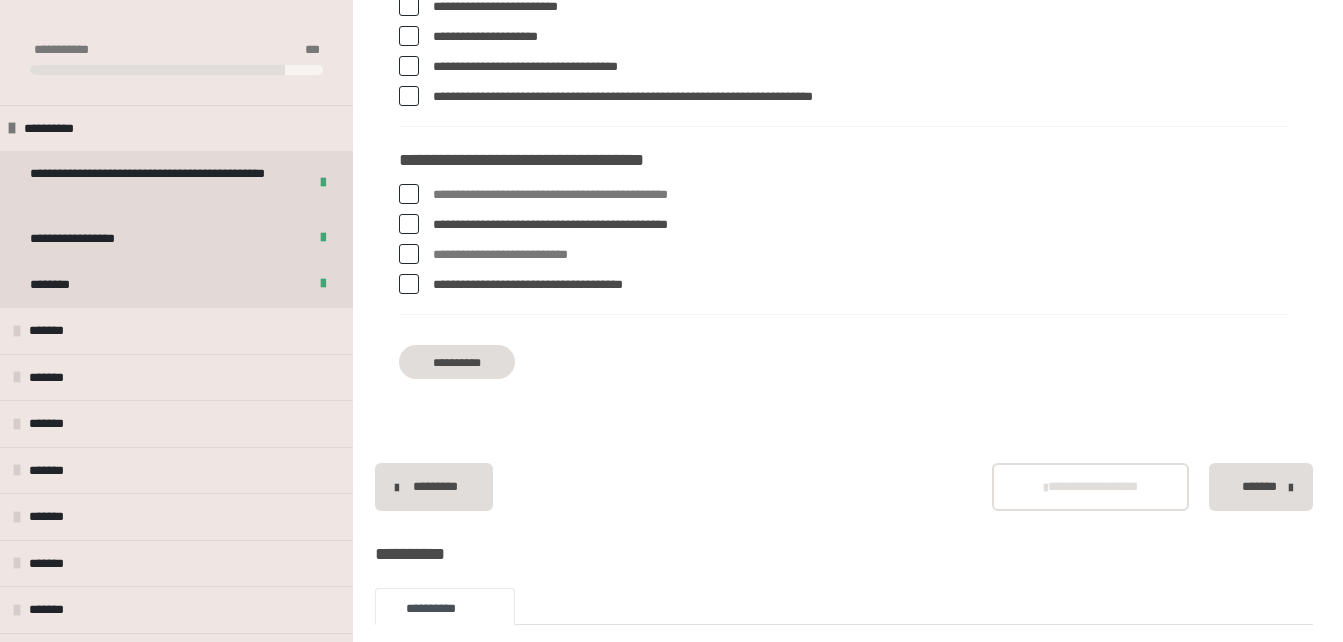scroll, scrollTop: 6391, scrollLeft: 0, axis: vertical 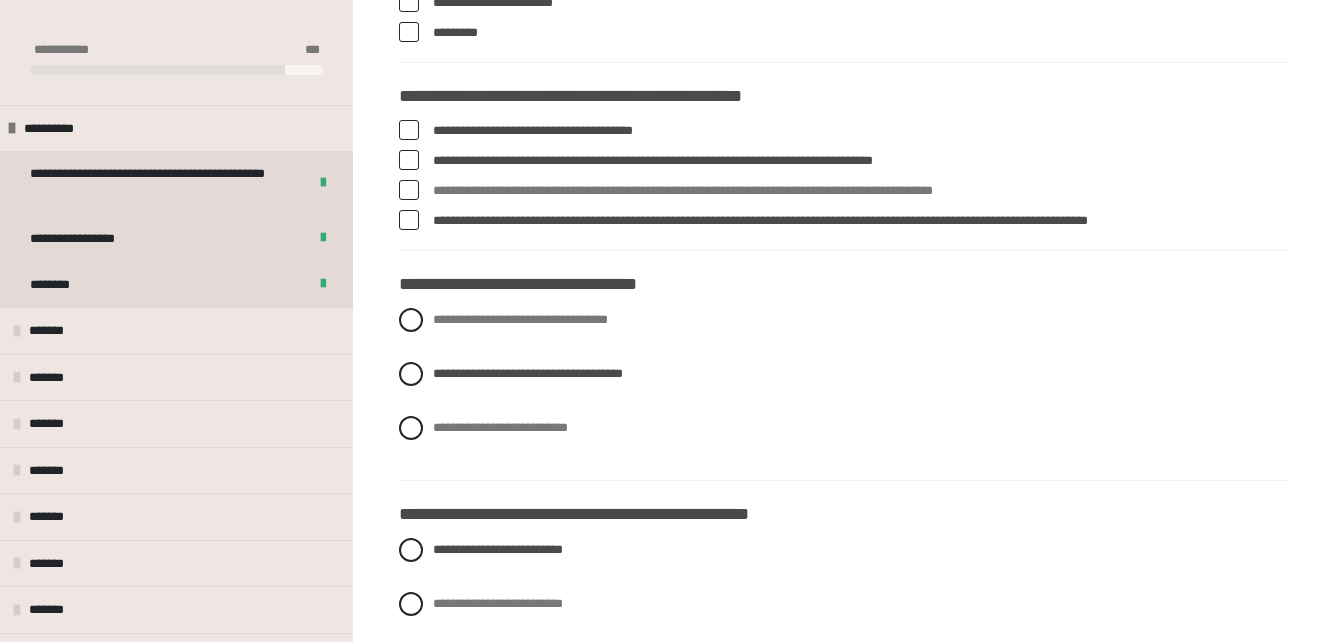 click on "*******" at bounding box center (439, 2338) 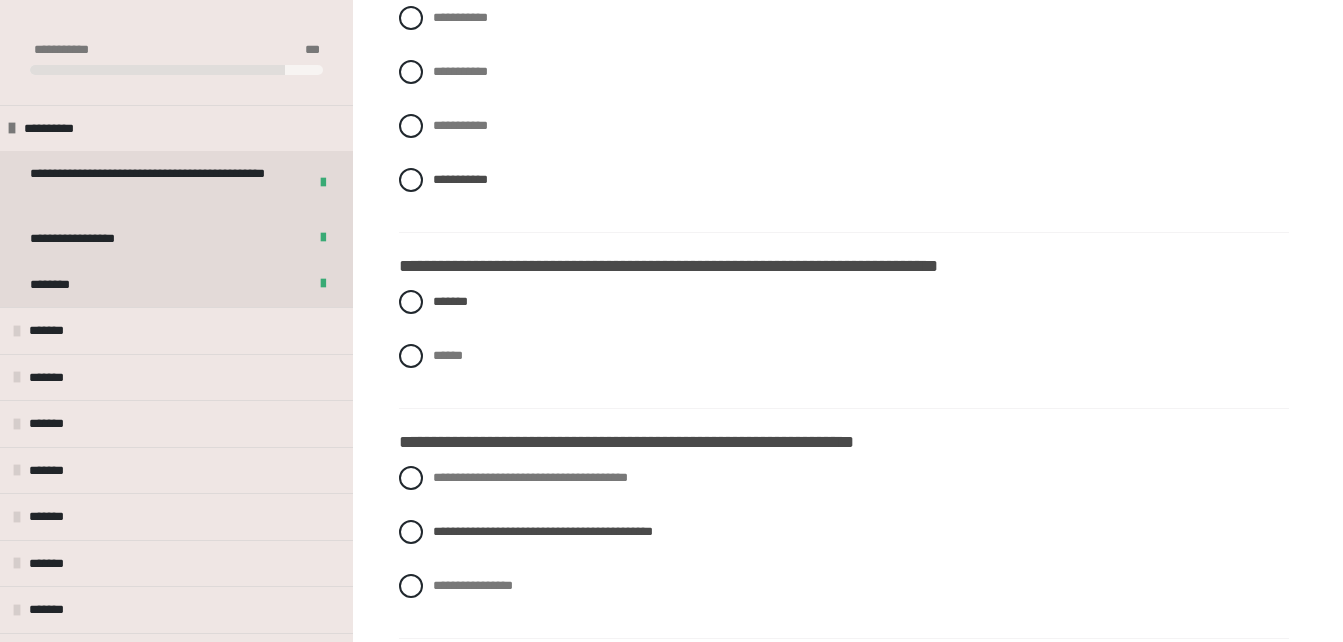 click on "******" at bounding box center (439, 350) 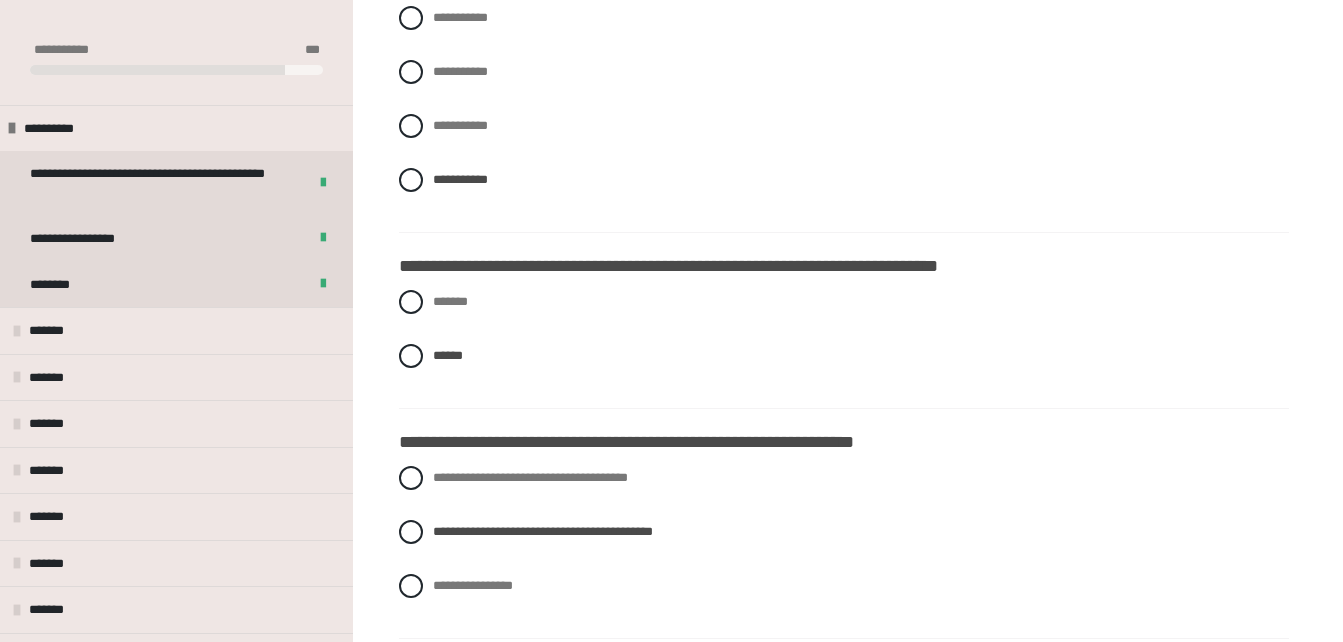 click on "*******" at bounding box center (439, 296) 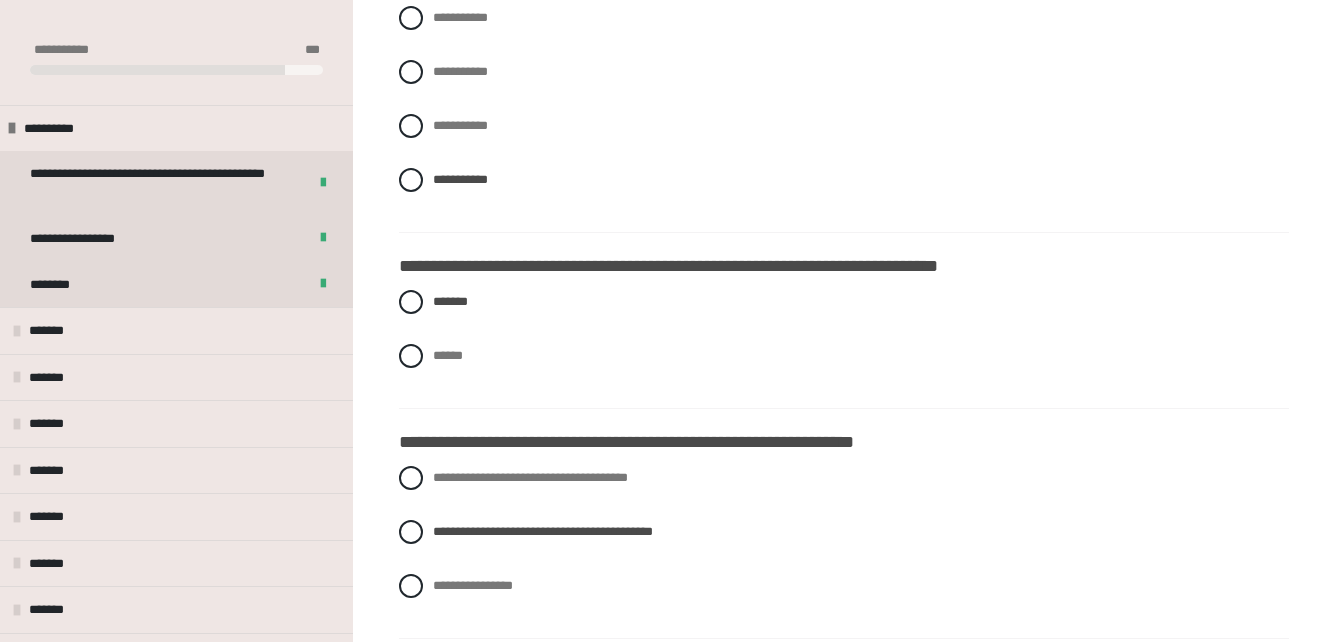click on "******" at bounding box center (439, 350) 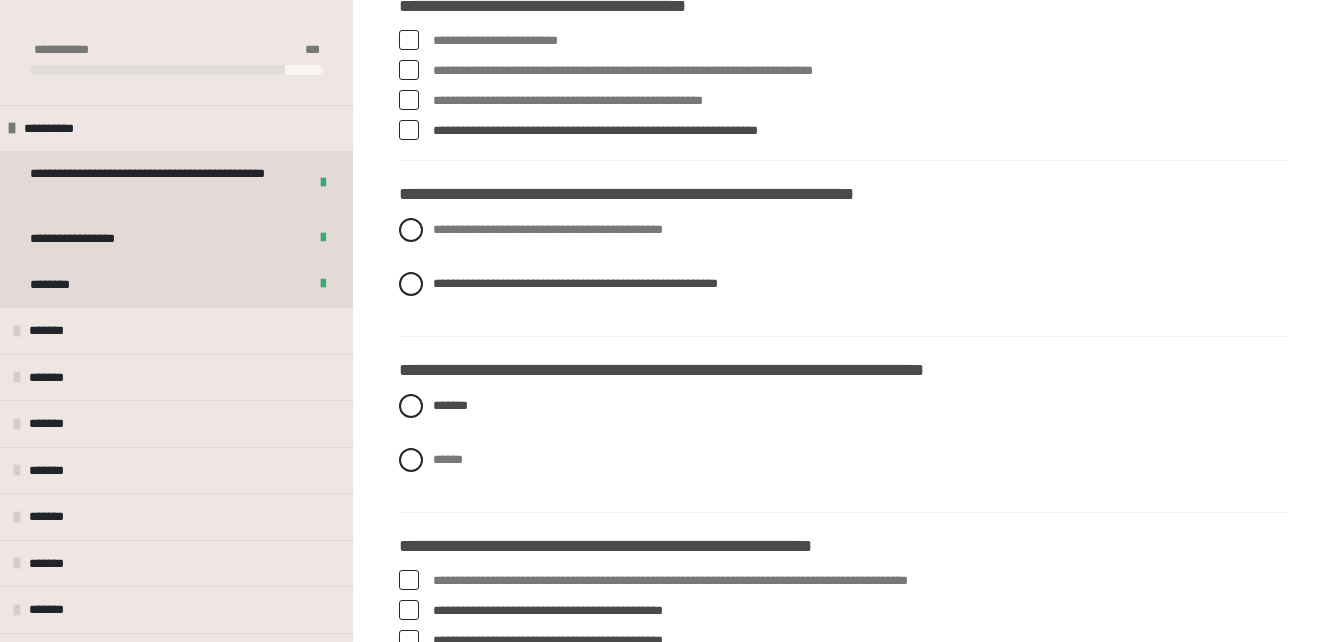 scroll, scrollTop: 3976, scrollLeft: 0, axis: vertical 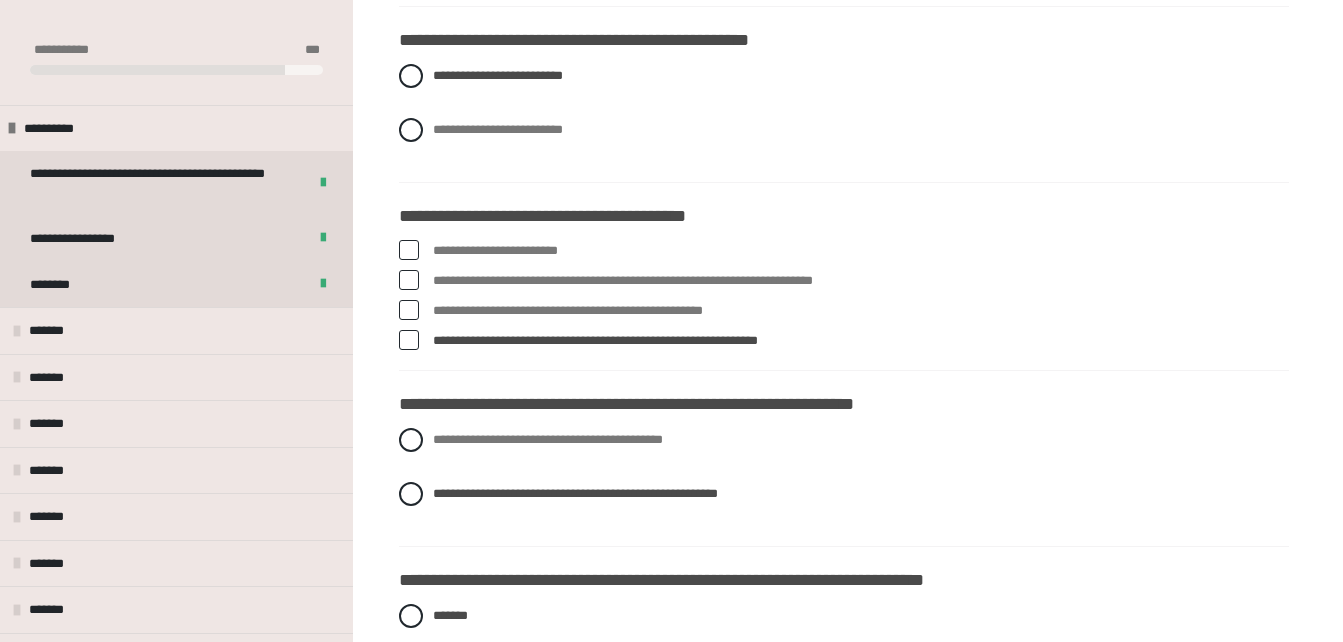 click at bounding box center [409, 250] 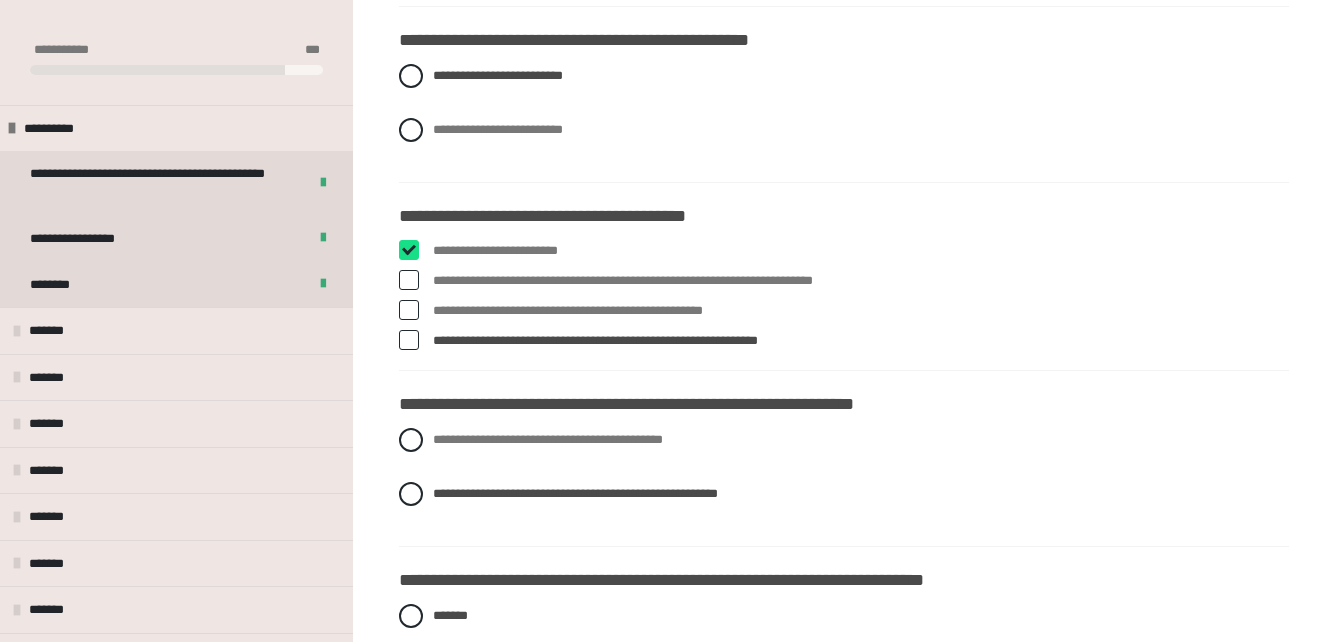 checkbox on "****" 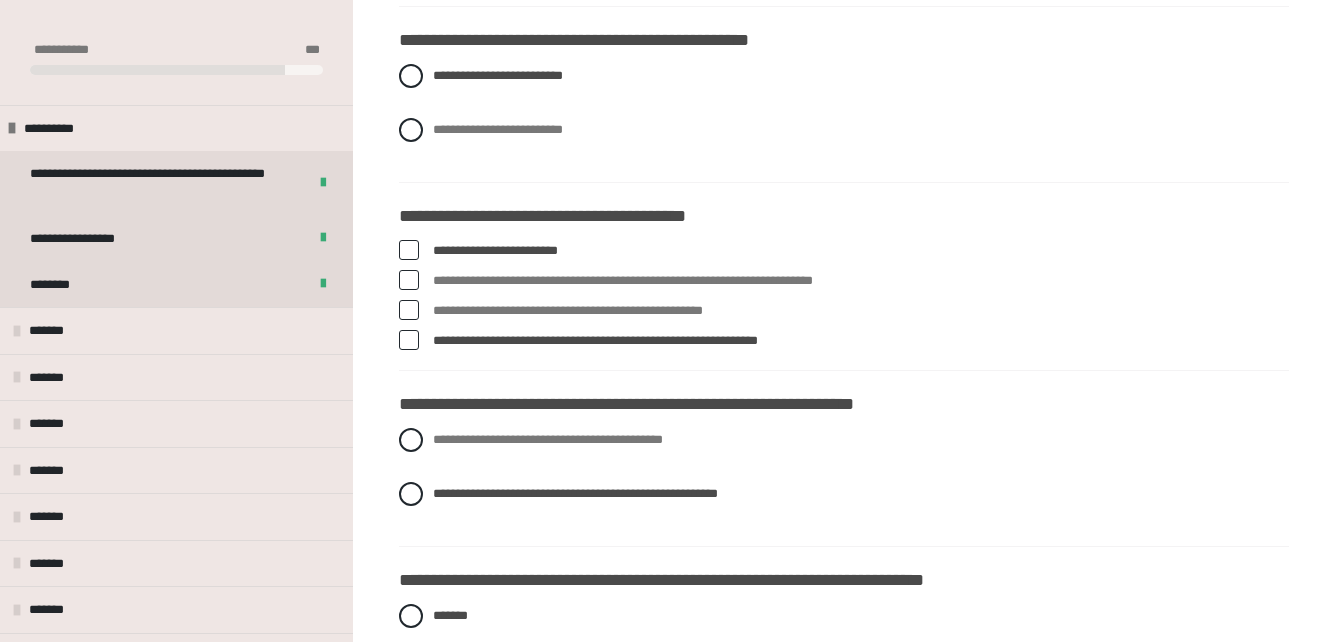 click at bounding box center (409, 280) 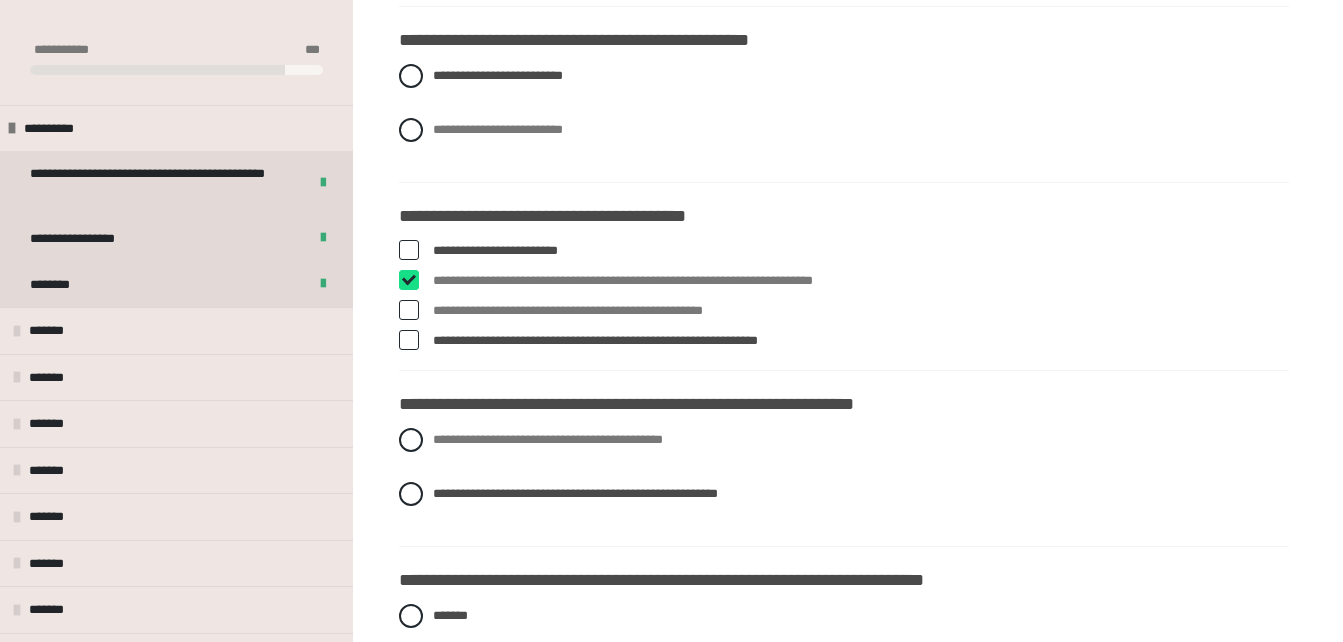 checkbox on "****" 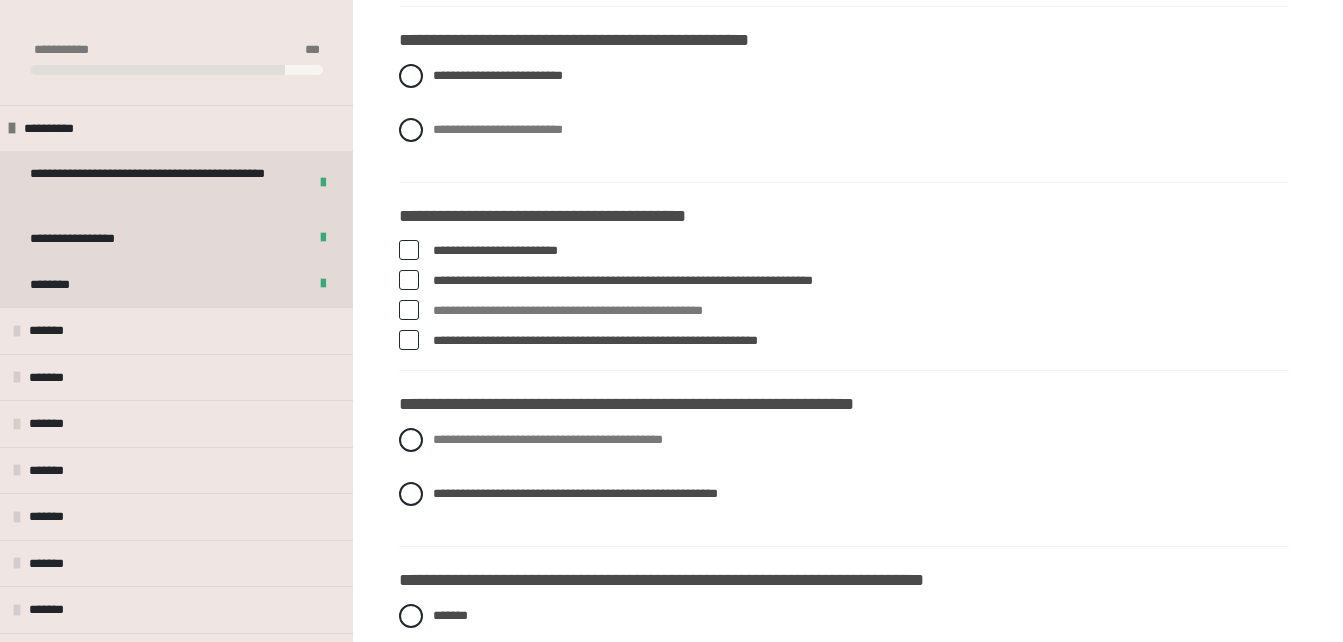 click on "**********" at bounding box center [844, 311] 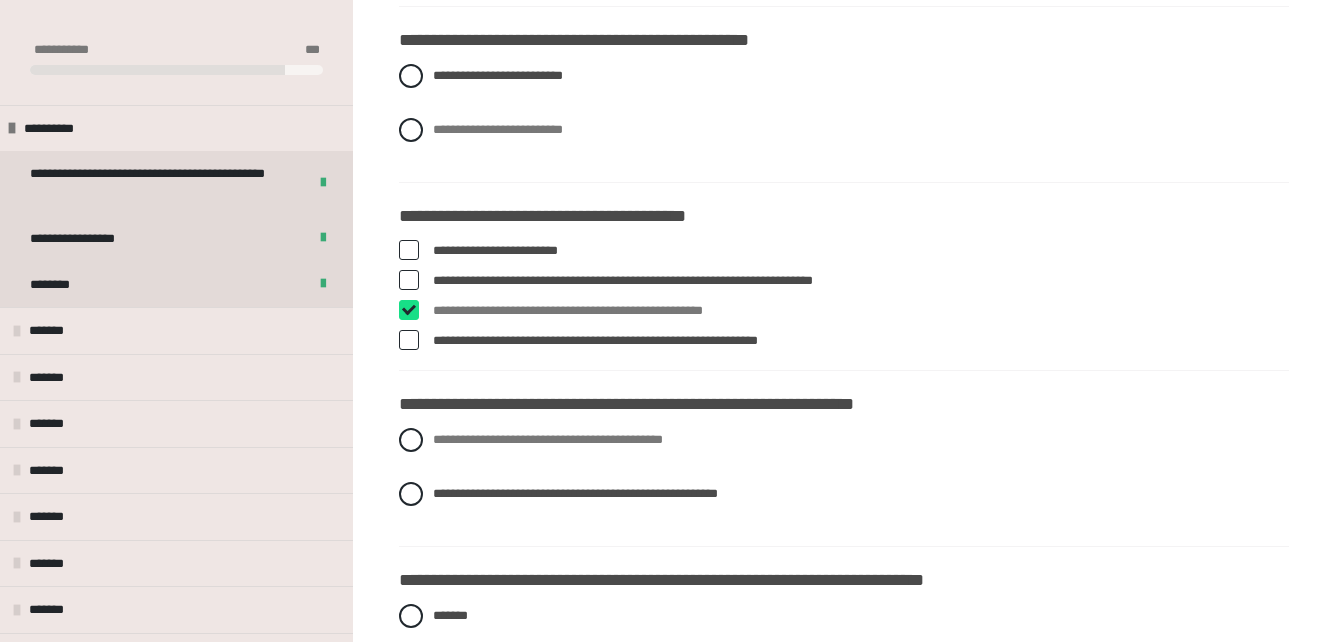 checkbox on "****" 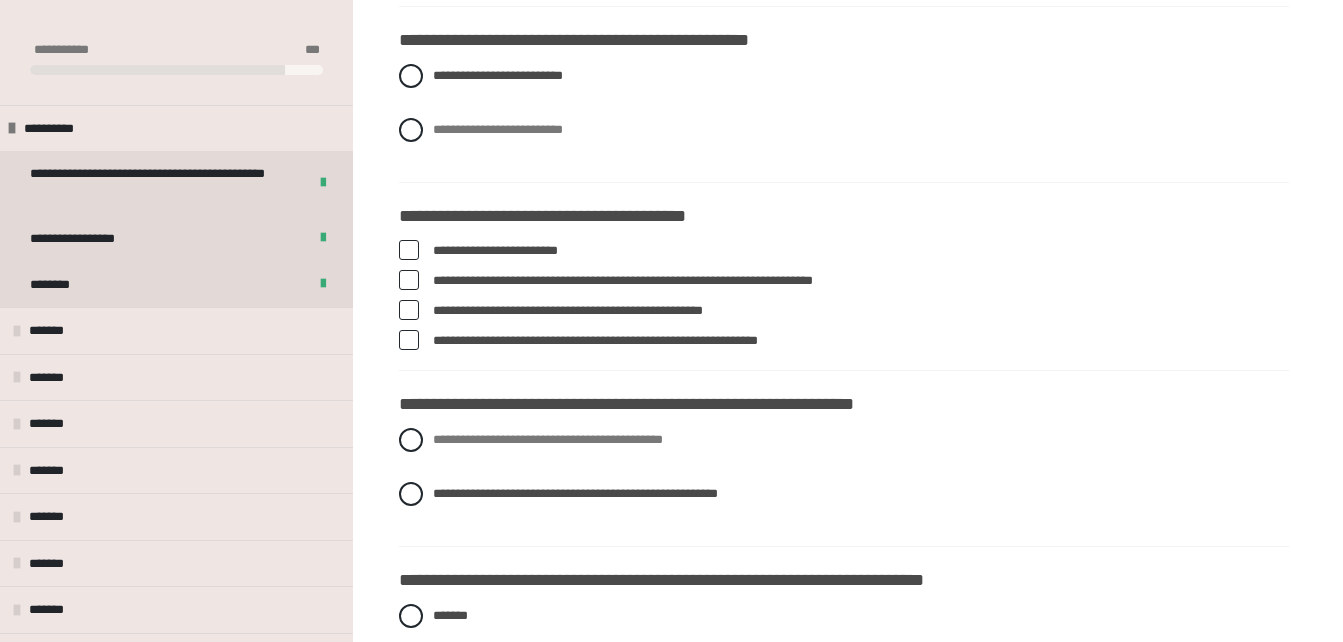 click at bounding box center [409, 250] 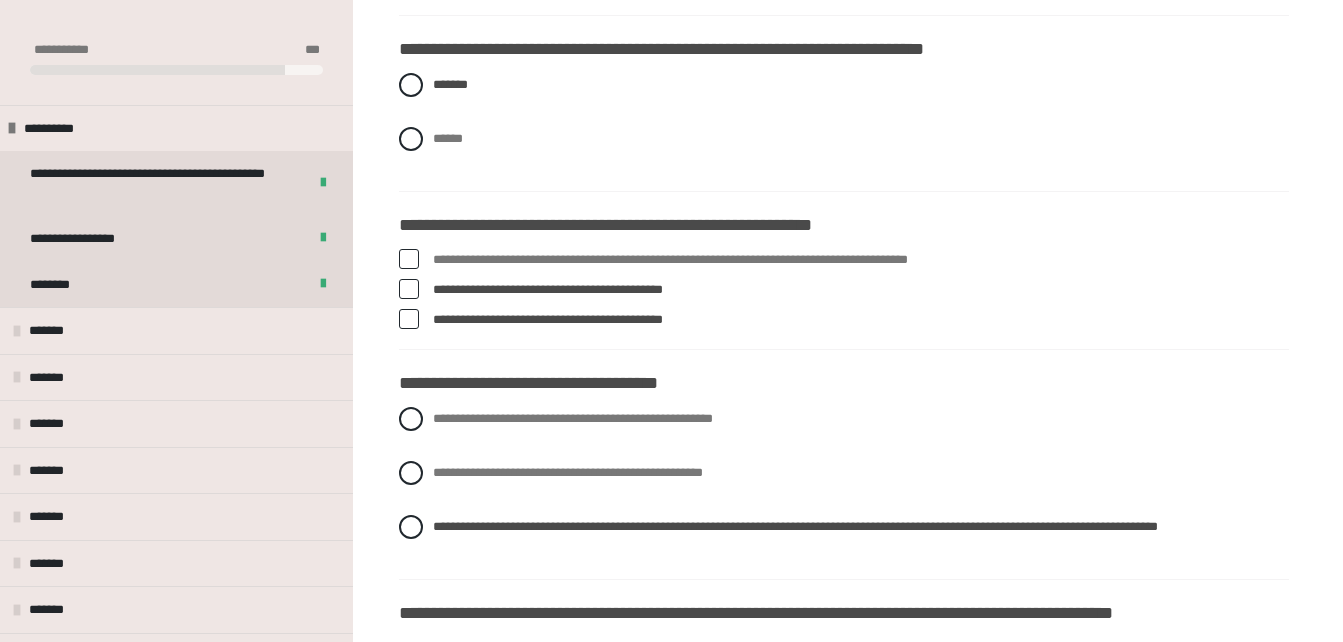 scroll, scrollTop: 4433, scrollLeft: 0, axis: vertical 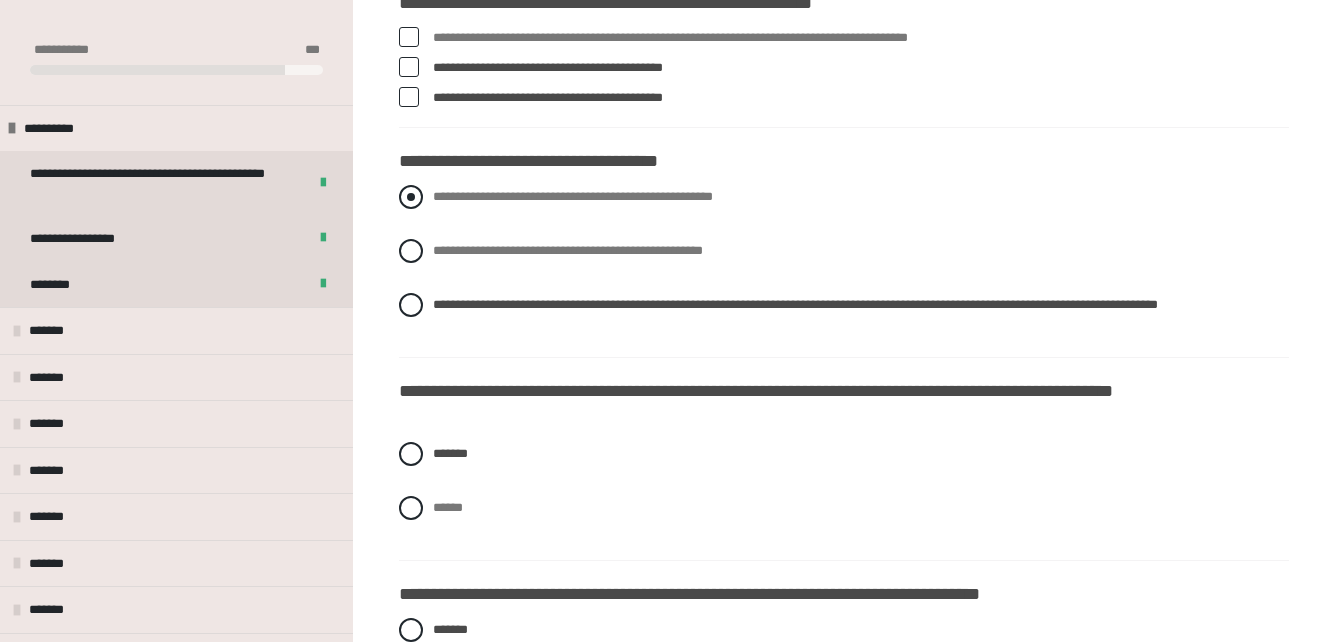 click on "**********" at bounding box center [573, 196] 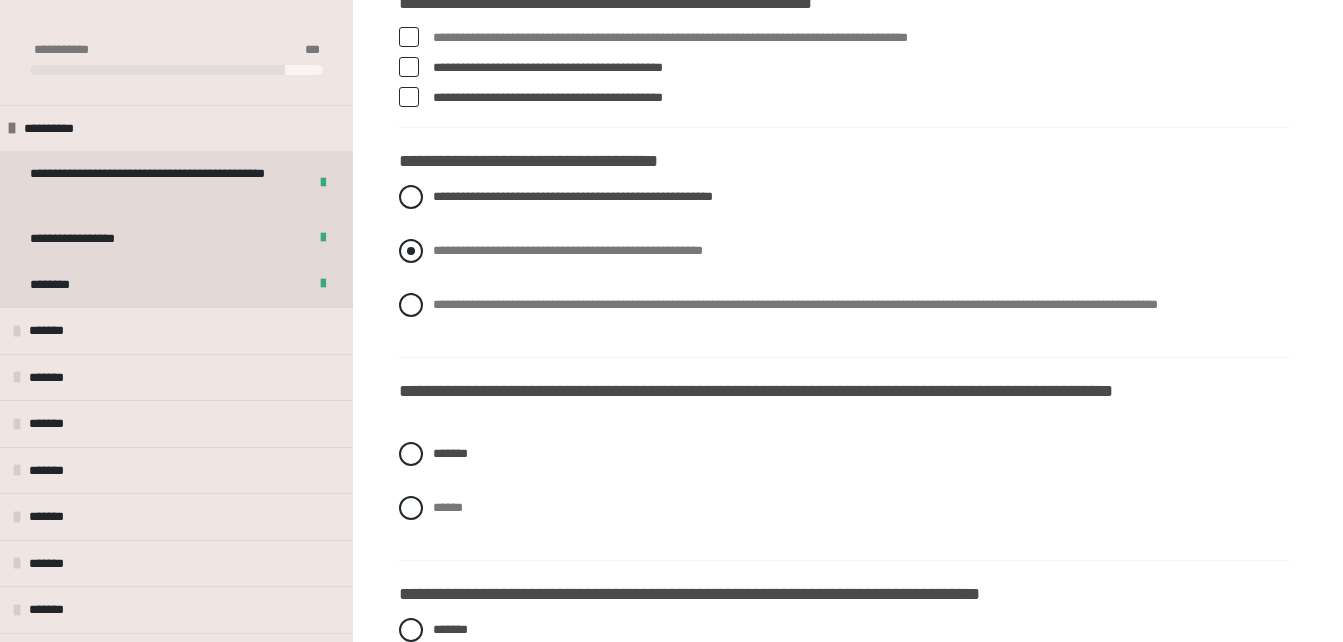 click at bounding box center (411, 251) 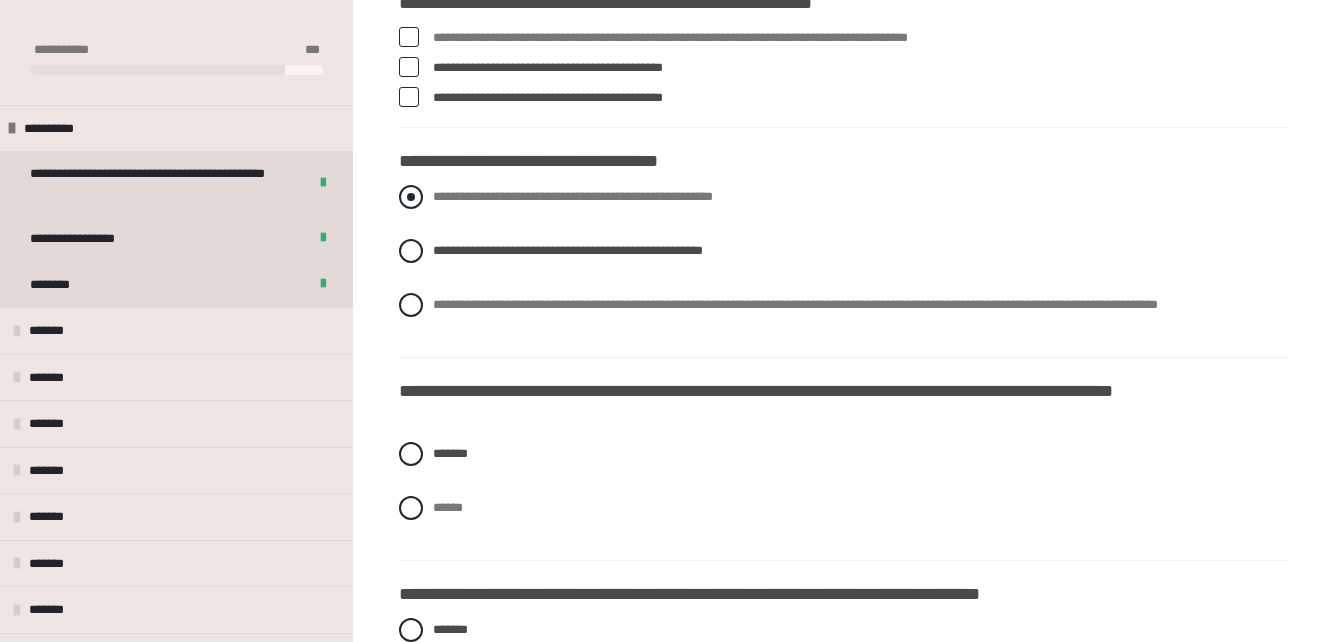 click at bounding box center [411, 197] 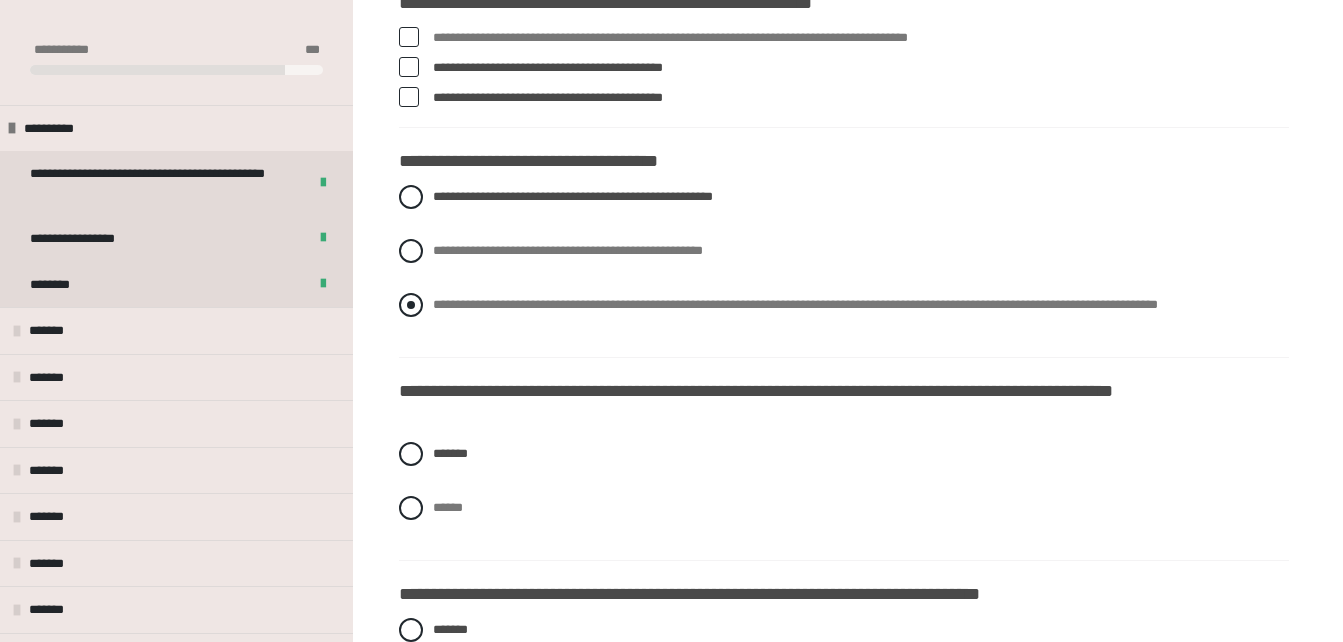 click on "**********" at bounding box center (795, 304) 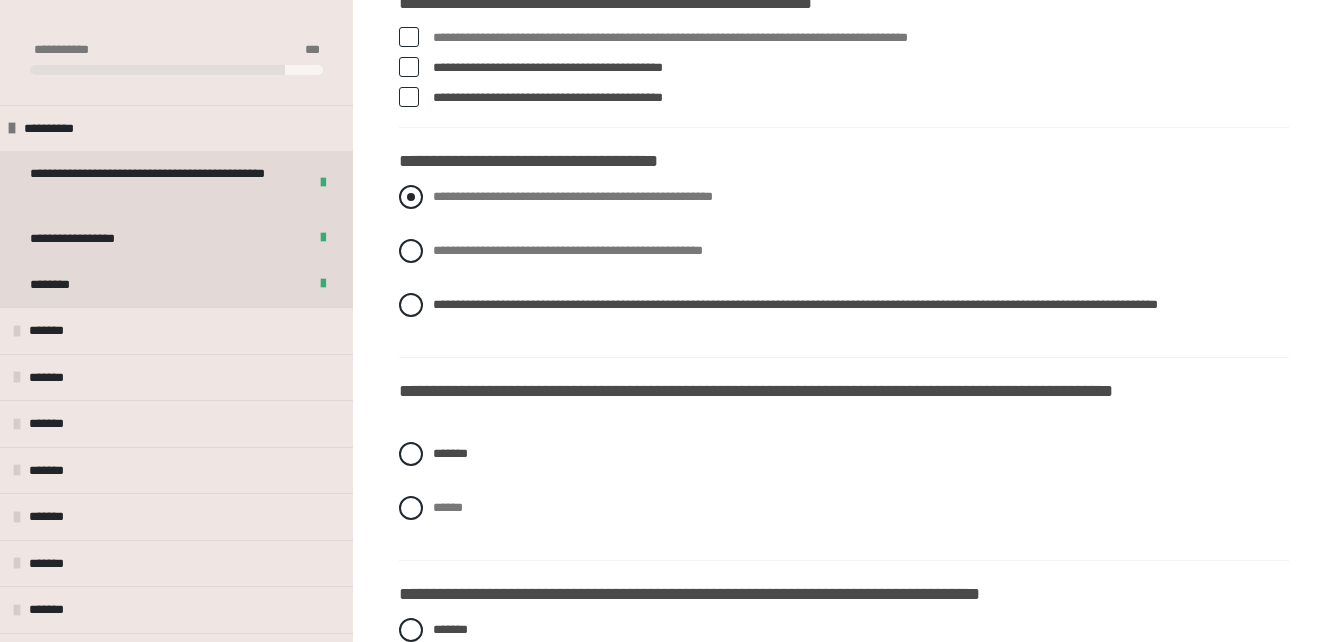 click at bounding box center (411, 197) 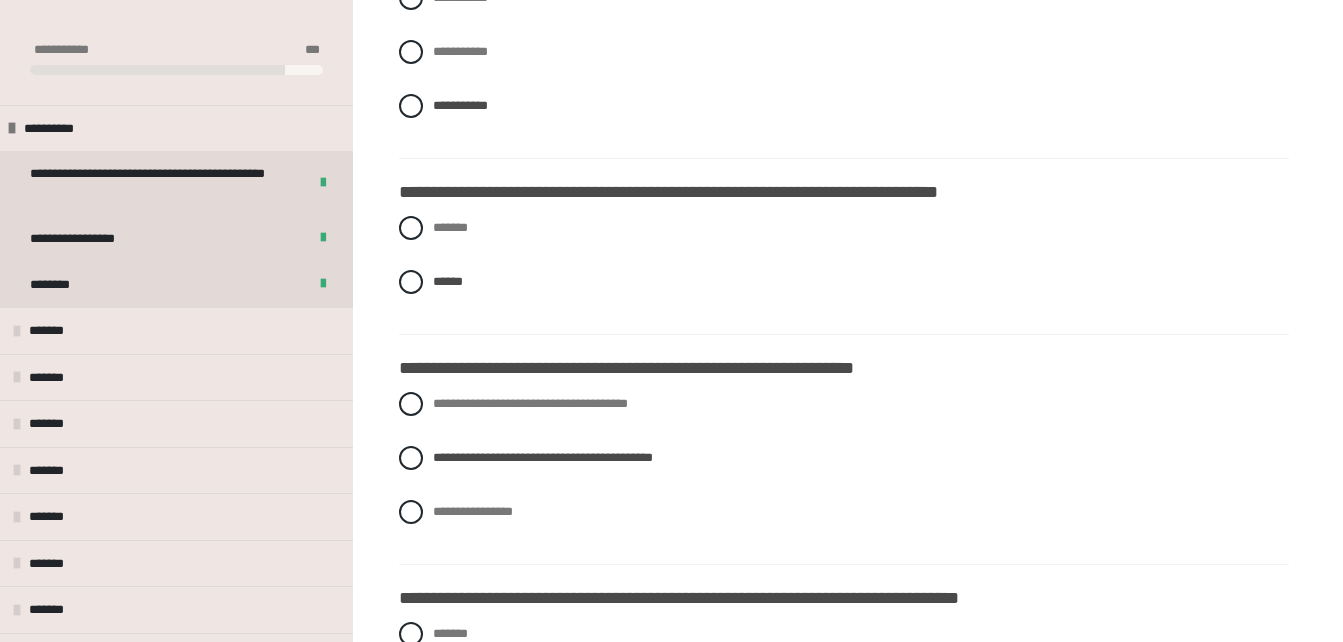scroll, scrollTop: 5235, scrollLeft: 0, axis: vertical 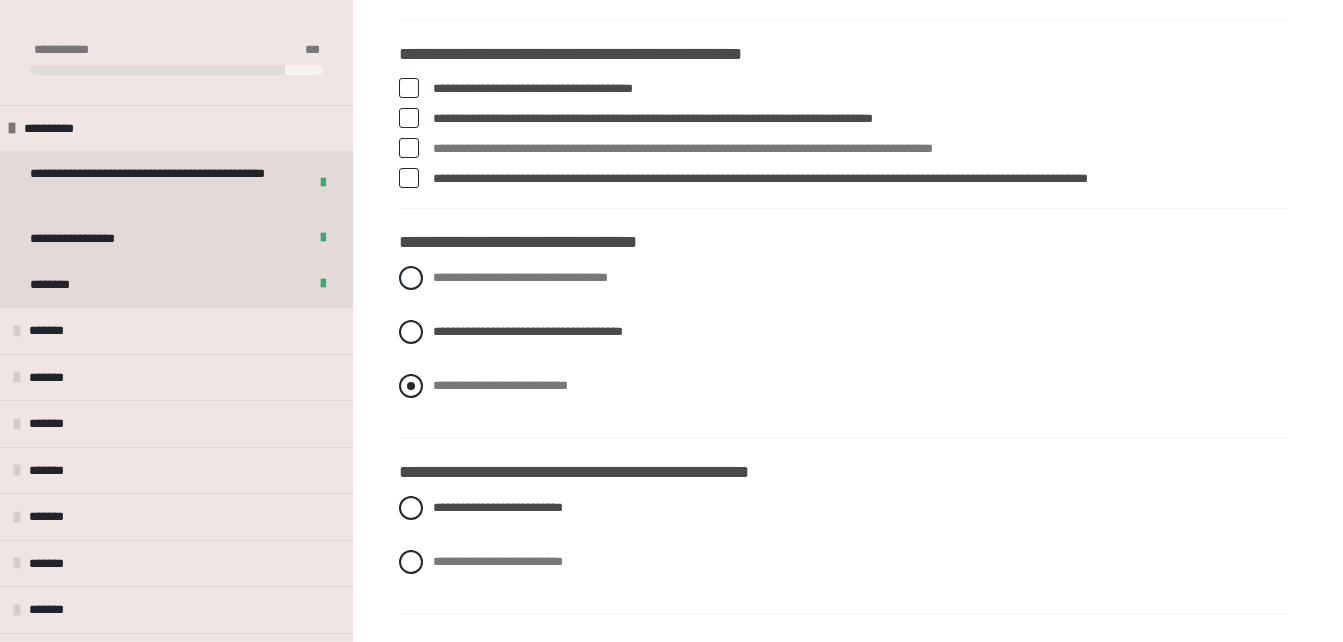 click on "**********" at bounding box center [500, 385] 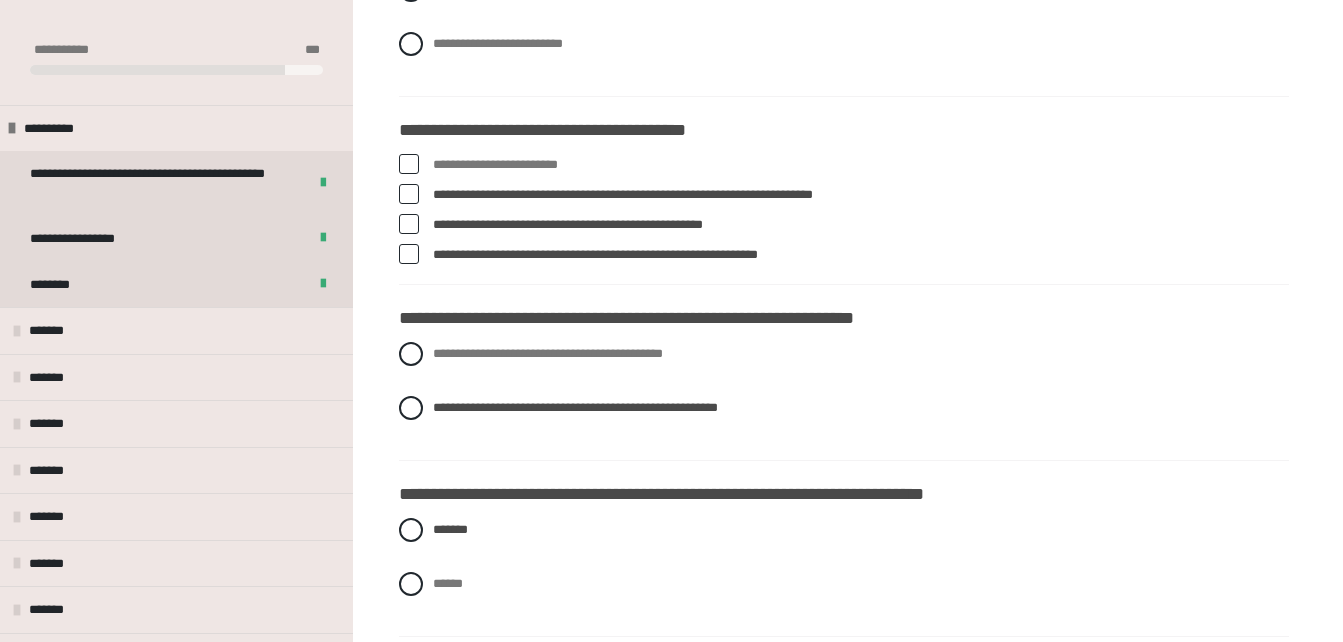 scroll, scrollTop: 3914, scrollLeft: 0, axis: vertical 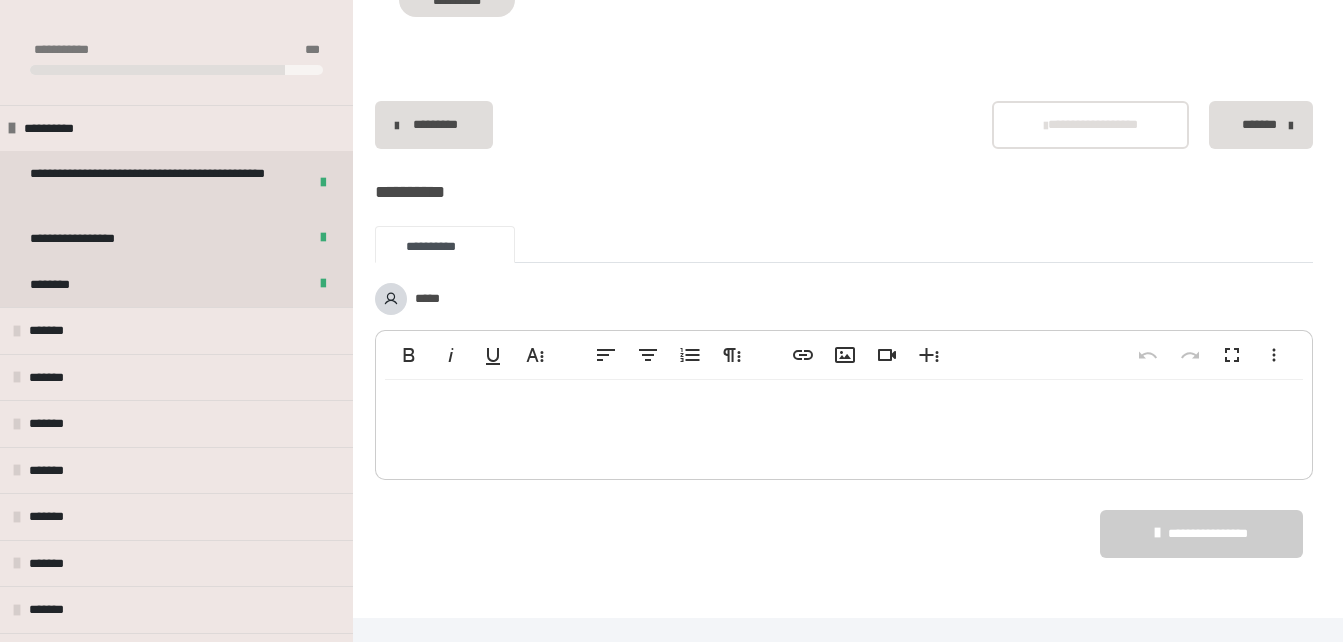 click on "**********" at bounding box center [457, 0] 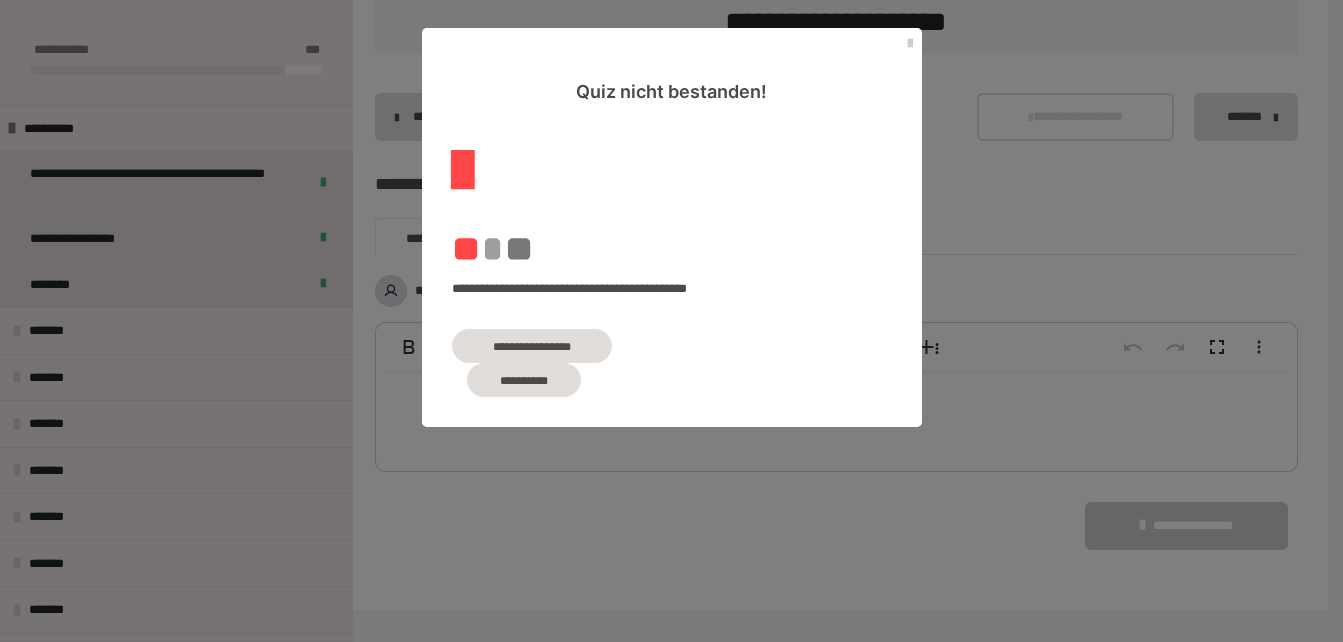 scroll, scrollTop: 1760, scrollLeft: 0, axis: vertical 